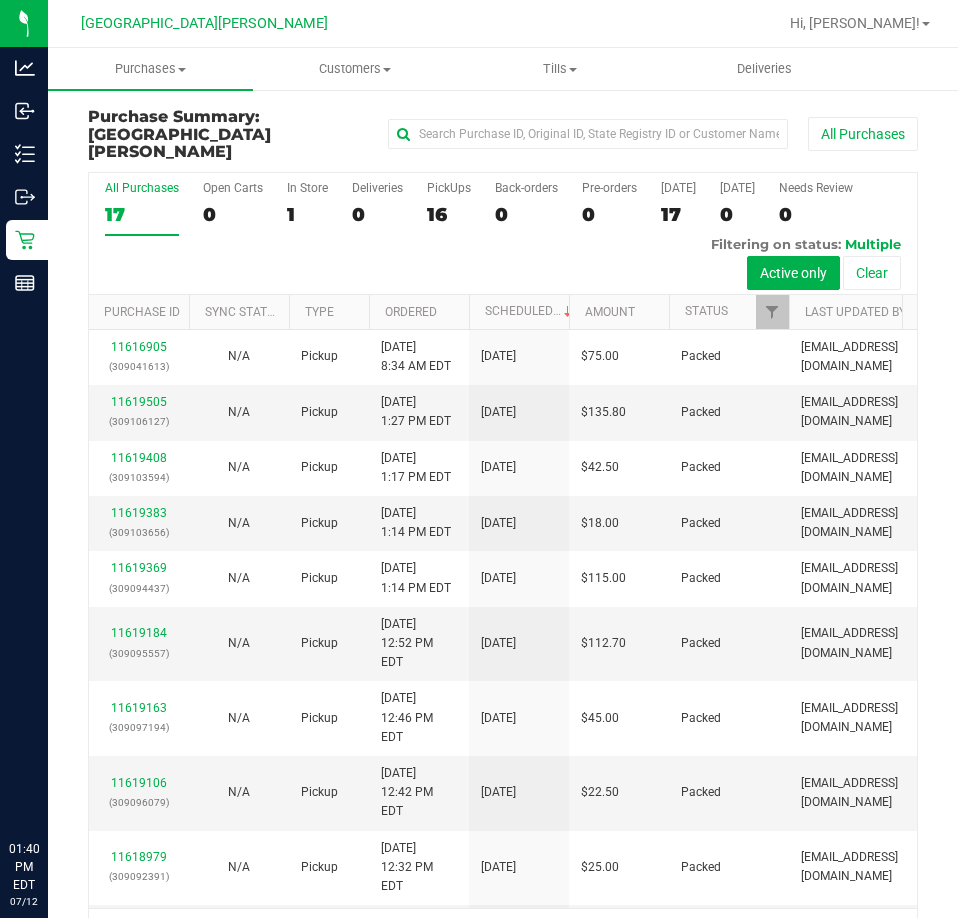 scroll, scrollTop: 0, scrollLeft: 0, axis: both 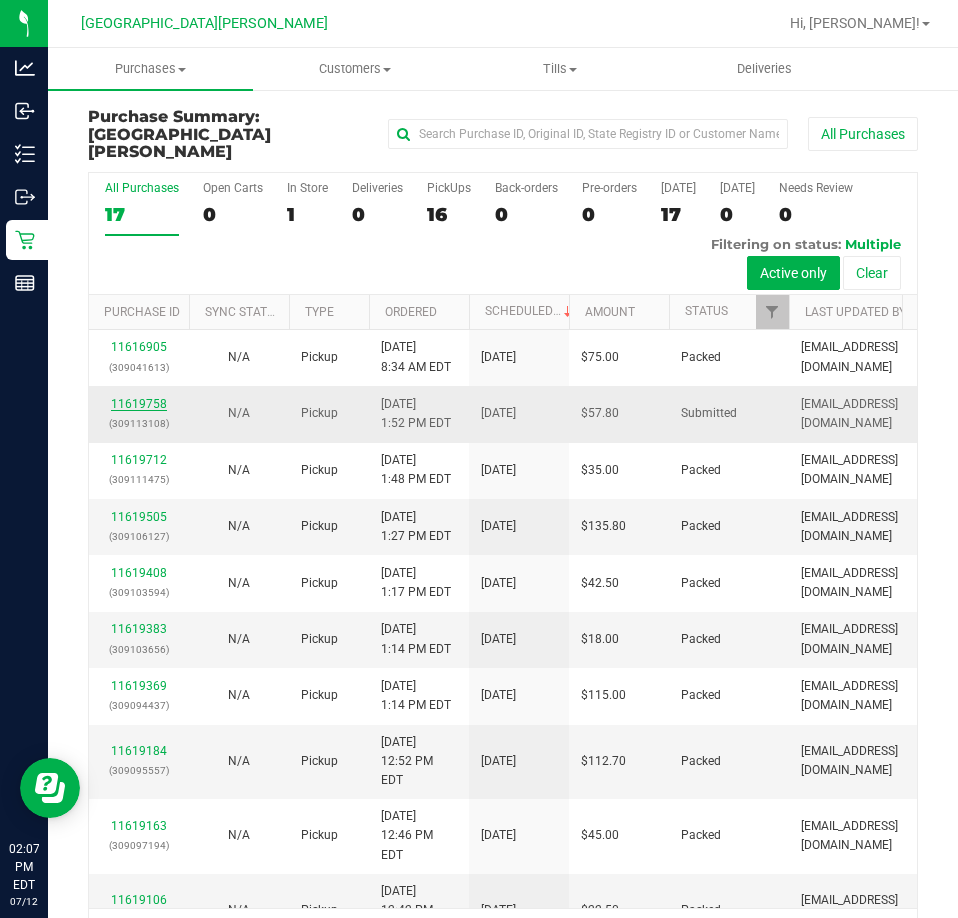 click on "11619758" at bounding box center (139, 404) 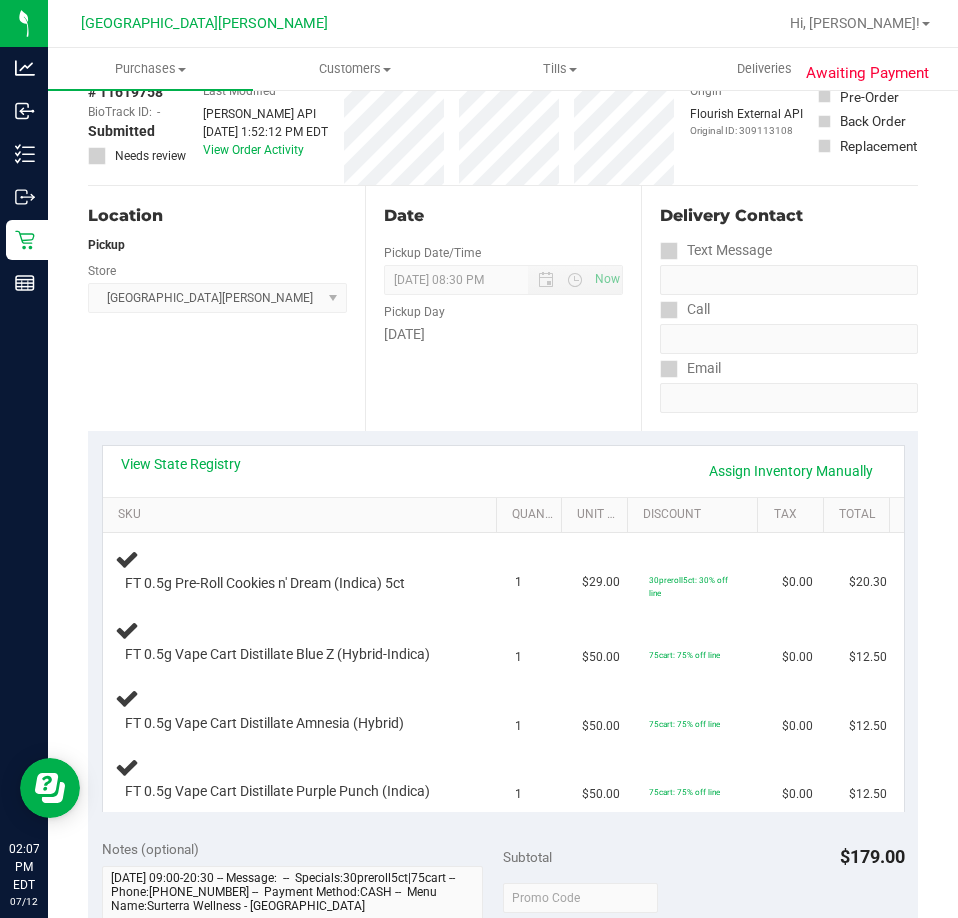 scroll, scrollTop: 0, scrollLeft: 0, axis: both 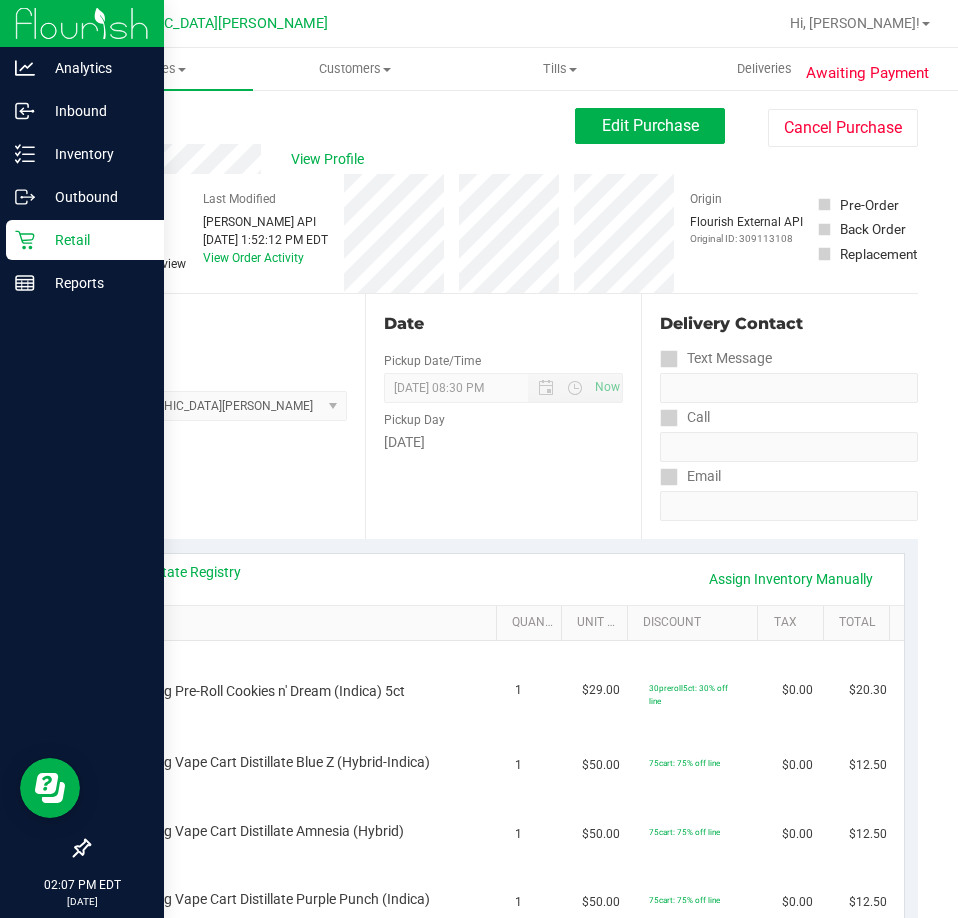 click 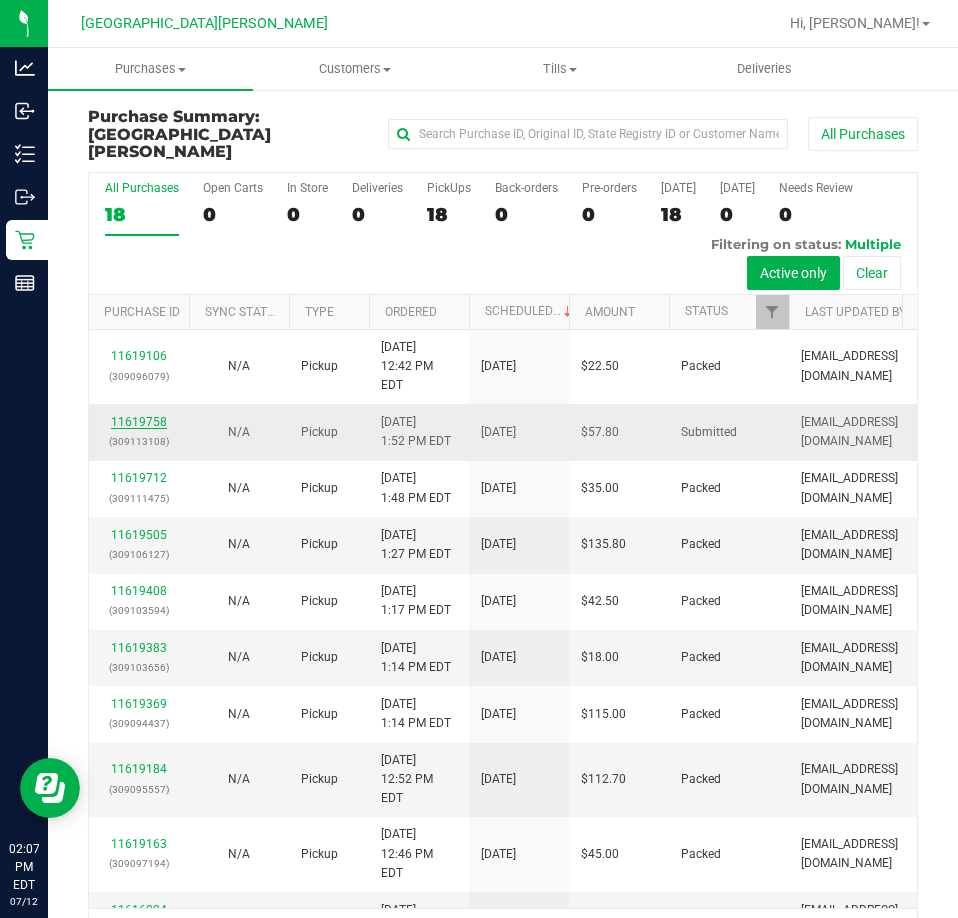 click on "11619758" at bounding box center [139, 422] 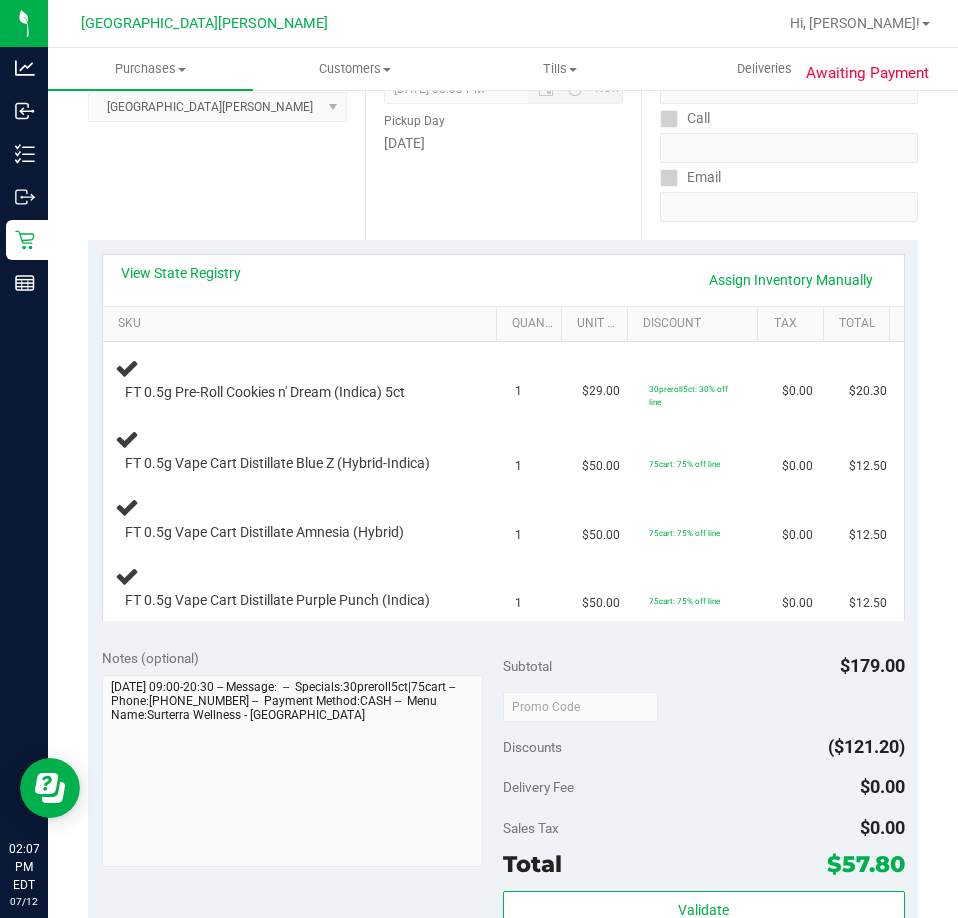 scroll, scrollTop: 300, scrollLeft: 0, axis: vertical 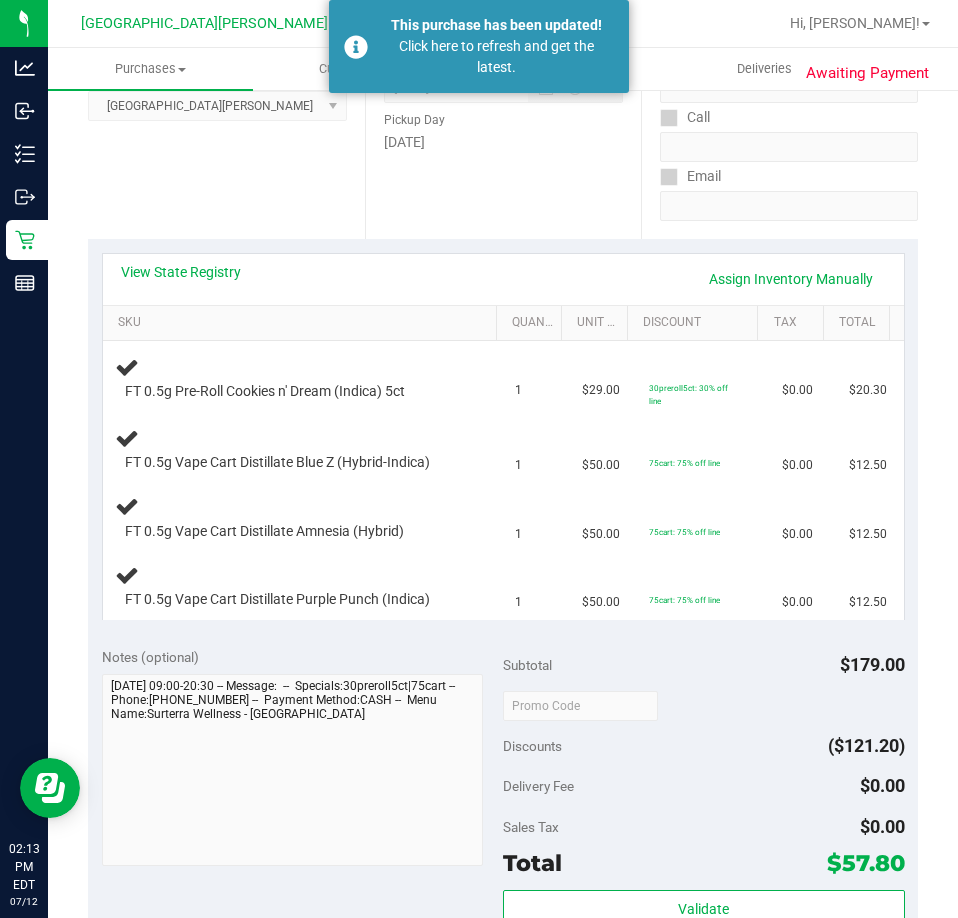 click on "Location
Pickup
Store
[GEOGRAPHIC_DATA][PERSON_NAME] Select Store [PERSON_NAME][GEOGRAPHIC_DATA] [PERSON_NAME][GEOGRAPHIC_DATA] [GEOGRAPHIC_DATA] [GEOGRAPHIC_DATA] [PERSON_NAME][GEOGRAPHIC_DATA] WC [GEOGRAPHIC_DATA] WC Call Center [PERSON_NAME] [GEOGRAPHIC_DATA] WC [GEOGRAPHIC_DATA] WC [GEOGRAPHIC_DATA] WC Deltona WC [GEOGRAPHIC_DATA][PERSON_NAME] WC Ft. Lauderdale WC Ft. [PERSON_NAME] [GEOGRAPHIC_DATA] WC Jax Atlantic WC JAX [GEOGRAPHIC_DATA] REP Jax WC [GEOGRAPHIC_DATA][PERSON_NAME] WC [GEOGRAPHIC_DATA][PERSON_NAME][GEOGRAPHIC_DATA] [GEOGRAPHIC_DATA] REP [PERSON_NAME][GEOGRAPHIC_DATA] [GEOGRAPHIC_DATA] [GEOGRAPHIC_DATA] 72nd WC [GEOGRAPHIC_DATA] WC [GEOGRAPHIC_DATA] [GEOGRAPHIC_DATA] [GEOGRAPHIC_DATA] [GEOGRAPHIC_DATA] [GEOGRAPHIC_DATA] [GEOGRAPHIC_DATA] [GEOGRAPHIC_DATA][PERSON_NAME] [GEOGRAPHIC_DATA] WC [GEOGRAPHIC_DATA] Ocala WC [GEOGRAPHIC_DATA] [PERSON_NAME][GEOGRAPHIC_DATA] Colonial [PERSON_NAME][GEOGRAPHIC_DATA] [GEOGRAPHIC_DATA] REP [GEOGRAPHIC_DATA] [PERSON_NAME][GEOGRAPHIC_DATA] WC [GEOGRAPHIC_DATA] WC [GEOGRAPHIC_DATA] WC [GEOGRAPHIC_DATA] [GEOGRAPHIC_DATA] [GEOGRAPHIC_DATA] WC [GEOGRAPHIC_DATA] WC [GEOGRAPHIC_DATA][PERSON_NAME] [PERSON_NAME][GEOGRAPHIC_DATA] WC [GEOGRAPHIC_DATA] WC [GEOGRAPHIC_DATA][PERSON_NAME][GEOGRAPHIC_DATA] WC [GEOGRAPHIC_DATA] [GEOGRAPHIC_DATA] REP [GEOGRAPHIC_DATA] WC [GEOGRAPHIC_DATA] [GEOGRAPHIC_DATA] Testing [GEOGRAPHIC_DATA] Warehouse [GEOGRAPHIC_DATA] [GEOGRAPHIC_DATA] [GEOGRAPHIC_DATA] [GEOGRAPHIC_DATA] [GEOGRAPHIC_DATA] [GEOGRAPHIC_DATA] Plano Retail WPB DC WPB WC" at bounding box center [226, 116] 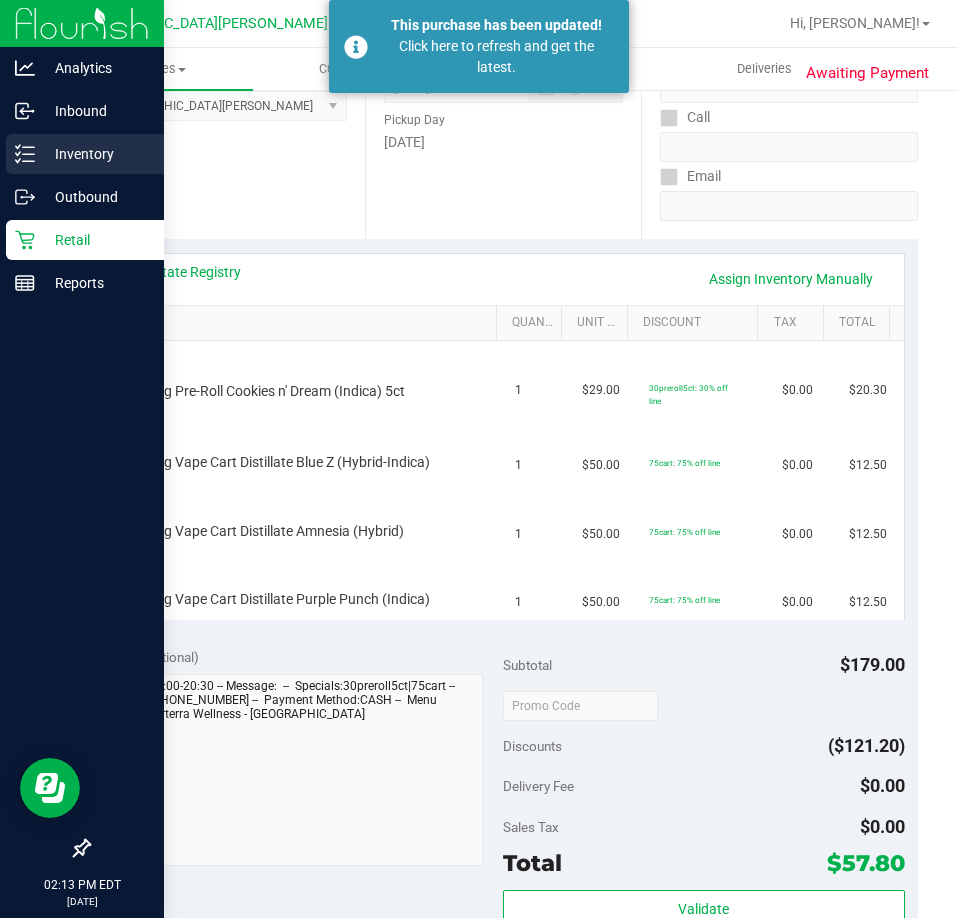 click on "Inventory" at bounding box center (95, 154) 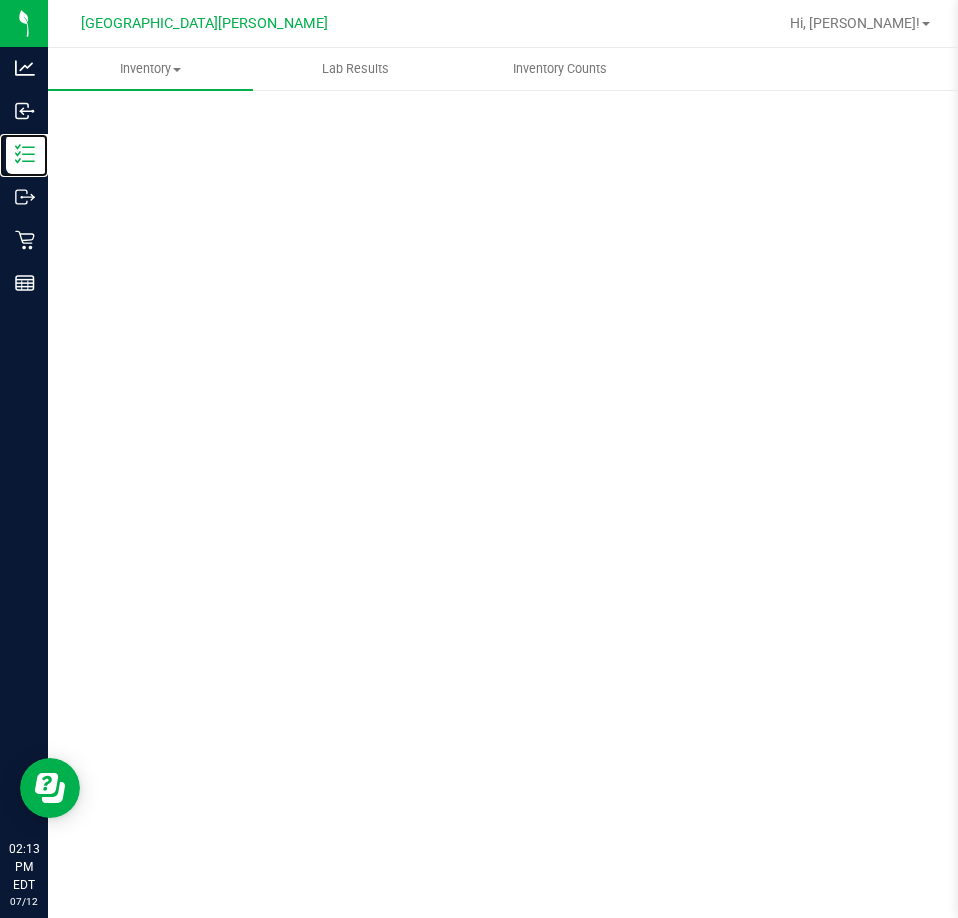 scroll, scrollTop: 0, scrollLeft: 0, axis: both 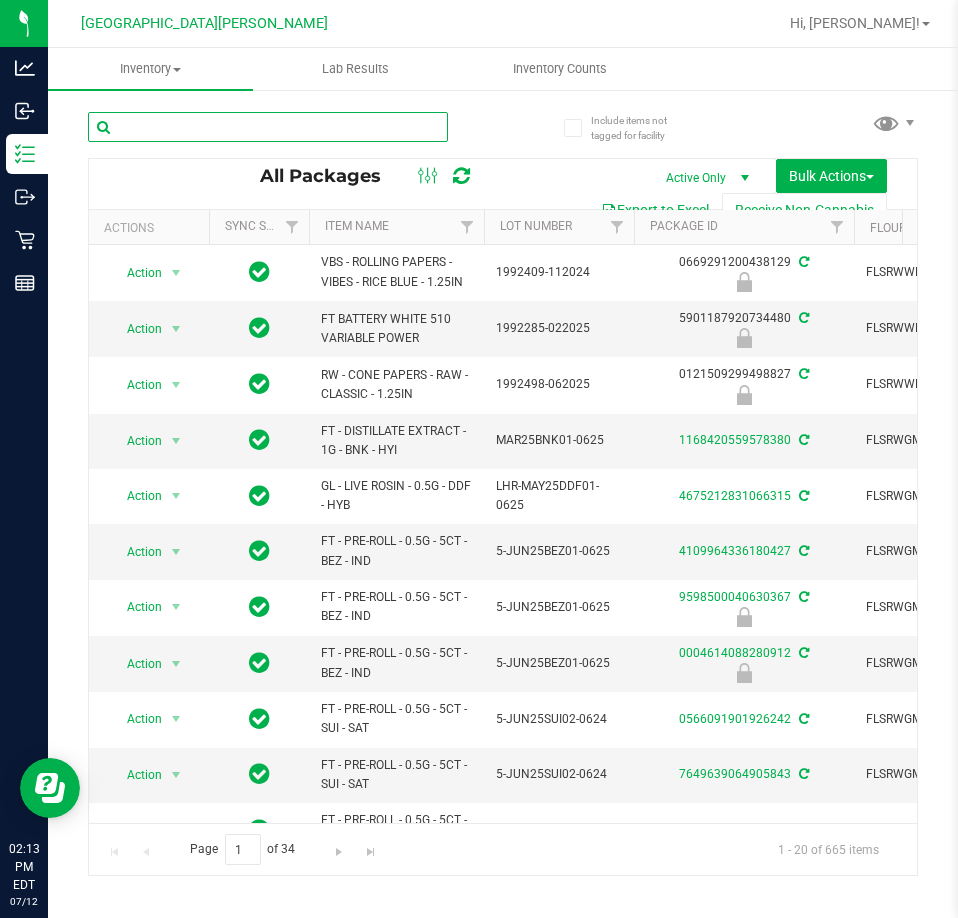 click at bounding box center (268, 127) 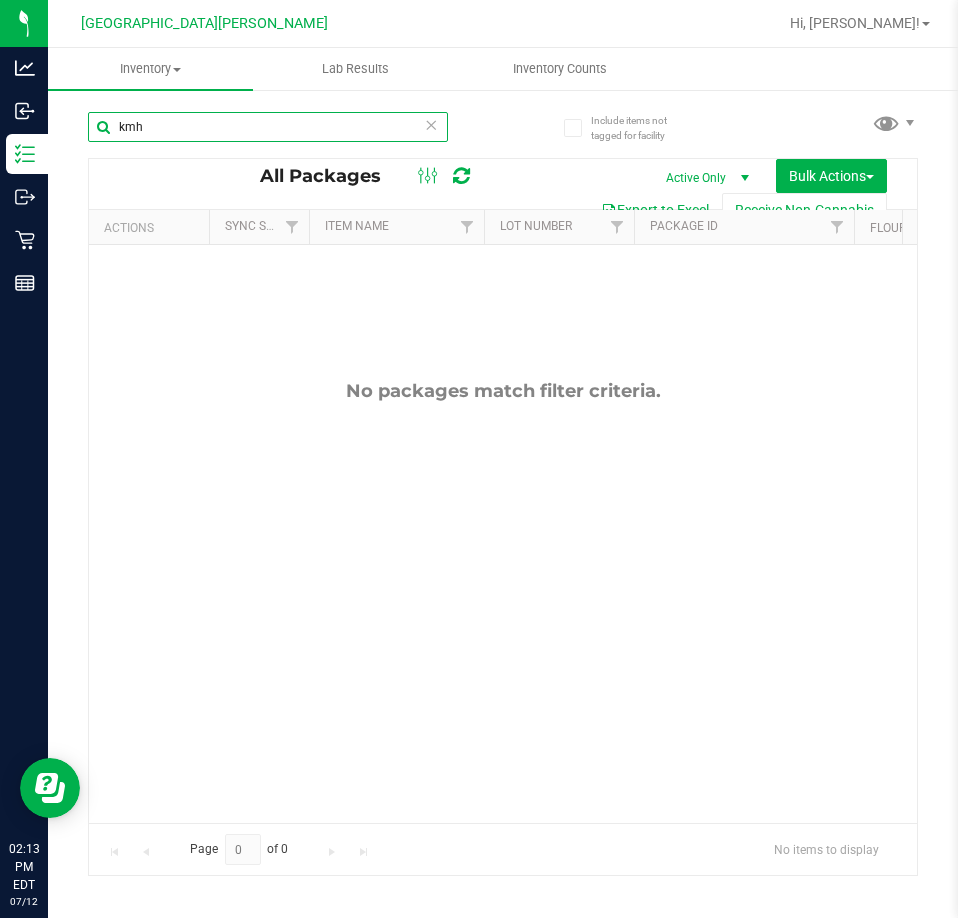 click on "kmh" at bounding box center [268, 127] 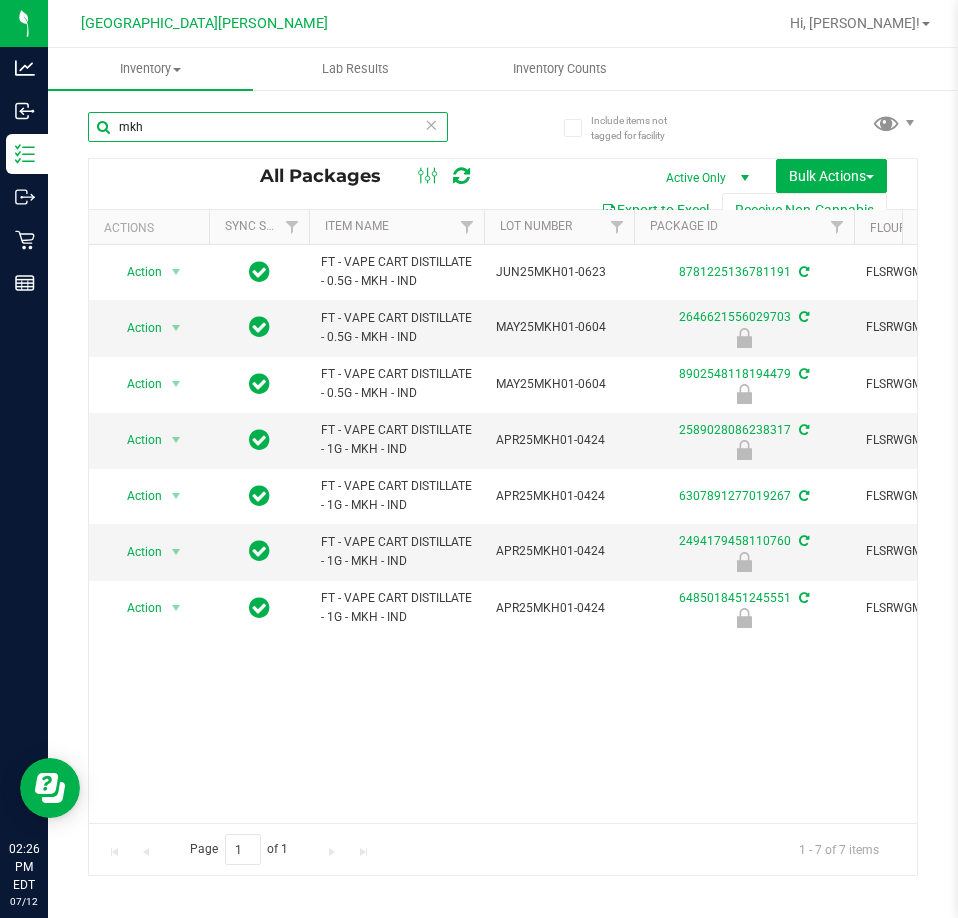 click on "mkh" at bounding box center (268, 127) 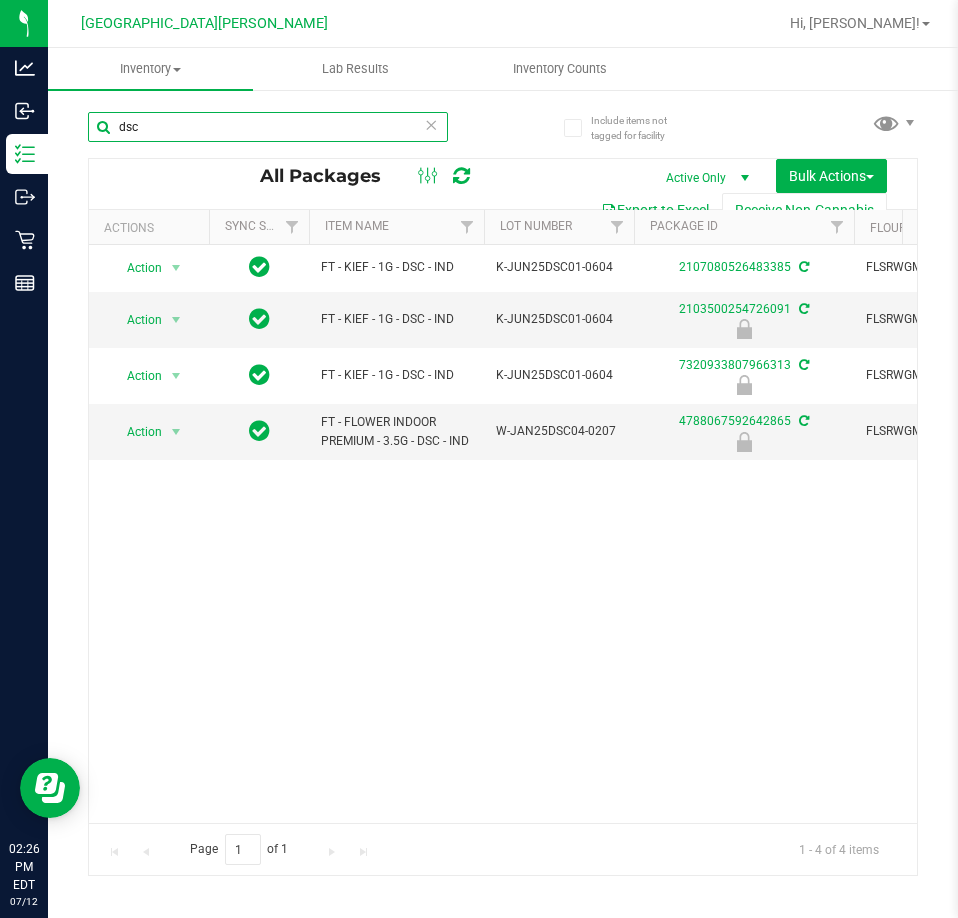 scroll, scrollTop: 0, scrollLeft: 204, axis: horizontal 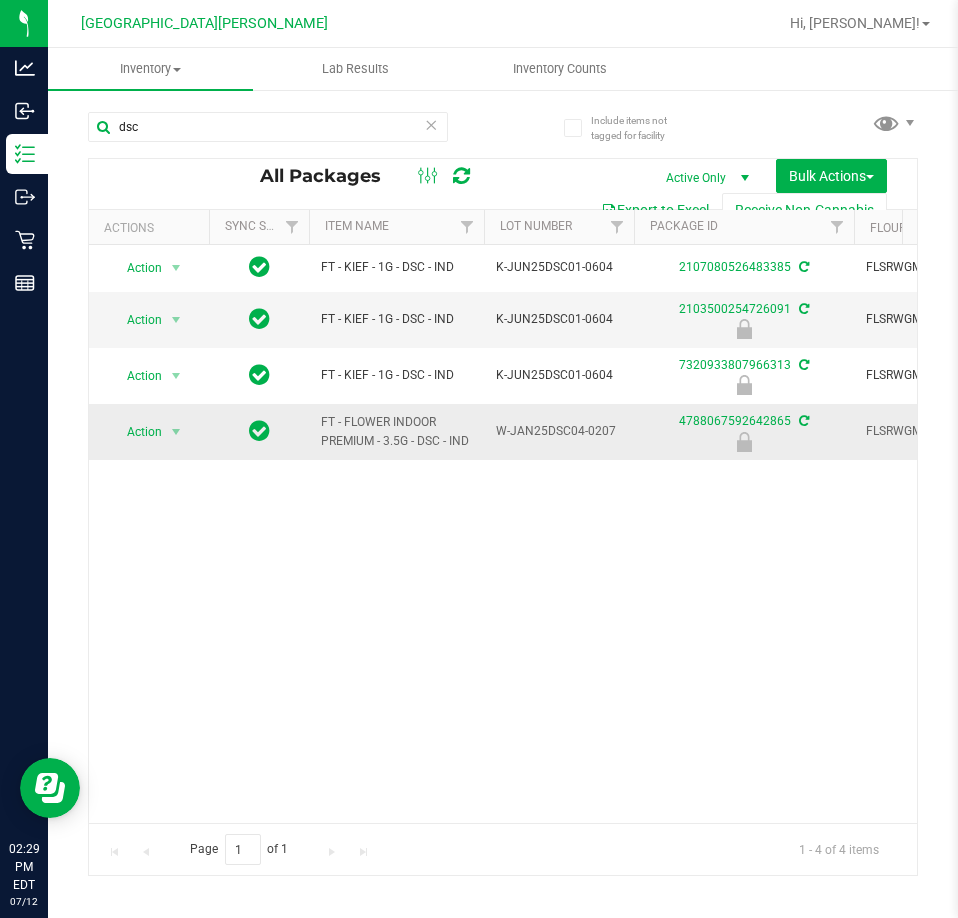 click on "FT - FLOWER INDOOR PREMIUM - 3.5G - DSC - IND" at bounding box center (396, 432) 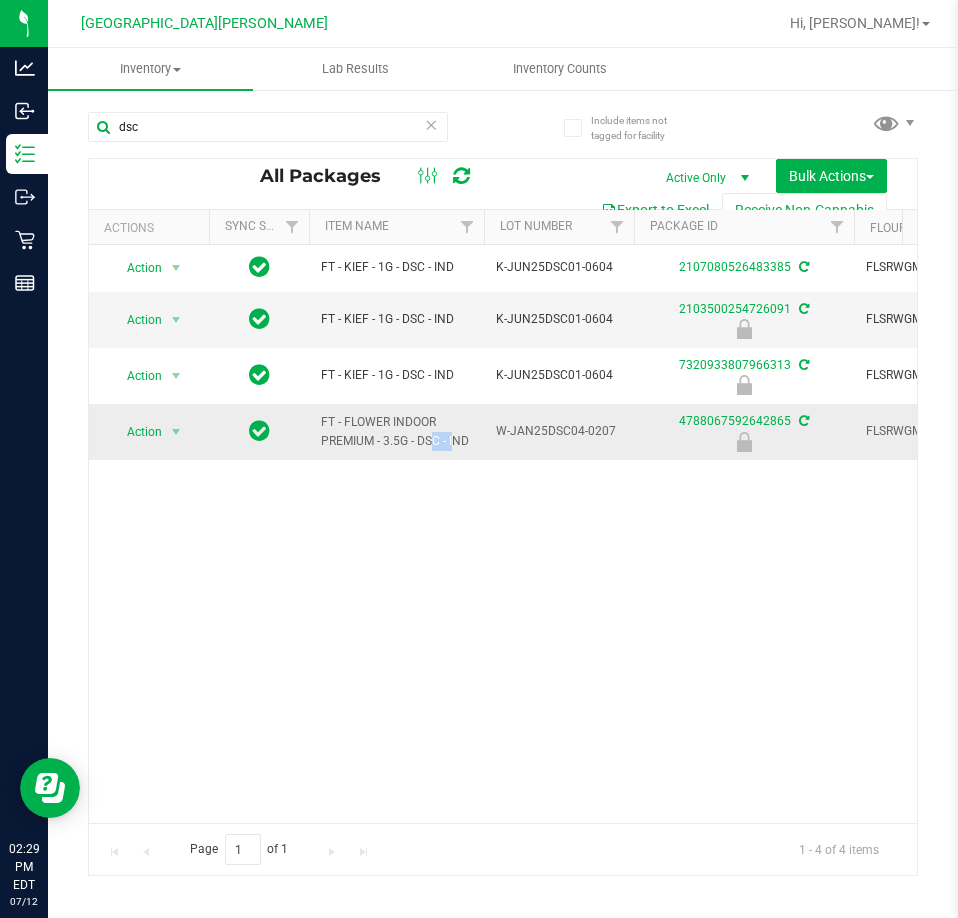click on "FT - FLOWER INDOOR PREMIUM - 3.5G - DSC - IND" at bounding box center [396, 432] 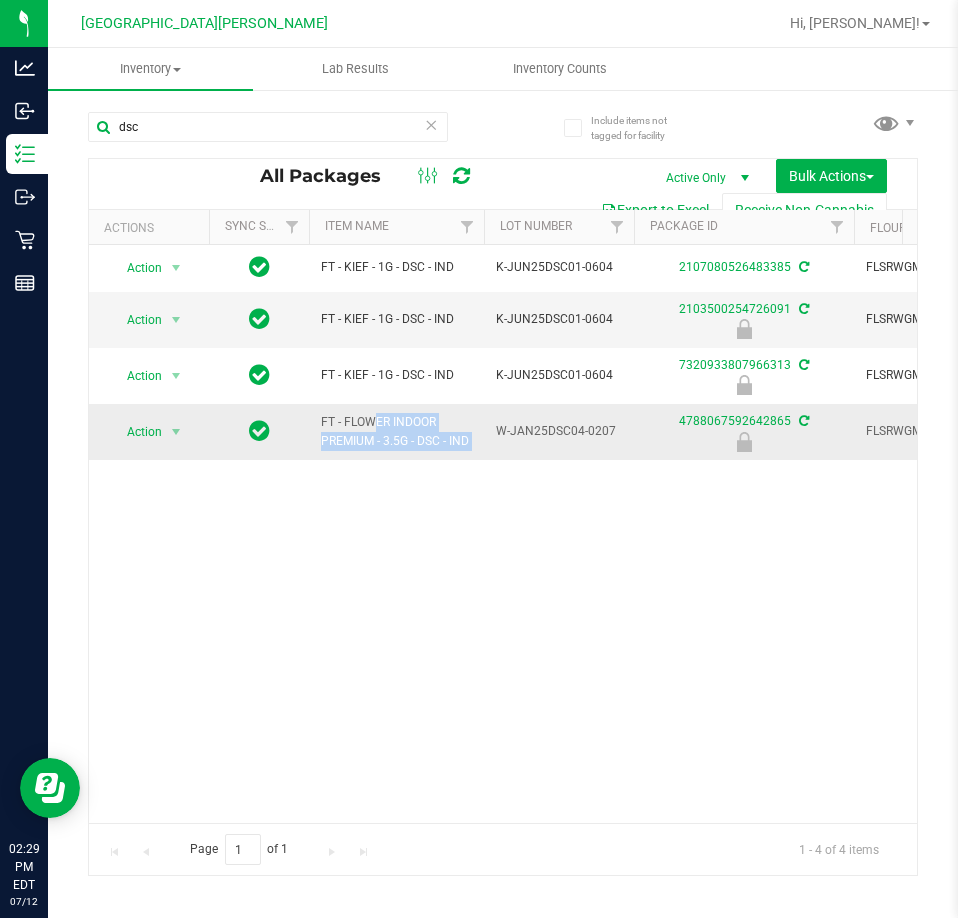 click on "FT - FLOWER INDOOR PREMIUM - 3.5G - DSC - IND" at bounding box center [396, 432] 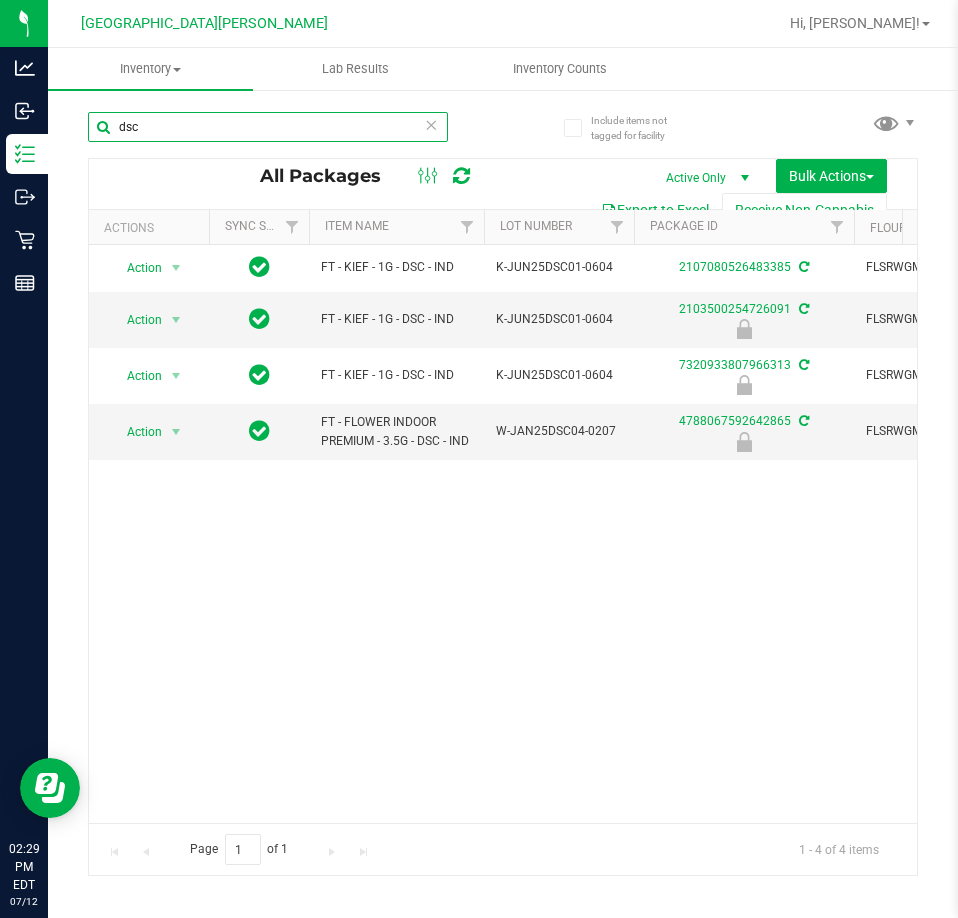 click on "dsc" at bounding box center [268, 127] 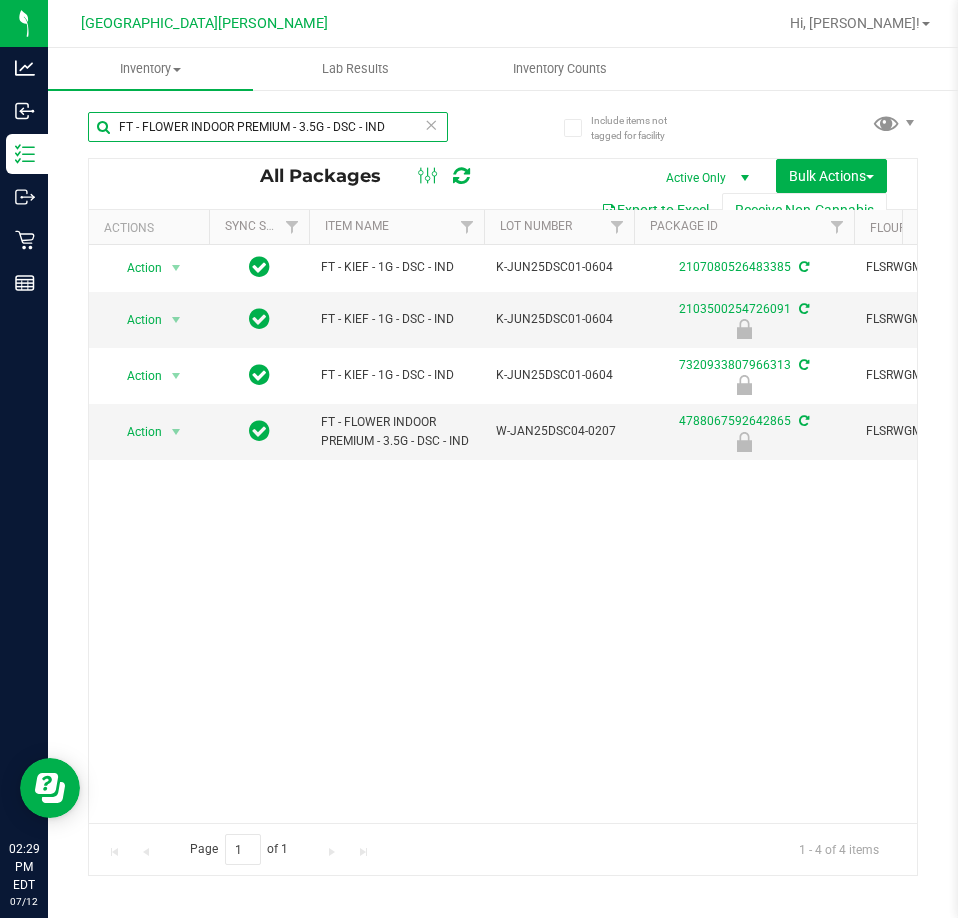 type on "FT - FLOWER INDOOR PREMIUM - 3.5G - DSC - IND" 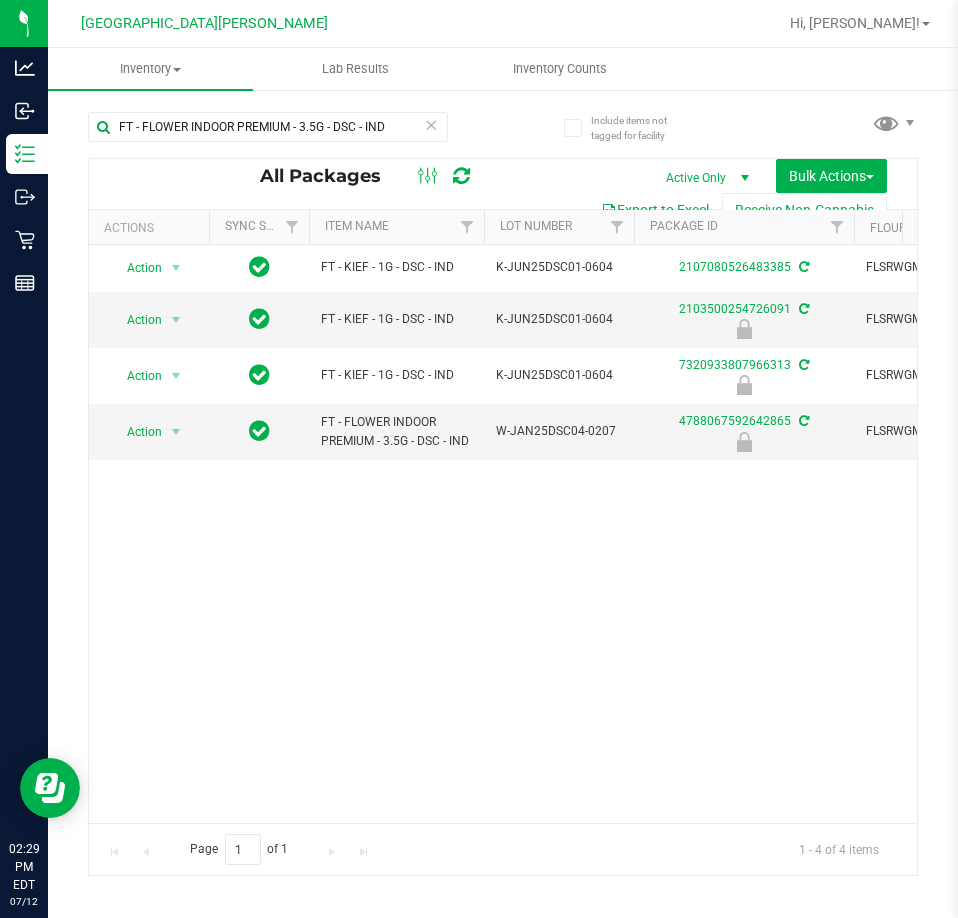 click on "Action Action Adjust qty Create package Edit attributes Global inventory Locate package Lock package Package audit log Print package label Print product labels Schedule for destruction
FT - KIEF - 1G - DSC - IND
K-JUN25DSC01-0604
2107080526483385
FLSRWGM-20250610-881
3
0
3
44.9000 $35.00000
CON-KF-FT-DSC
00000922
Now
Created
Action Action Locate package" at bounding box center [503, 534] 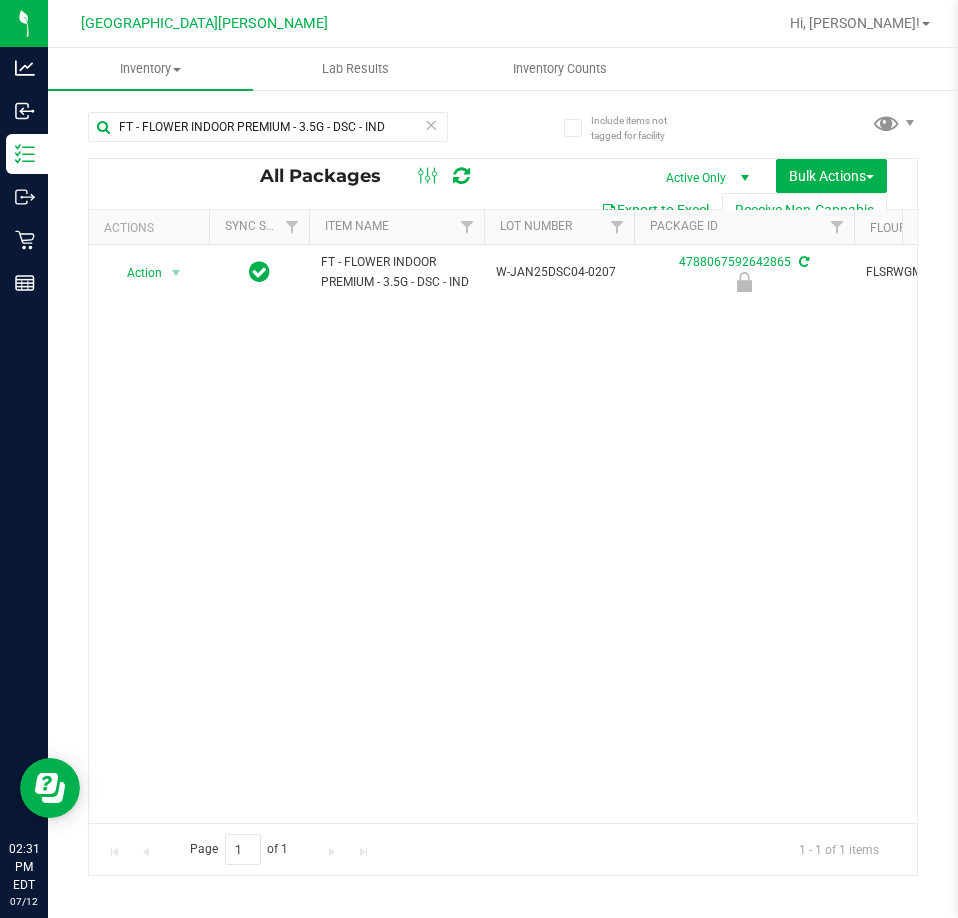 click on "Action Action Edit attributes Global inventory Locate package Package audit log Print package label Print product labels Unlock package
FT - FLOWER INDOOR PREMIUM - 3.5G - DSC - IND
W-JAN25DSC04-0207
4788067592642865
FLSRWGM-20250217-129
9
9
0
24.0000 $50.00000
[PERSON_NAME]-FT-PRE-DSC
Launch Hold
00000875
Now" at bounding box center [503, 534] 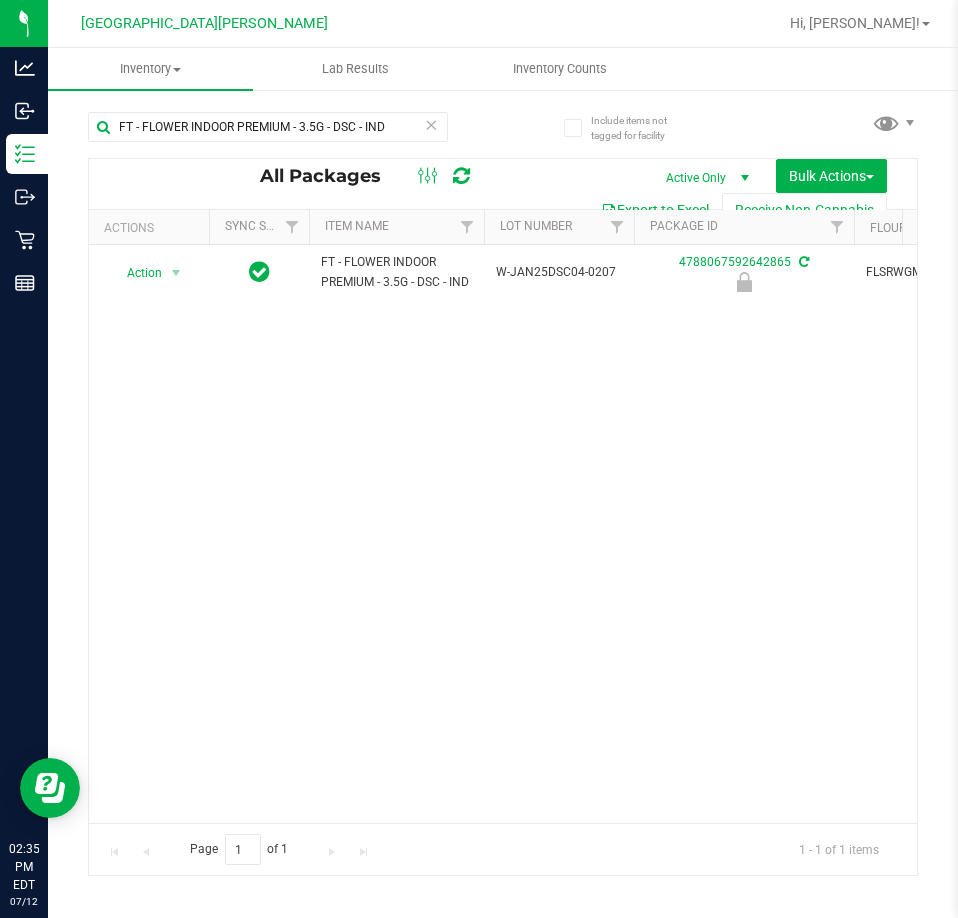 click on "Action Action Edit attributes Global inventory Locate package Package audit log Print package label Print product labels Unlock package
FT - FLOWER INDOOR PREMIUM - 3.5G - DSC - IND
W-JAN25DSC04-0207
4788067592642865
FLSRWGM-20250217-129
9
9
0
24.0000 $50.00000
[PERSON_NAME]-FT-PRE-DSC
Launch Hold
00000875
Now" at bounding box center (503, 534) 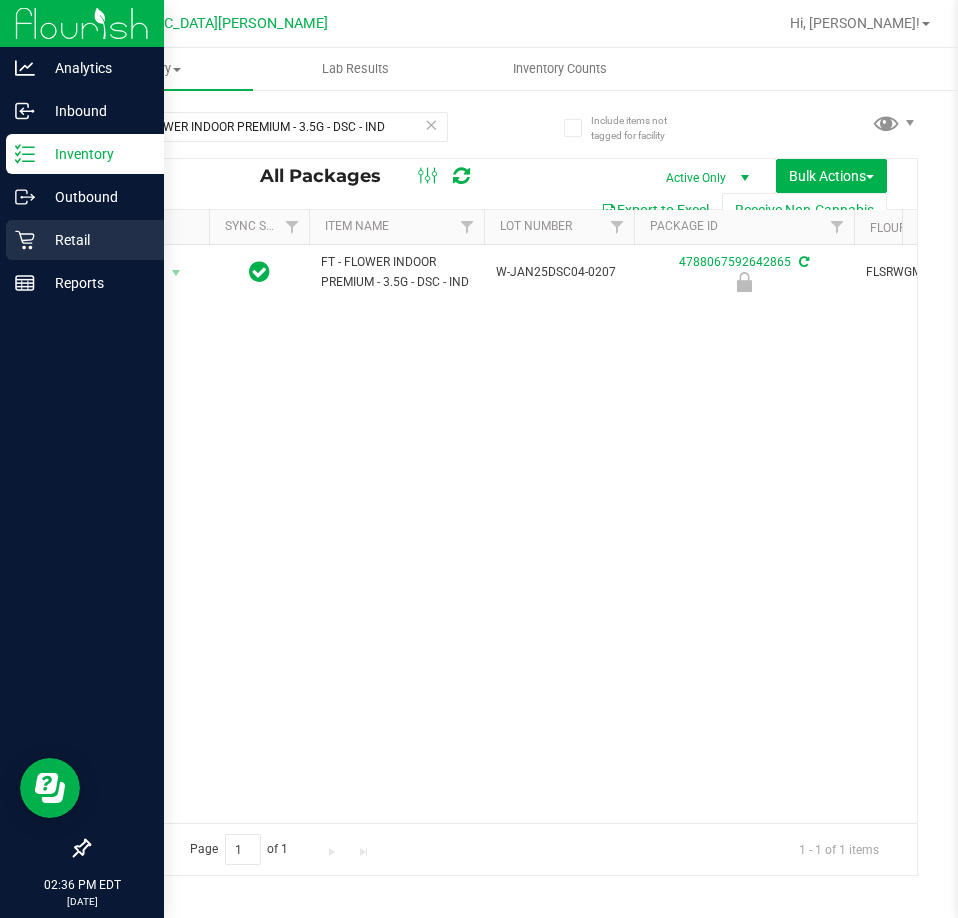 click on "Retail" at bounding box center [95, 240] 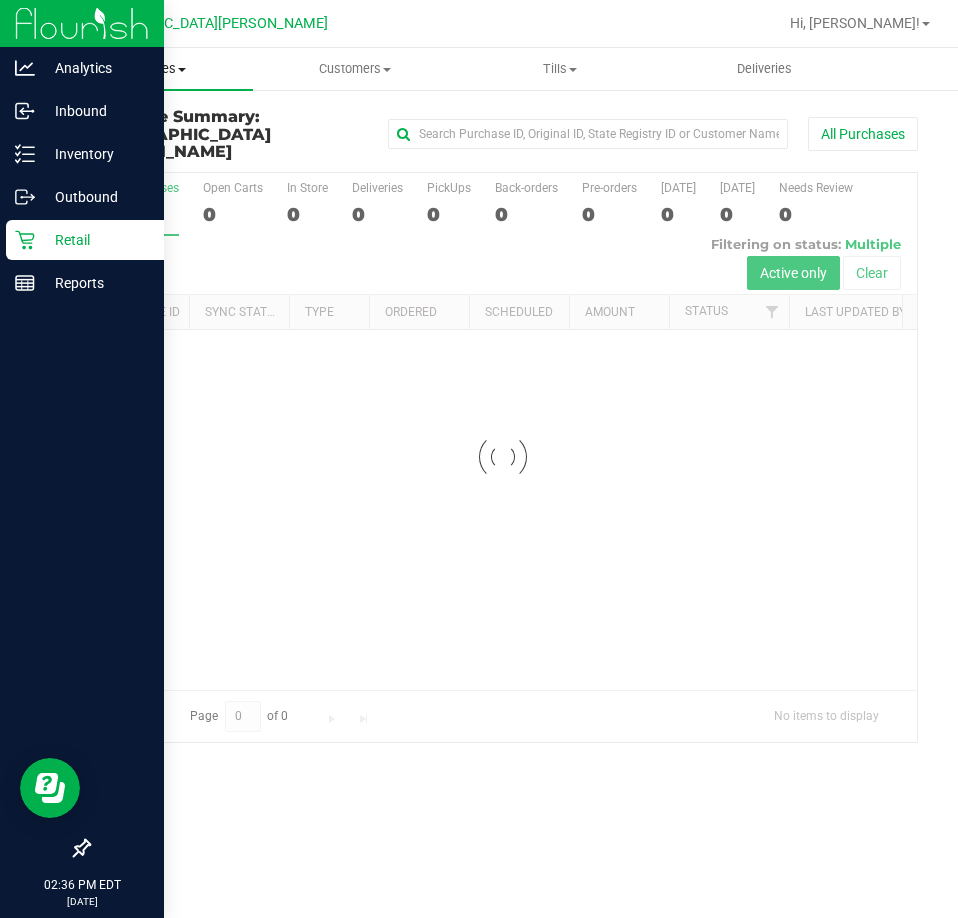 click on "Purchases" at bounding box center [150, 69] 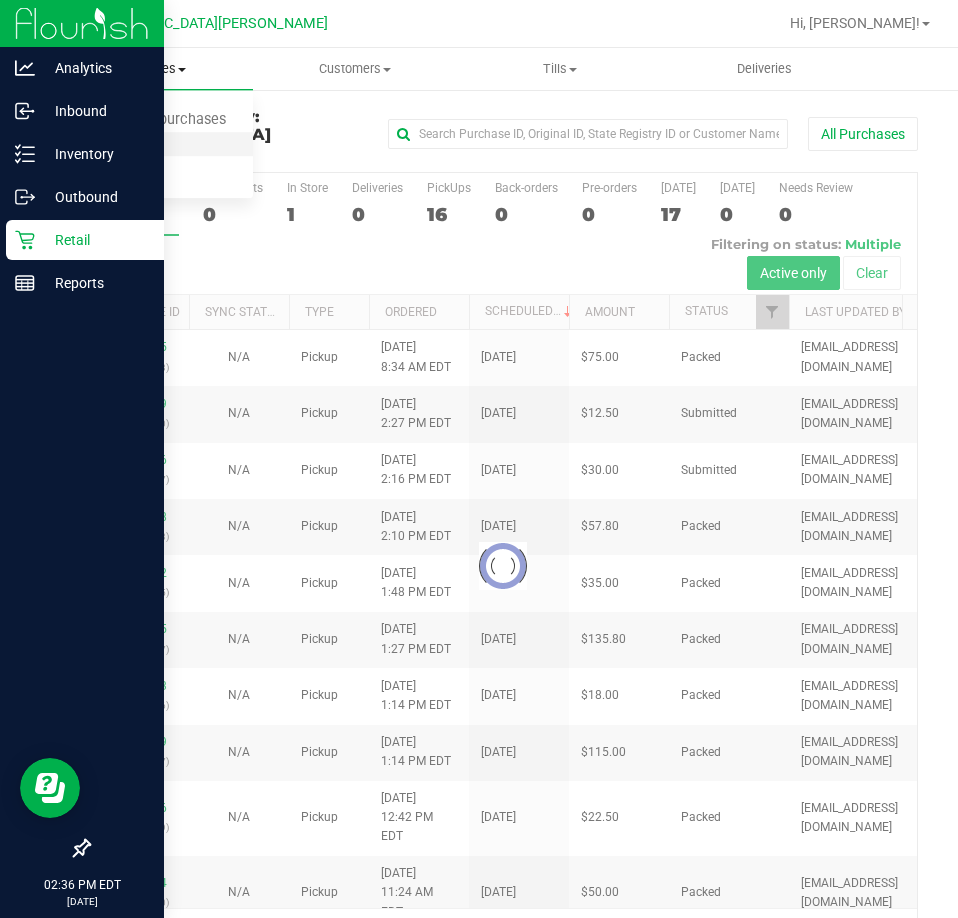 click on "Fulfillment" at bounding box center [110, 144] 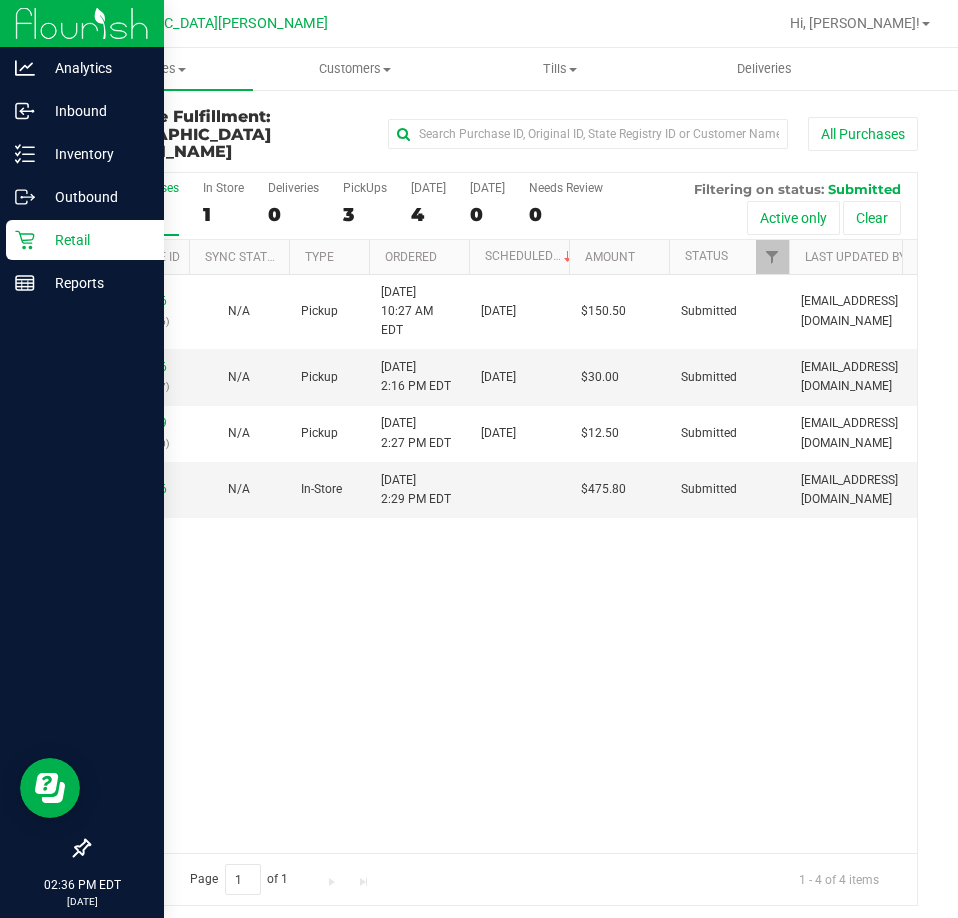 scroll, scrollTop: 0, scrollLeft: 87, axis: horizontal 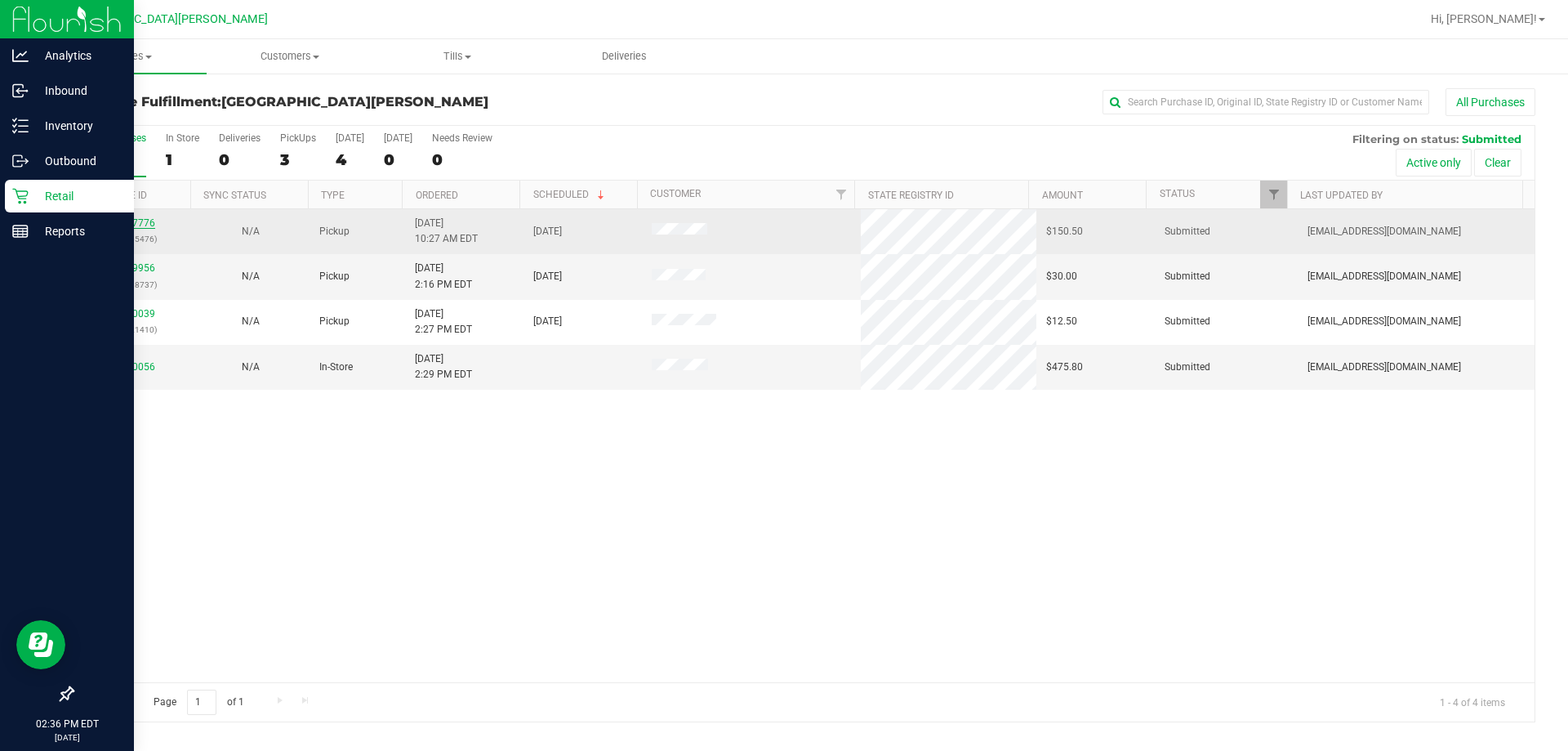 click on "11617776" at bounding box center (132, 223) 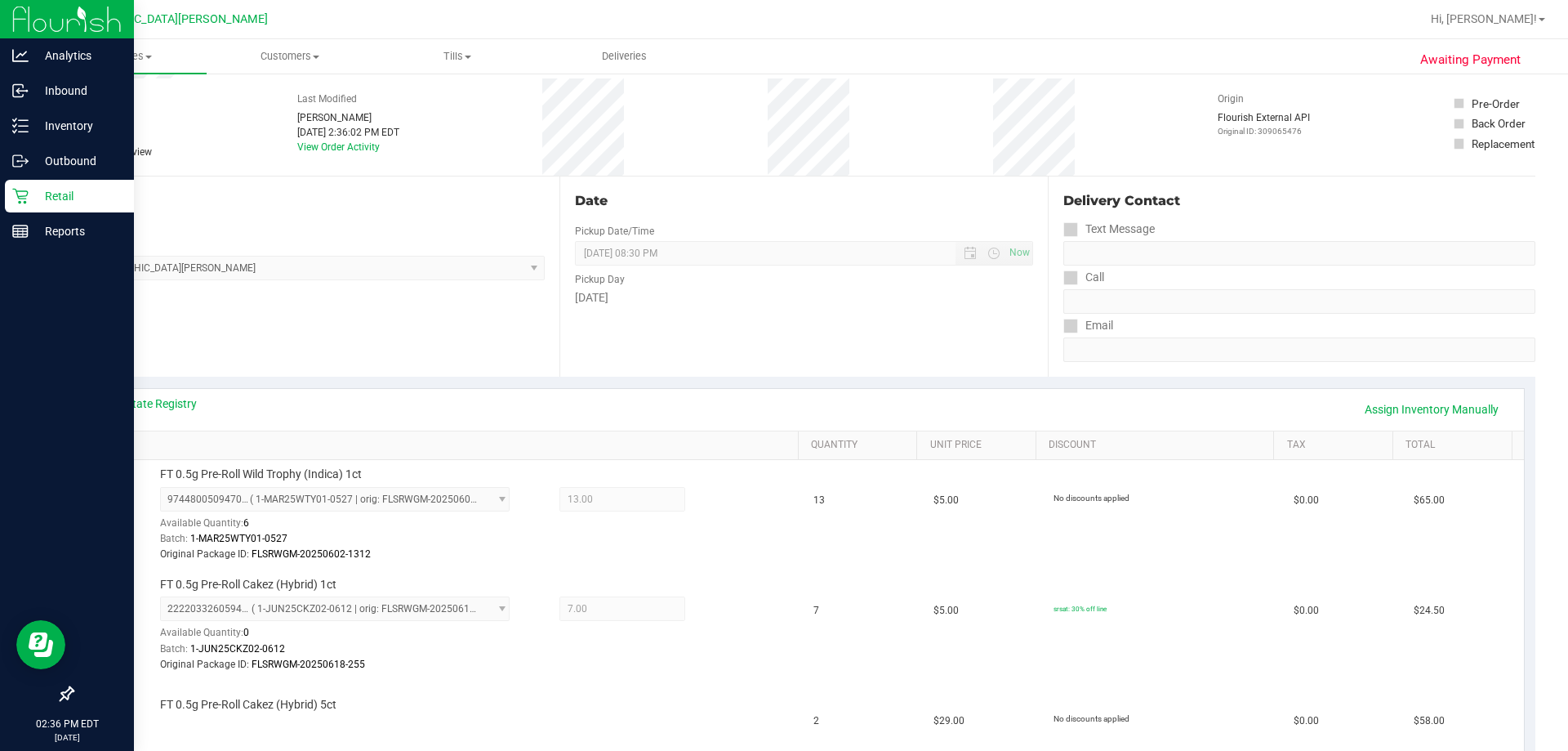 scroll, scrollTop: 0, scrollLeft: 0, axis: both 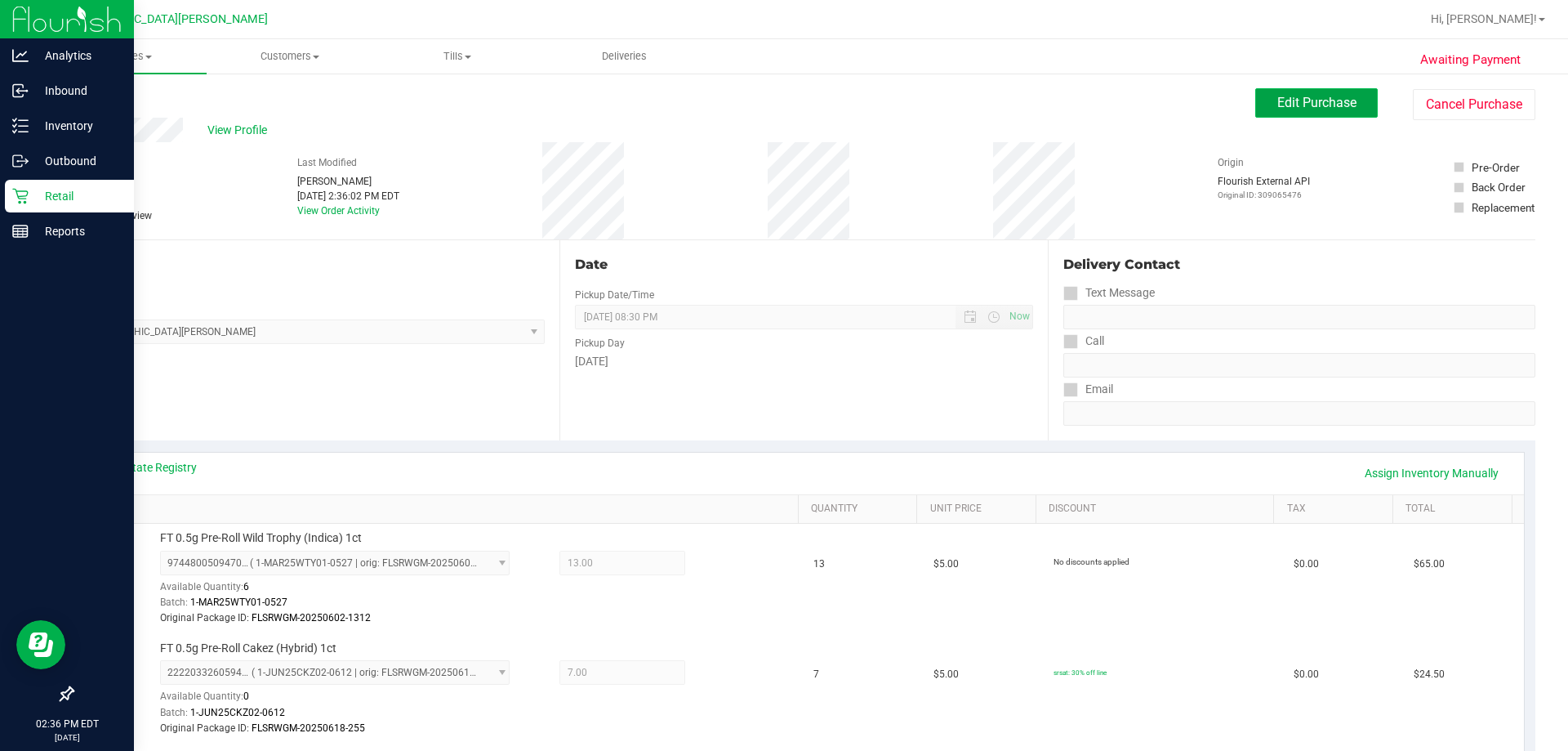 click on "Edit Purchase" at bounding box center (1316, 102) 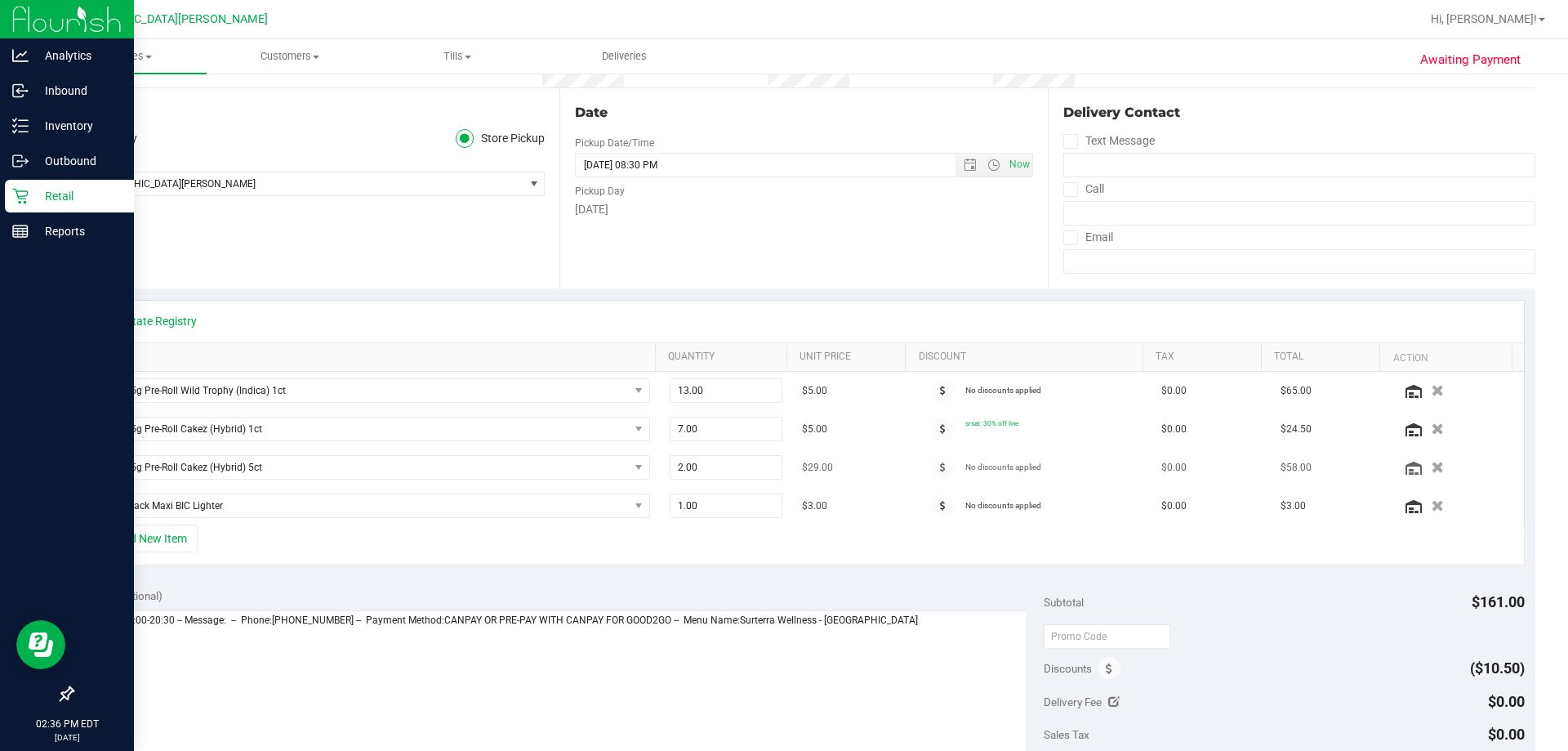 scroll, scrollTop: 163, scrollLeft: 0, axis: vertical 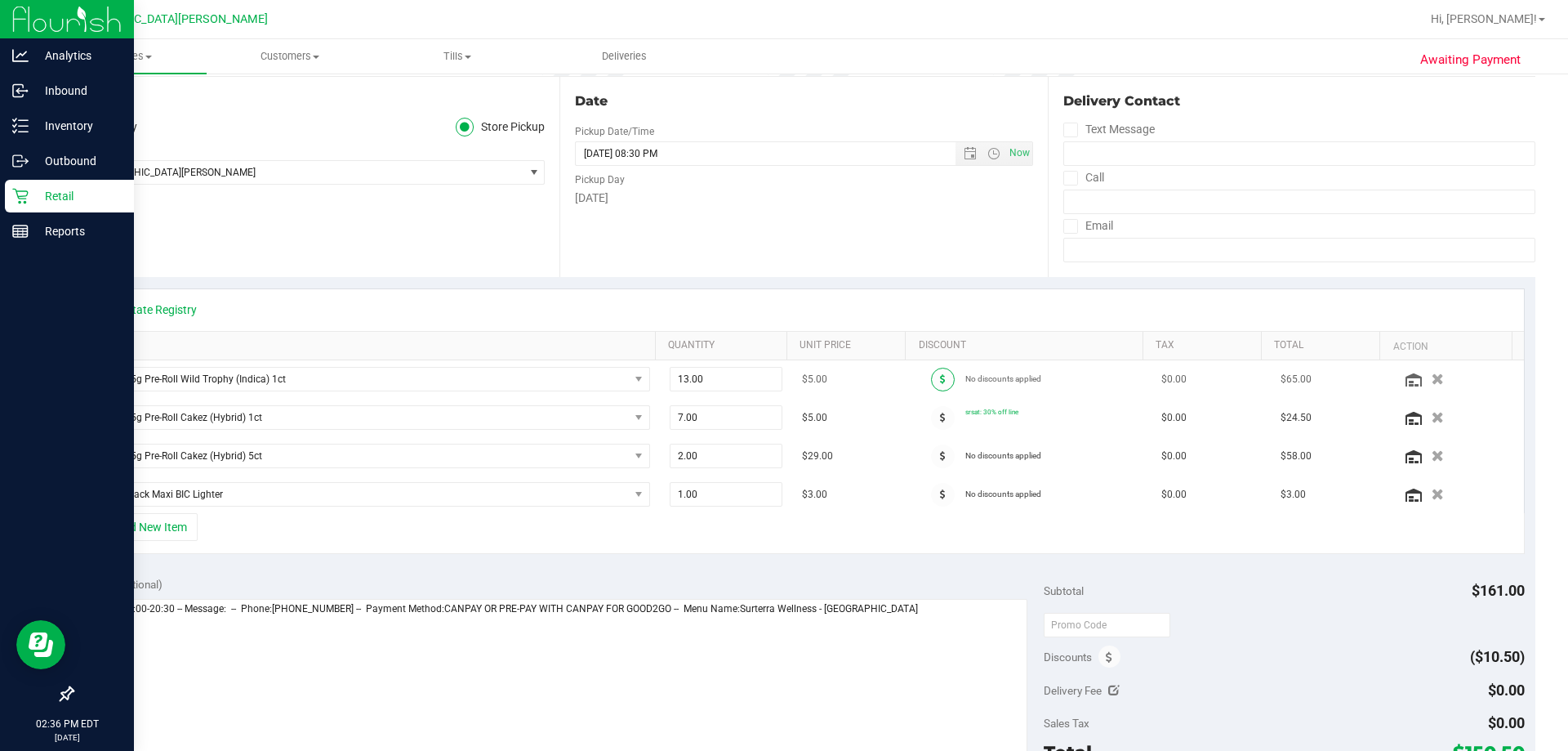 click at bounding box center (942, 379) 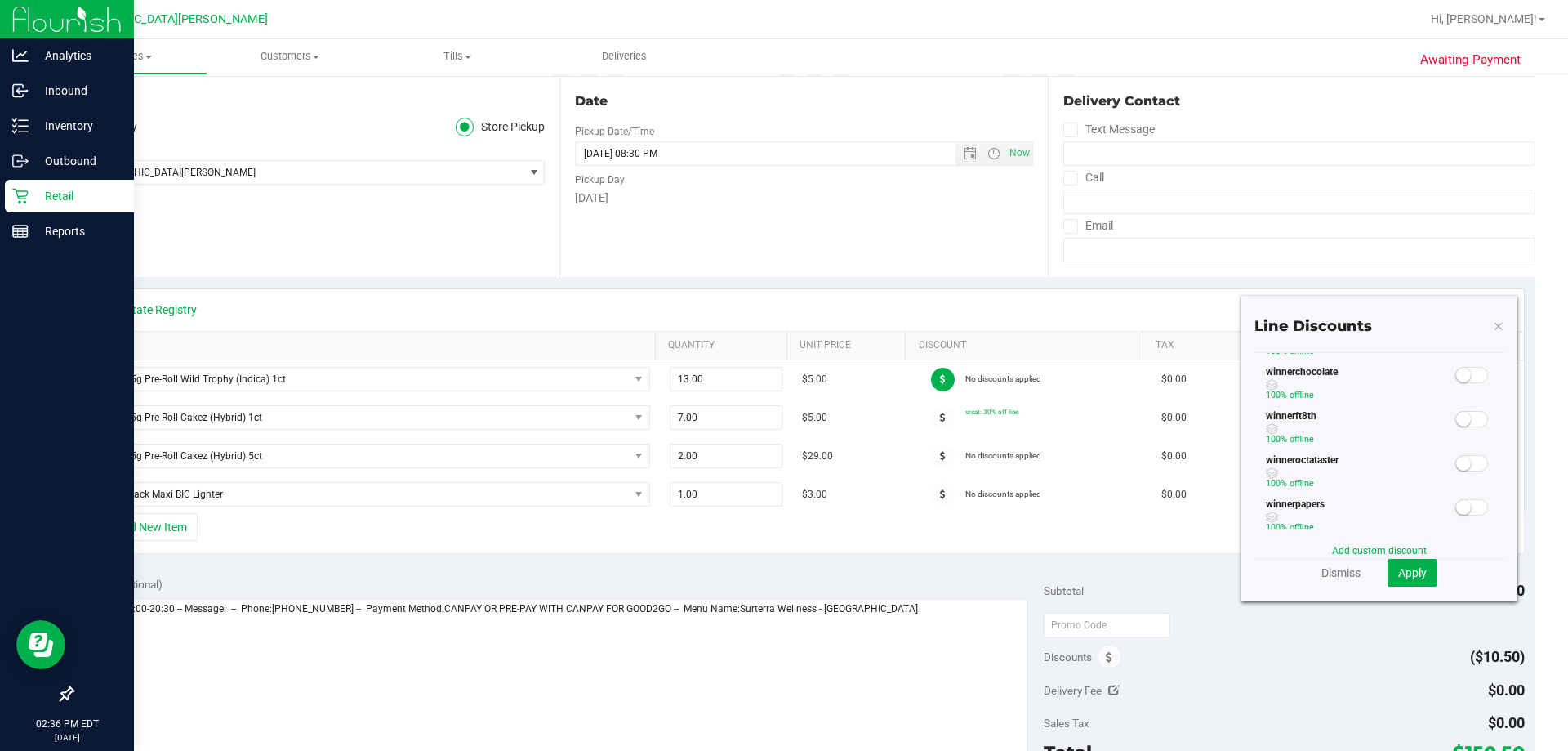 scroll, scrollTop: 521, scrollLeft: 0, axis: vertical 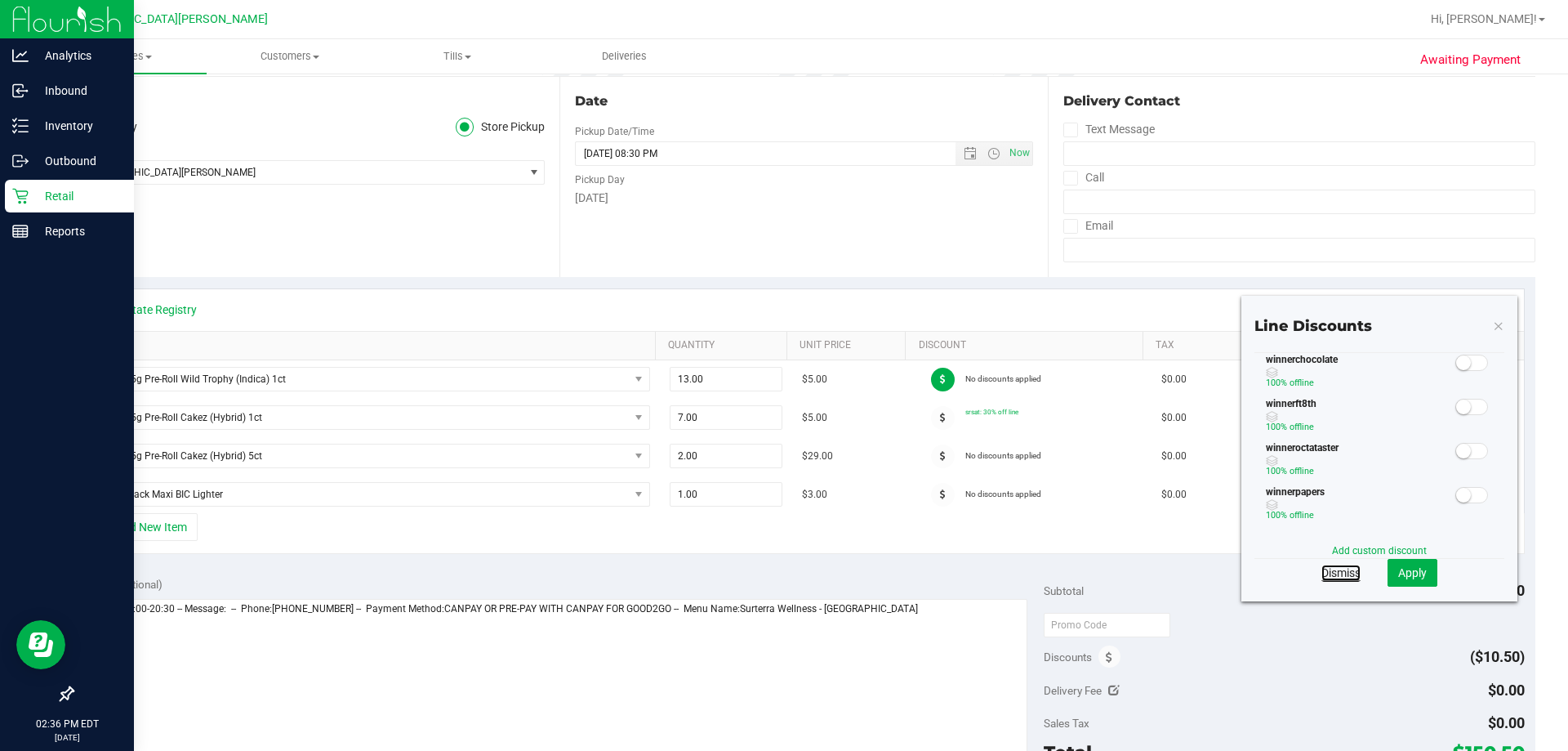 click on "Dismiss" at bounding box center [1341, 573] 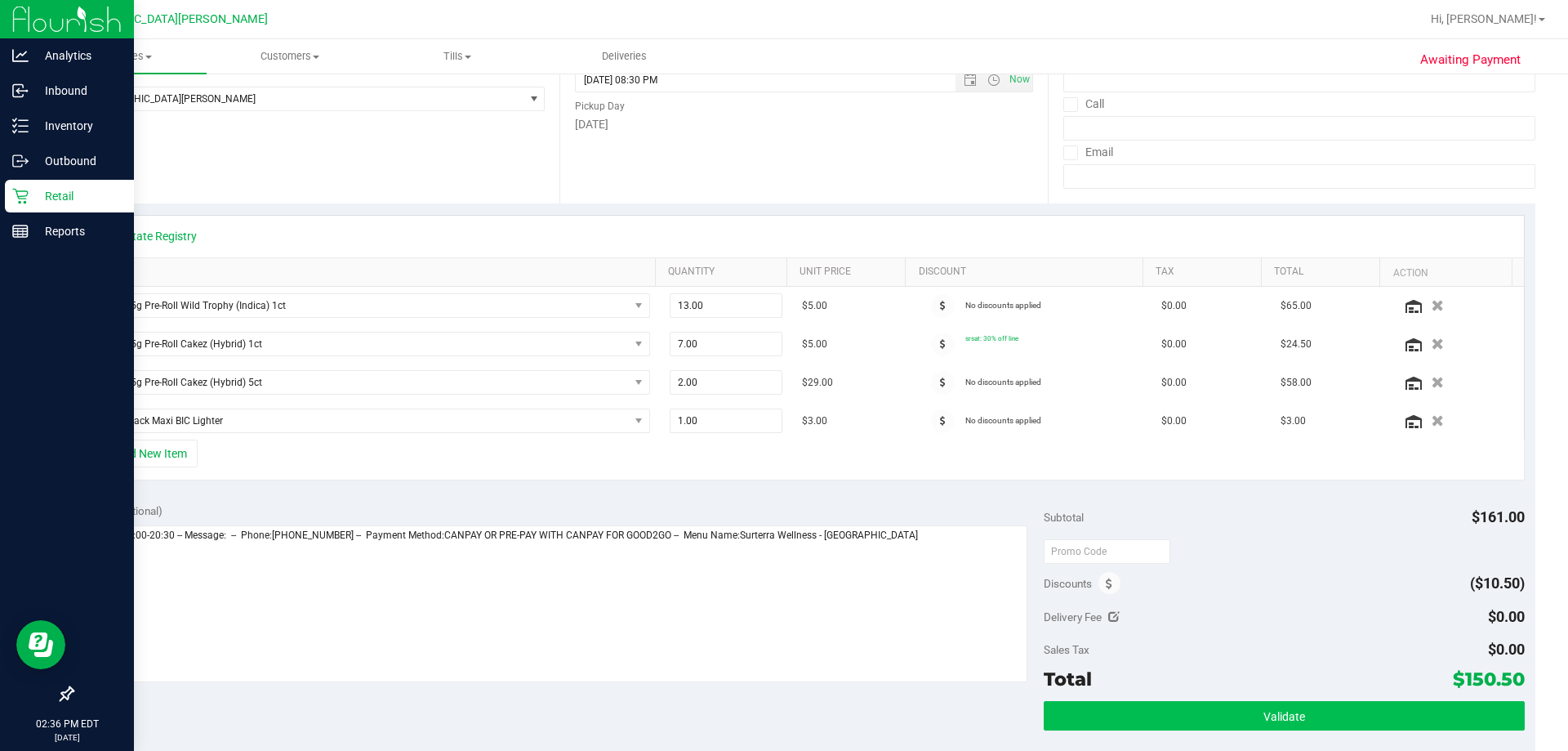 scroll, scrollTop: 327, scrollLeft: 0, axis: vertical 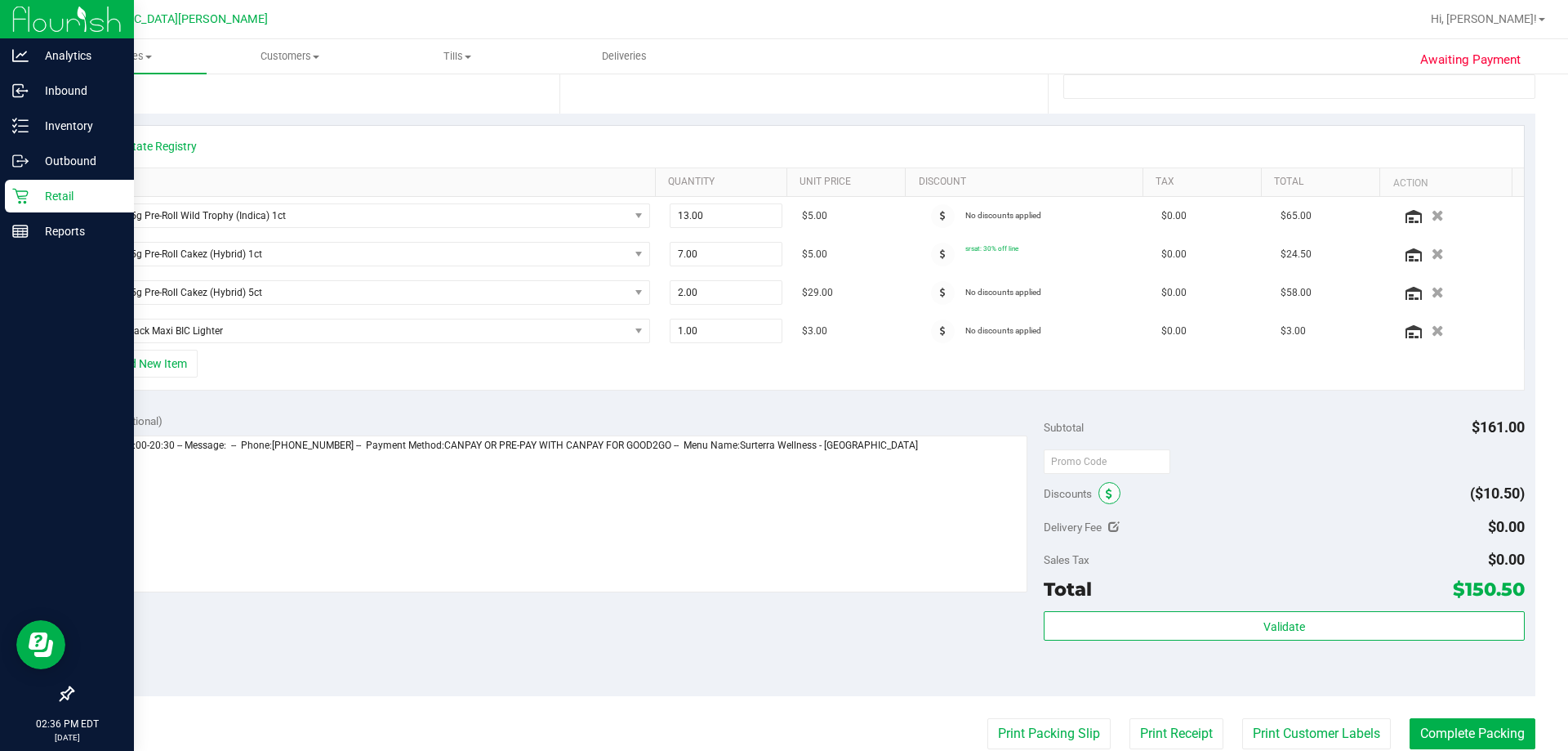 click at bounding box center [1109, 494] 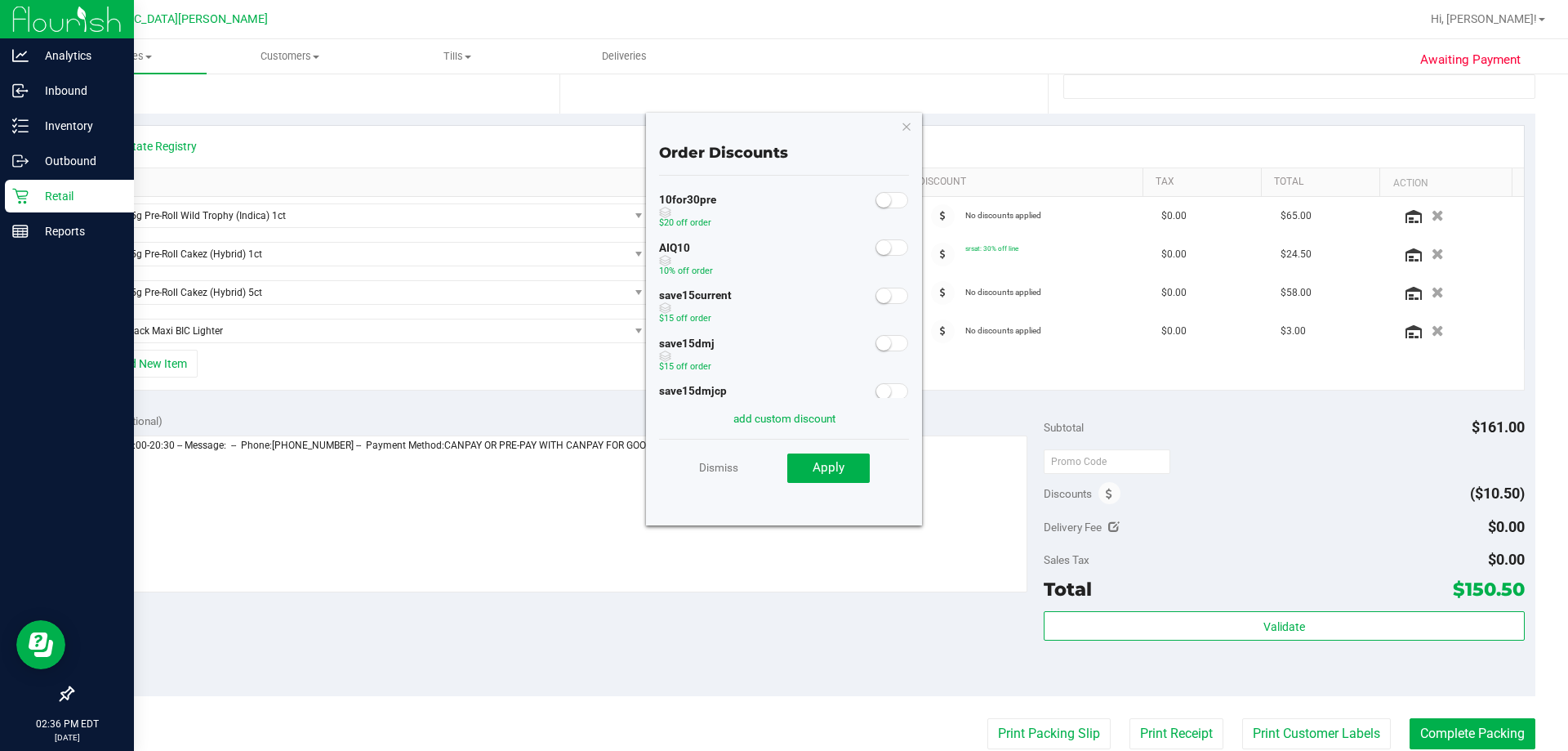 click at bounding box center (884, 200) 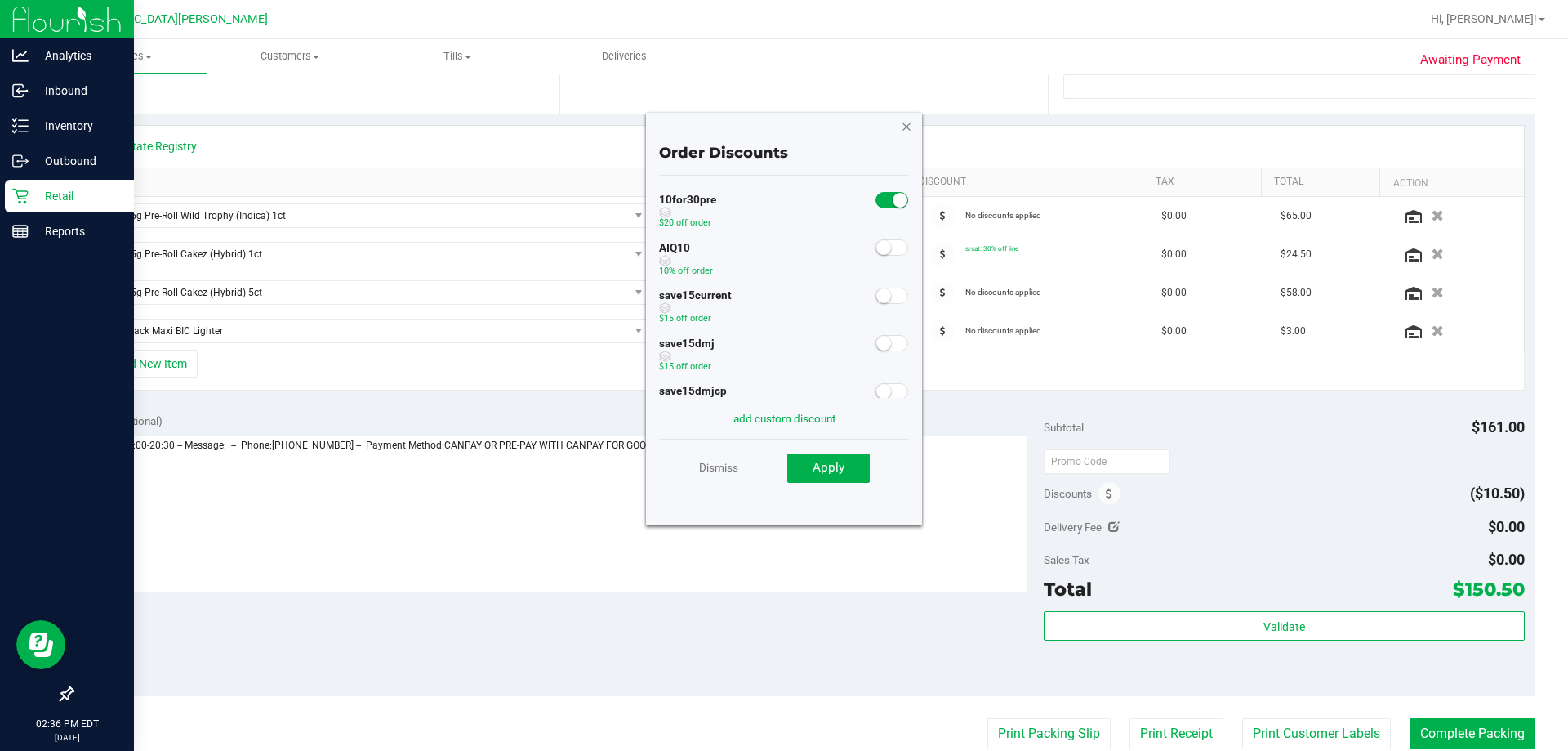 click at bounding box center (906, 126) 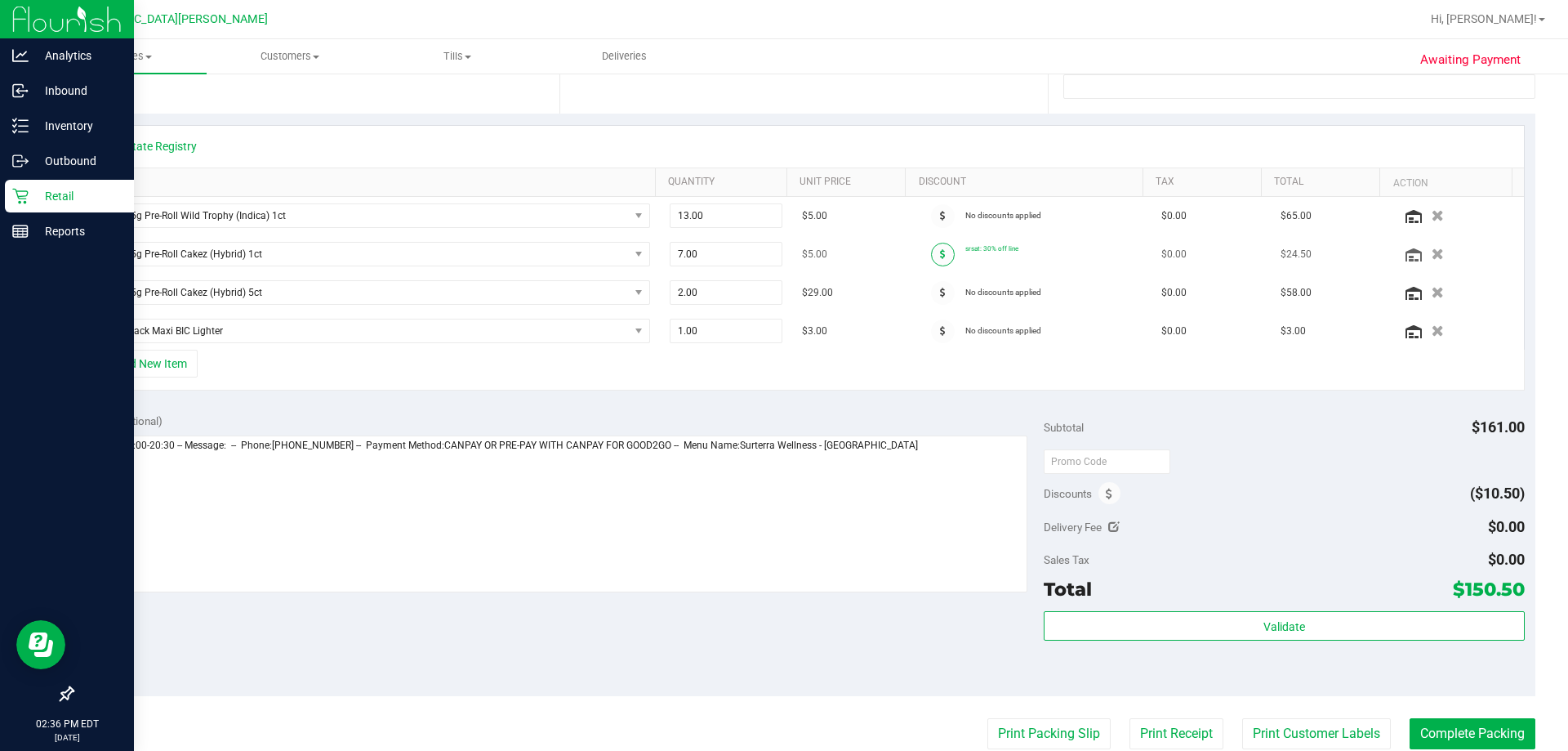 click at bounding box center [942, 254] 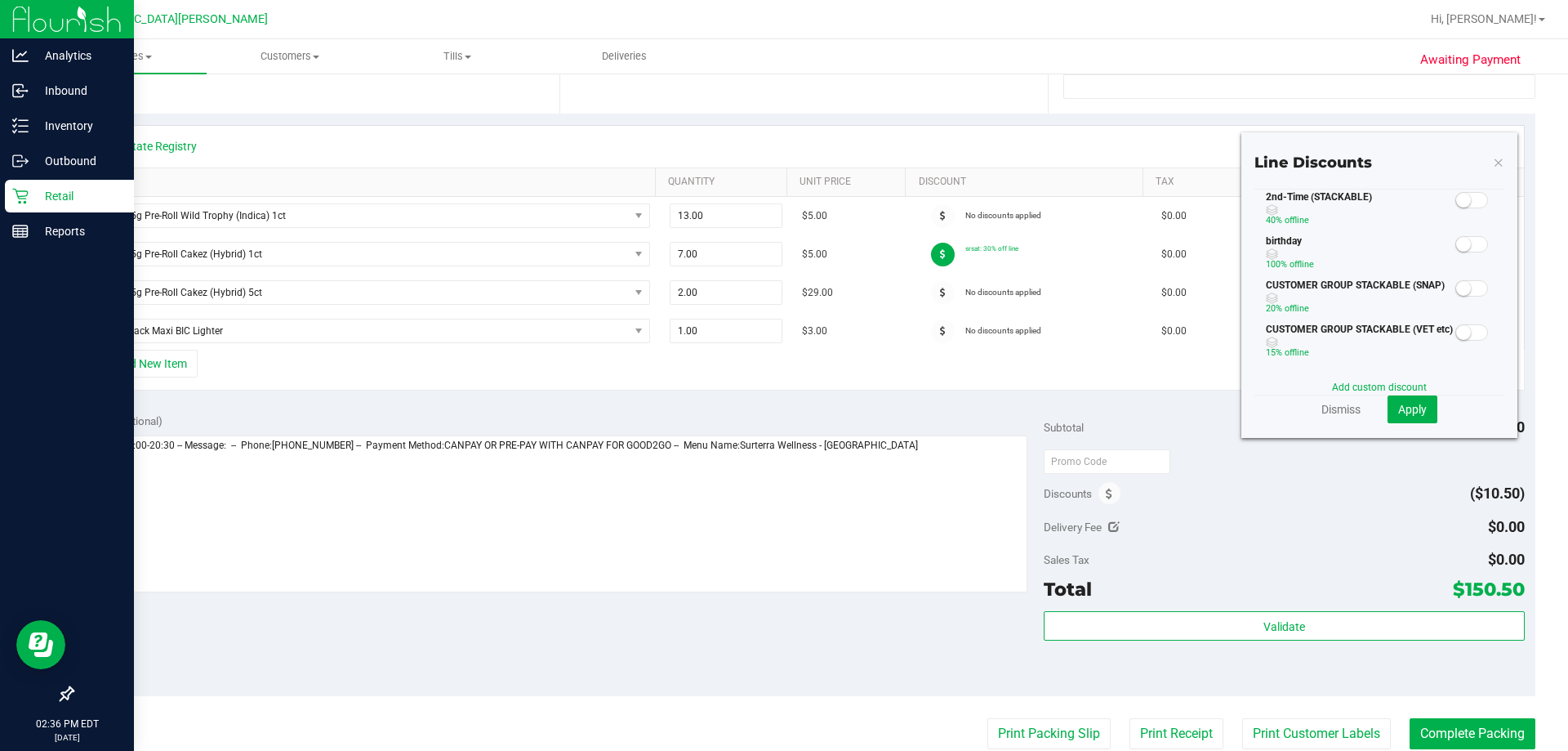 scroll, scrollTop: 163, scrollLeft: 0, axis: vertical 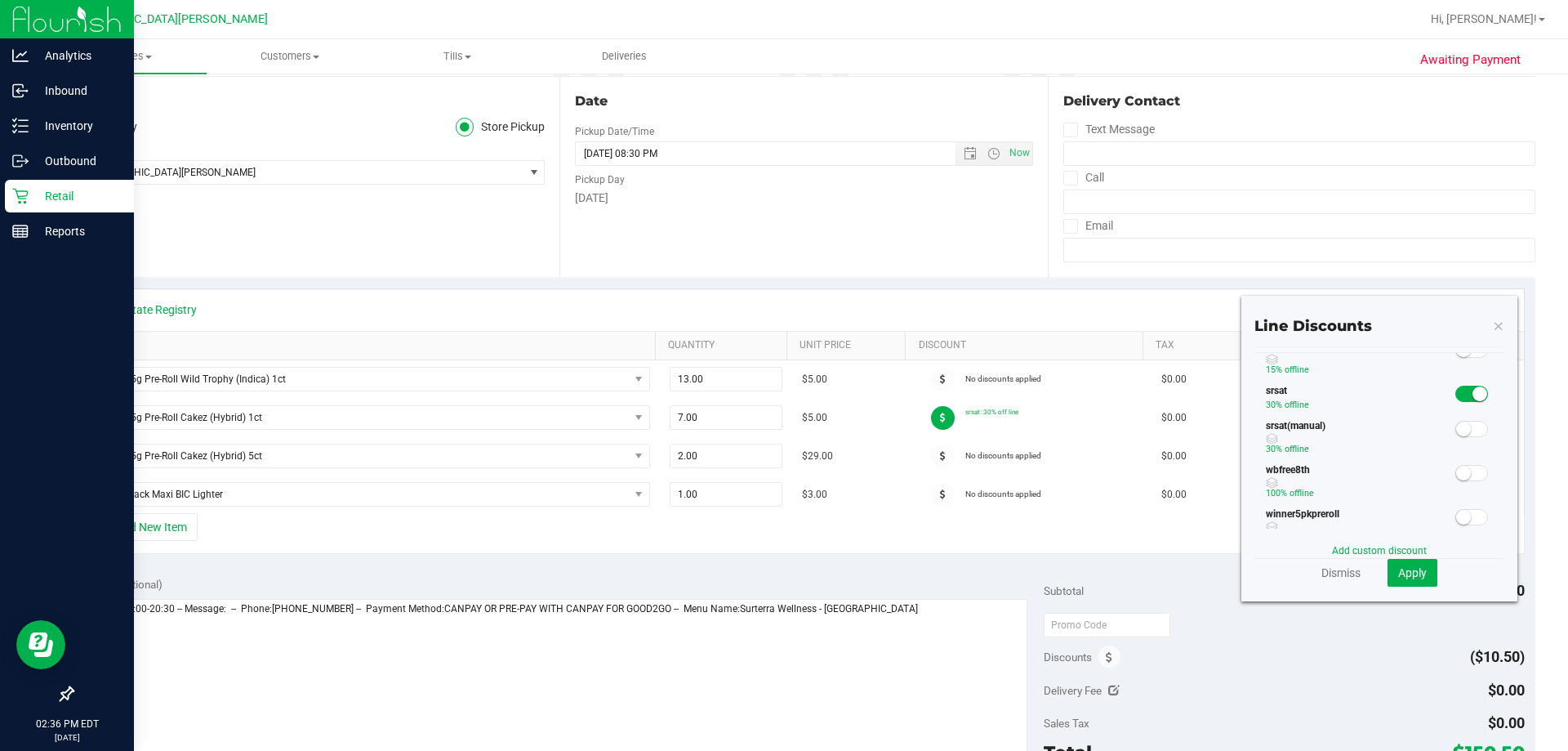 click at bounding box center [1472, 394] 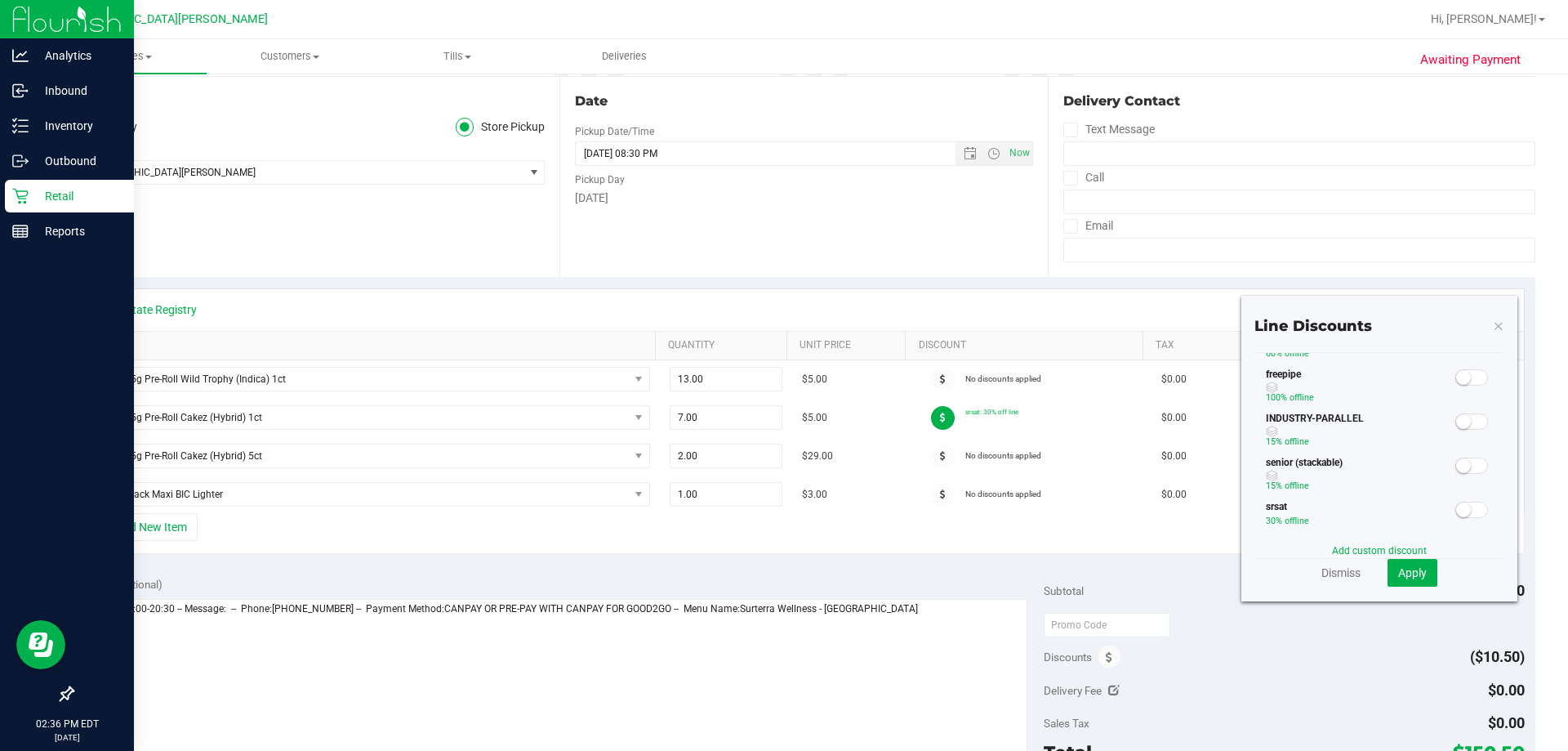scroll, scrollTop: 245, scrollLeft: 0, axis: vertical 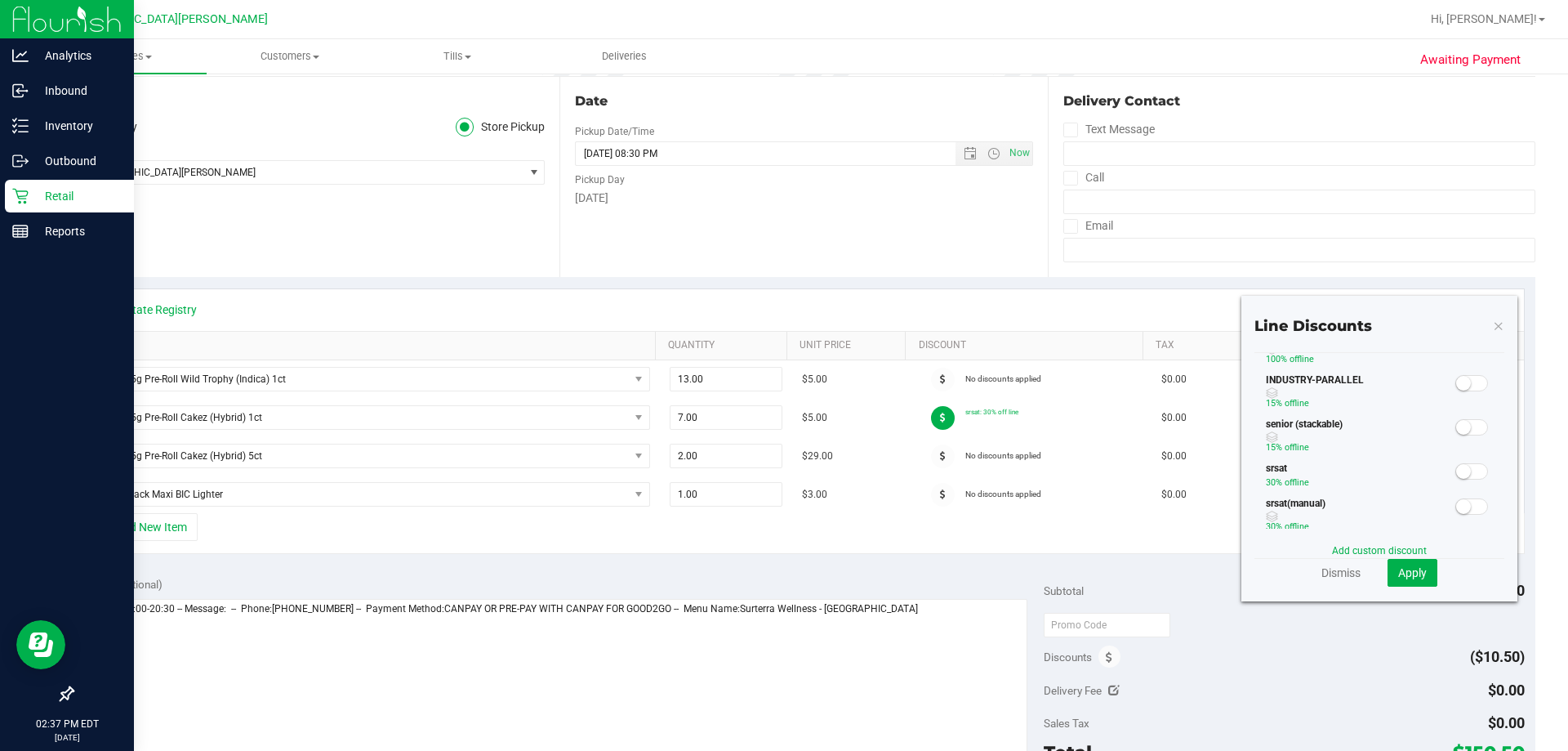 click at bounding box center (1463, 472) 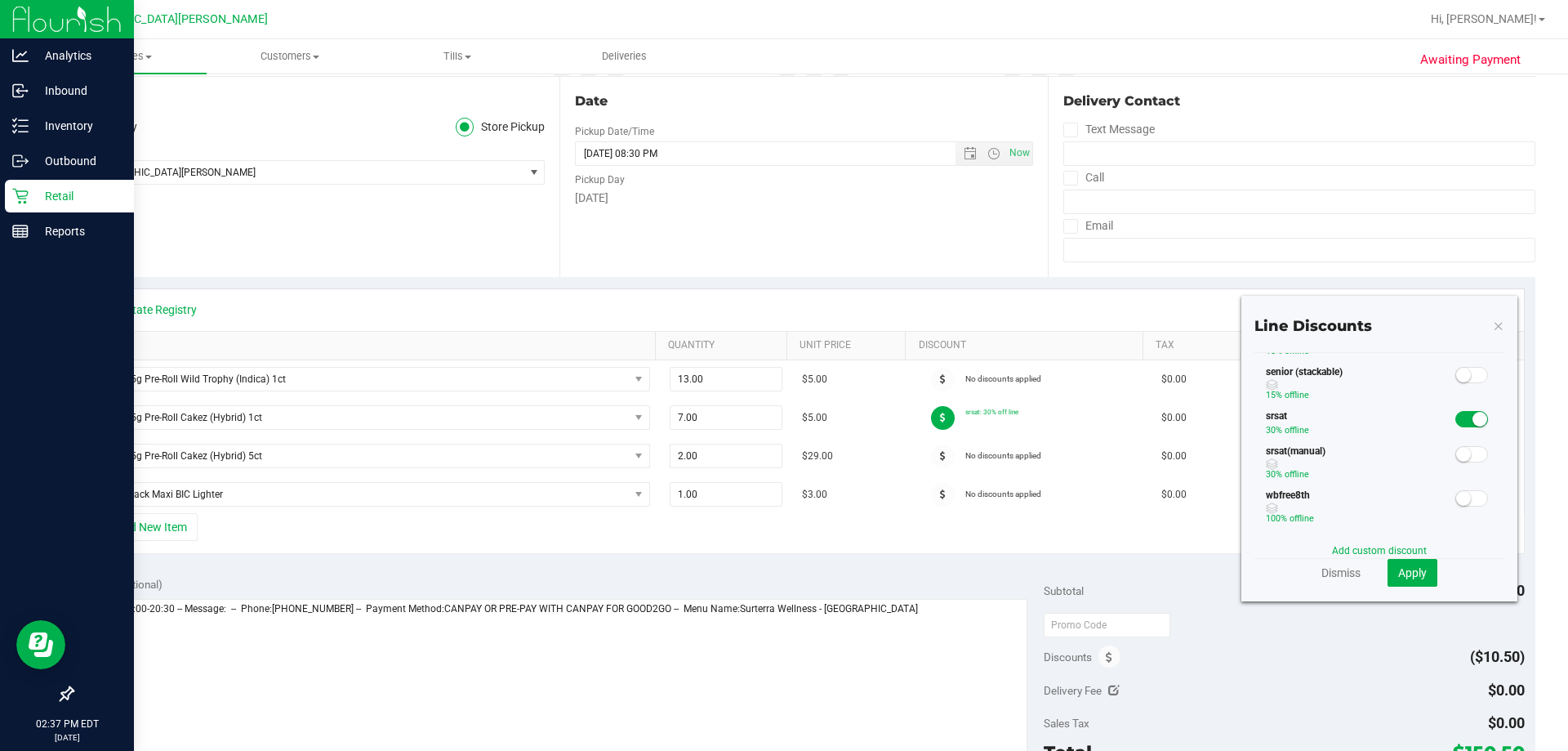 scroll, scrollTop: 327, scrollLeft: 0, axis: vertical 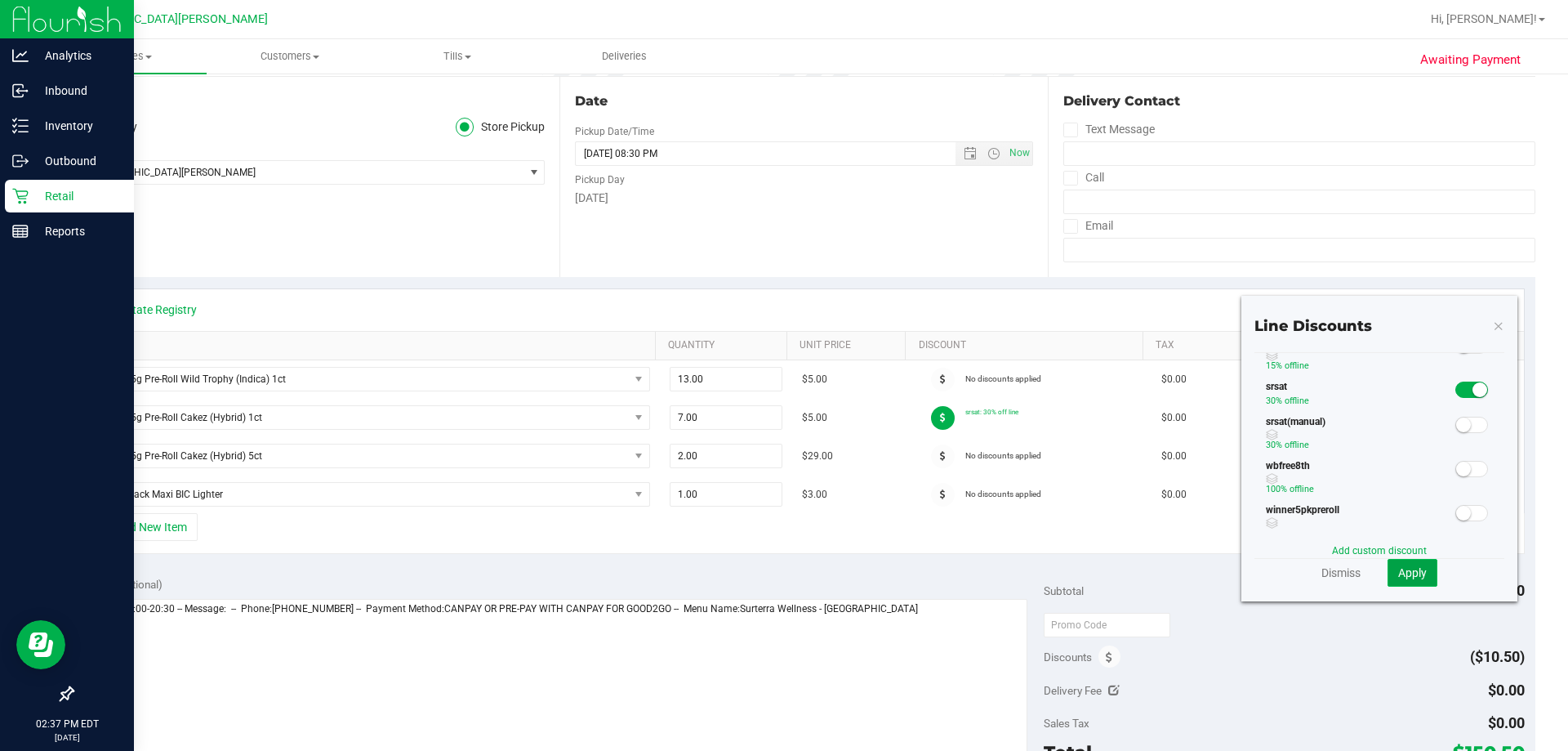 click on "Apply" 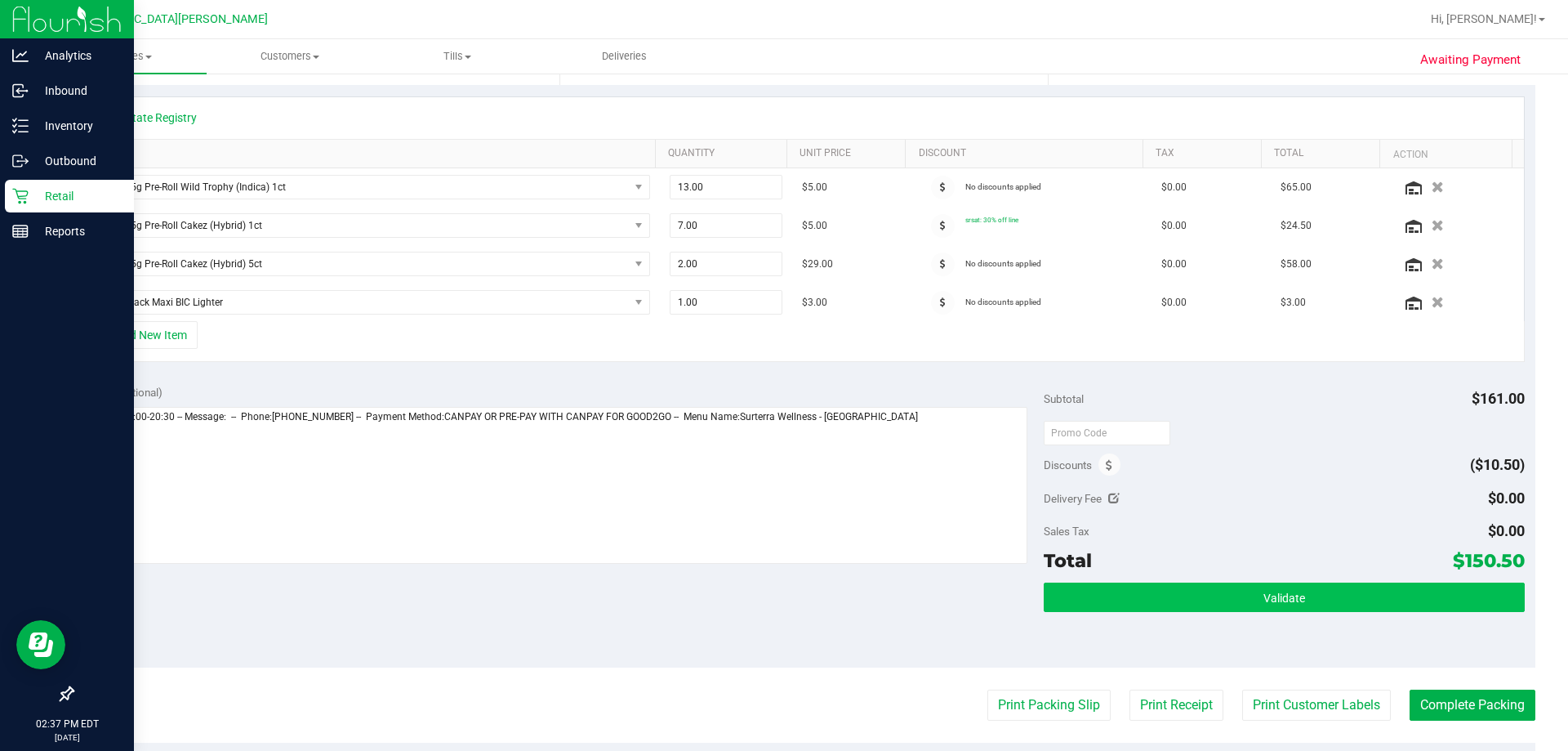 scroll, scrollTop: 327, scrollLeft: 0, axis: vertical 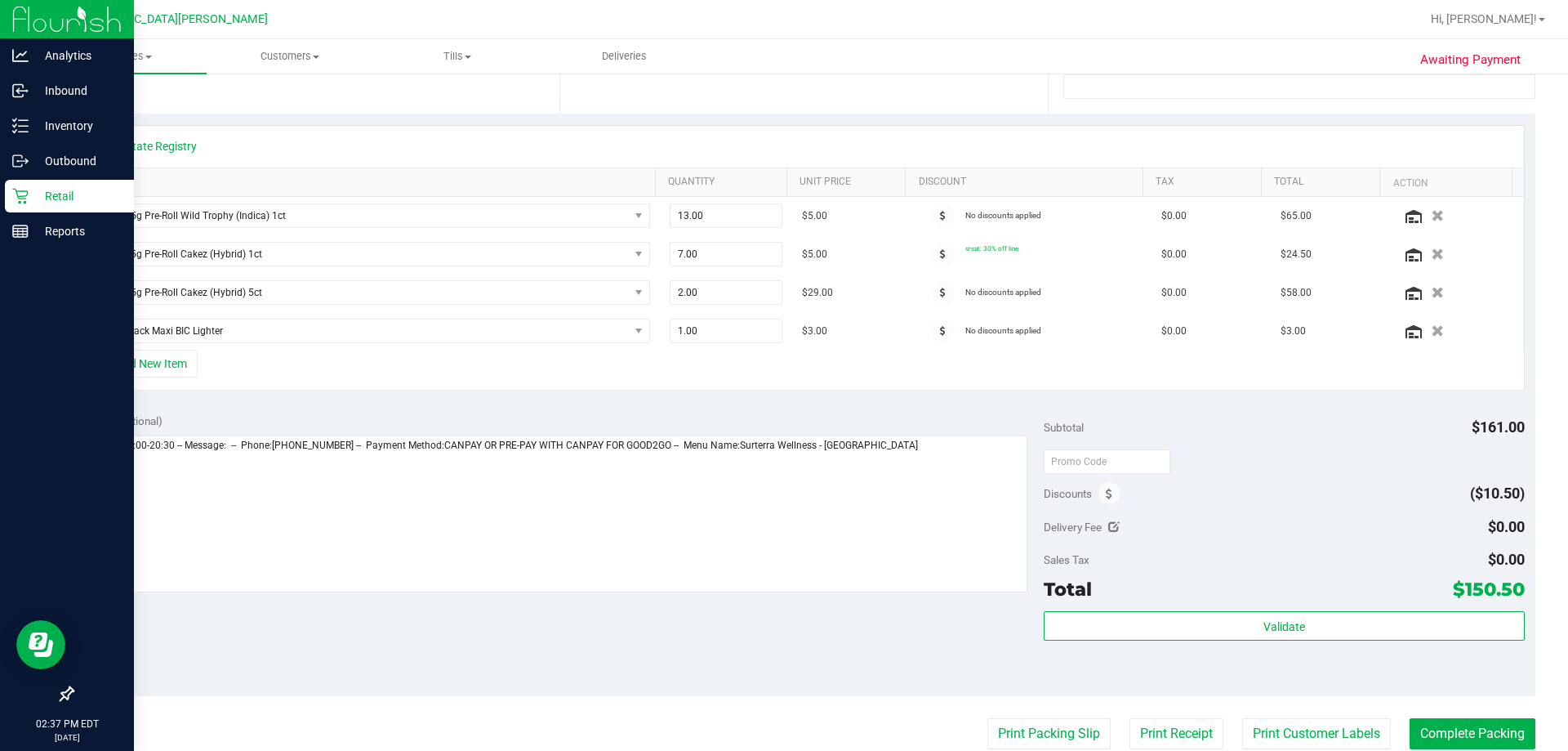 click on "Delivery Fee
$0.00" at bounding box center (1284, 527) 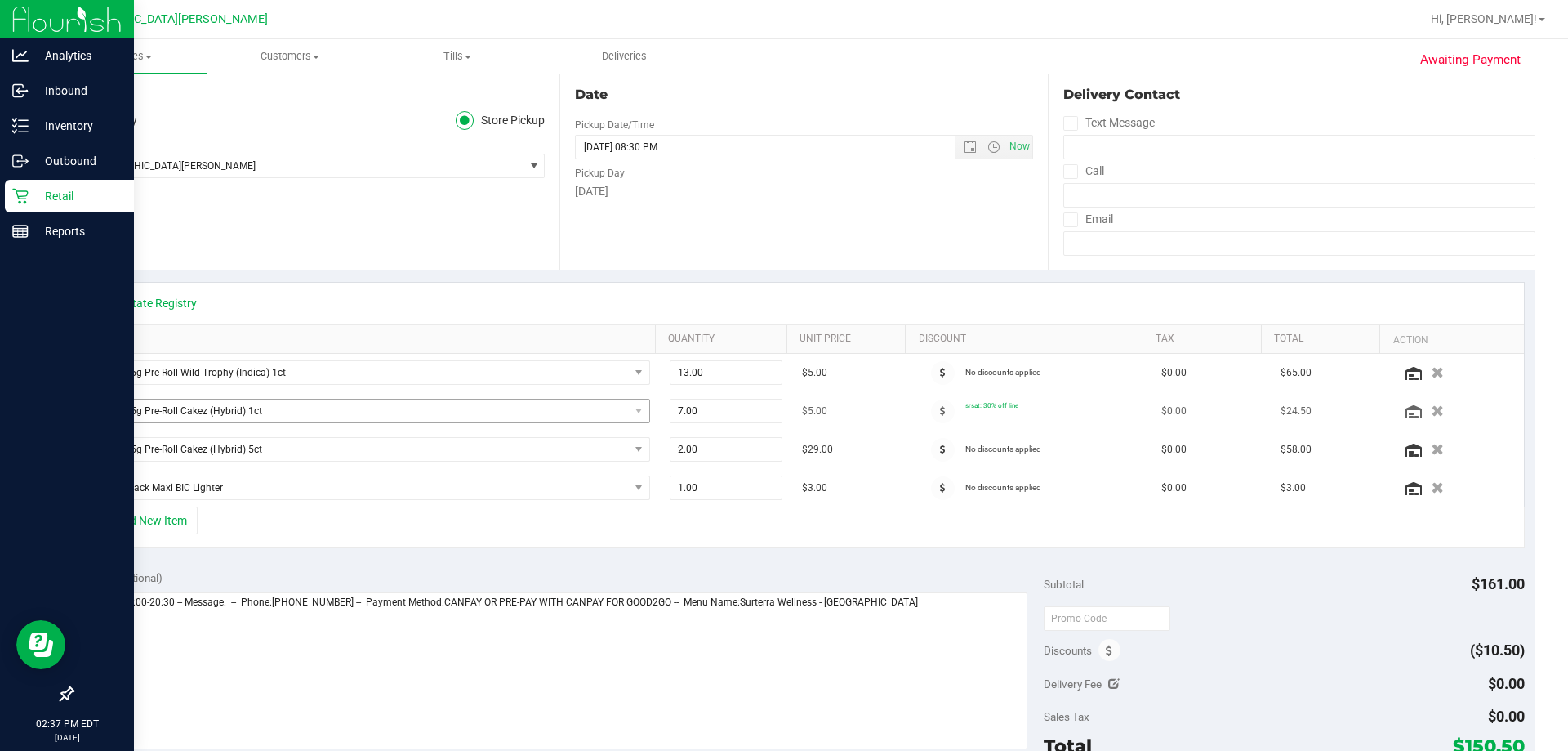 scroll, scrollTop: 163, scrollLeft: 0, axis: vertical 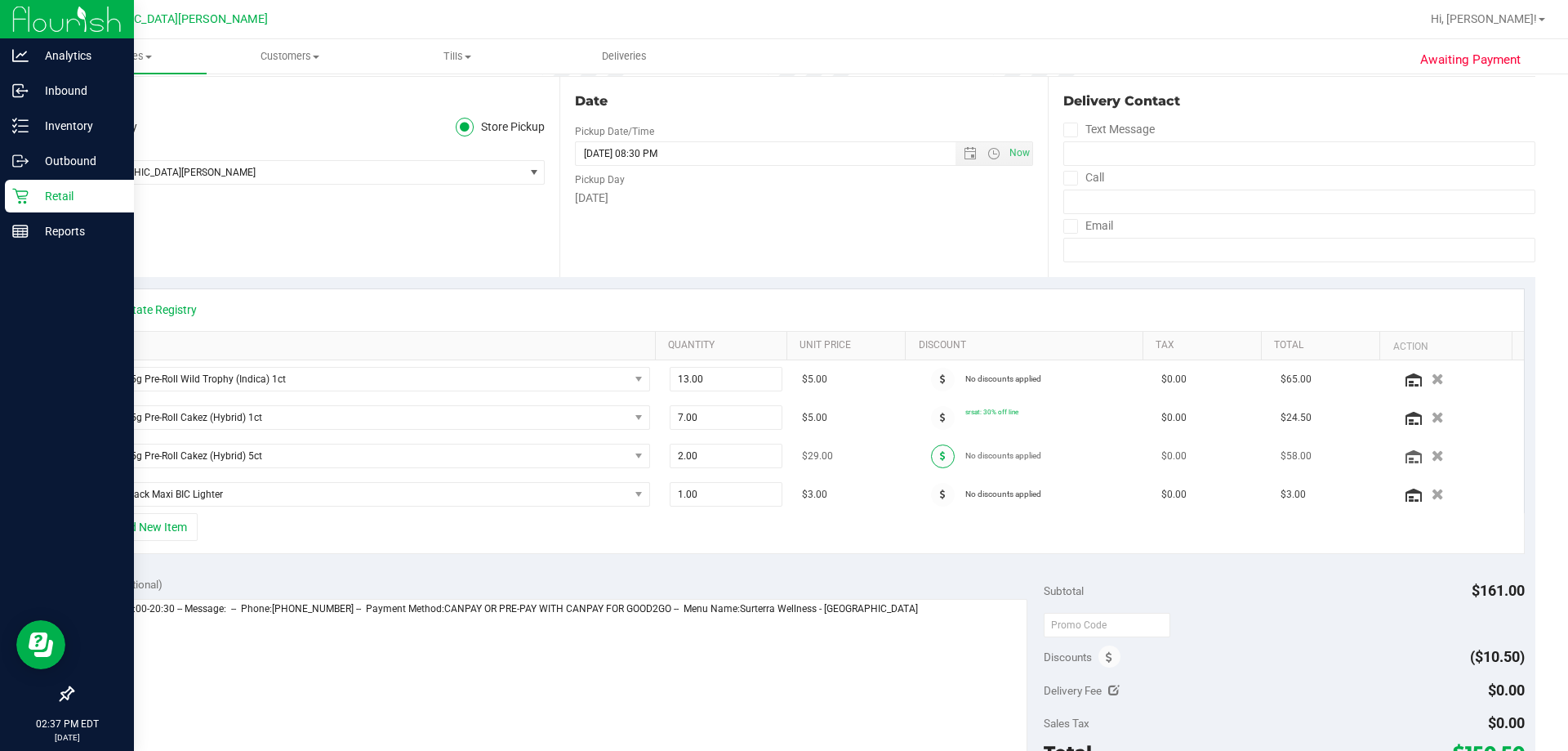 click at bounding box center [942, 456] 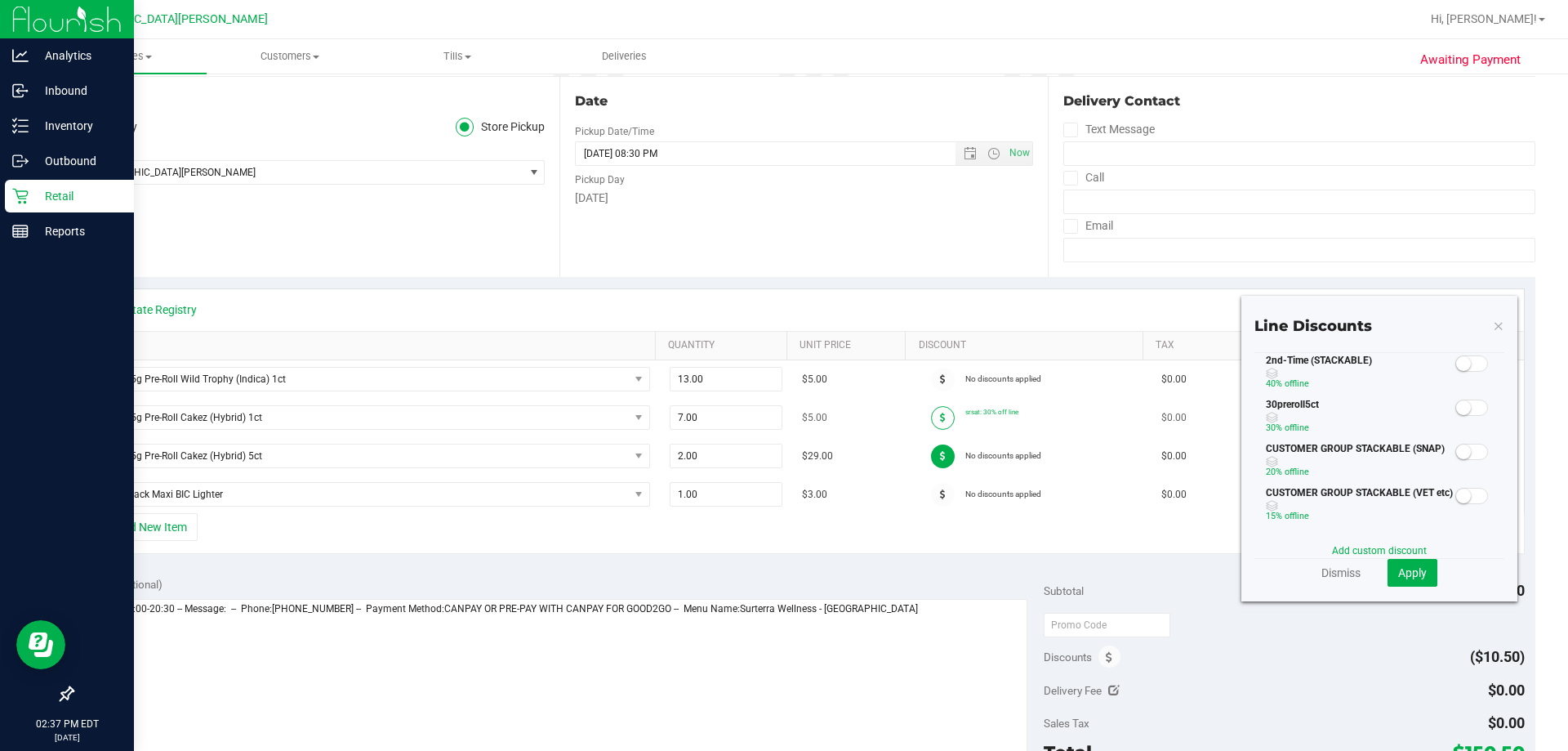 click at bounding box center (942, 418) 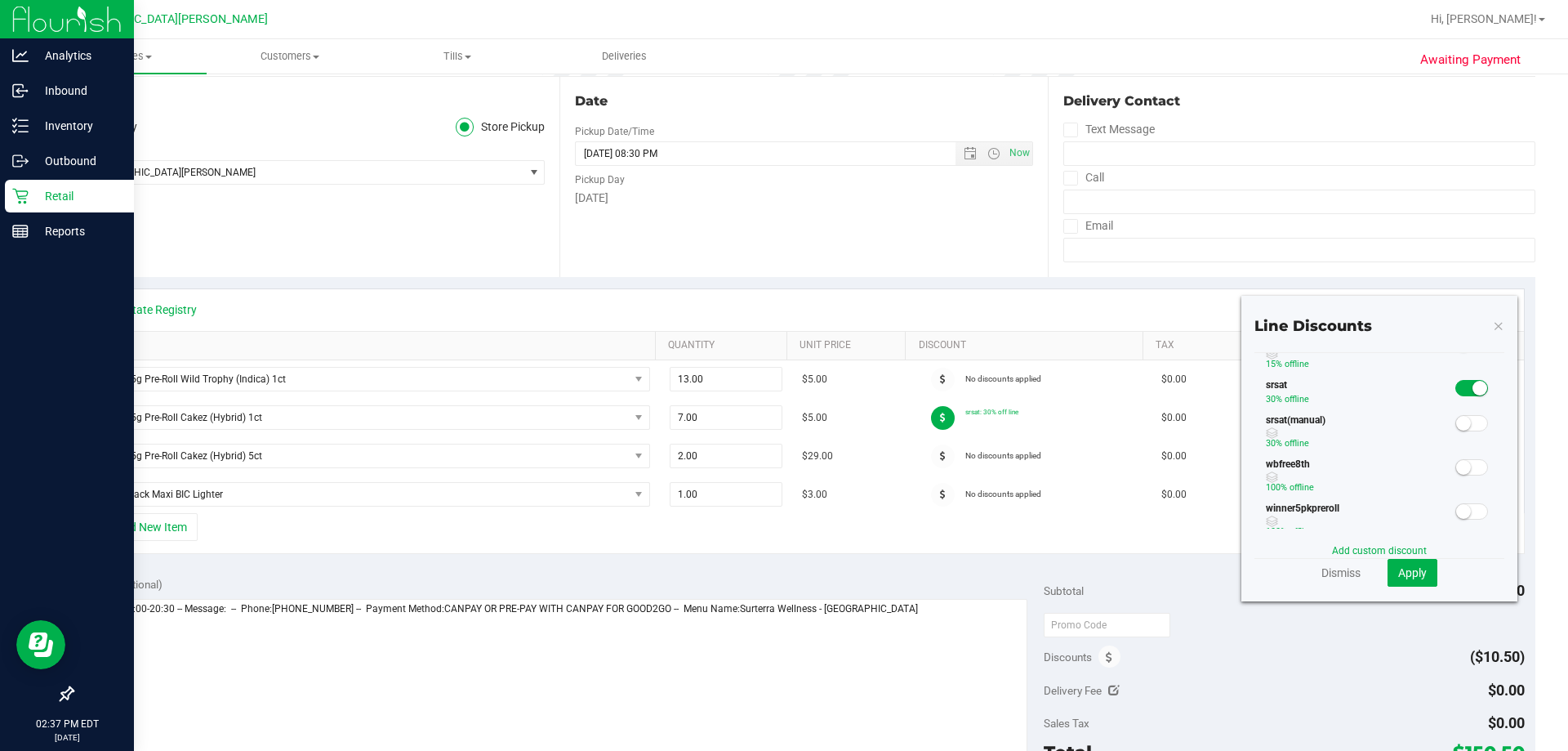 scroll, scrollTop: 327, scrollLeft: 0, axis: vertical 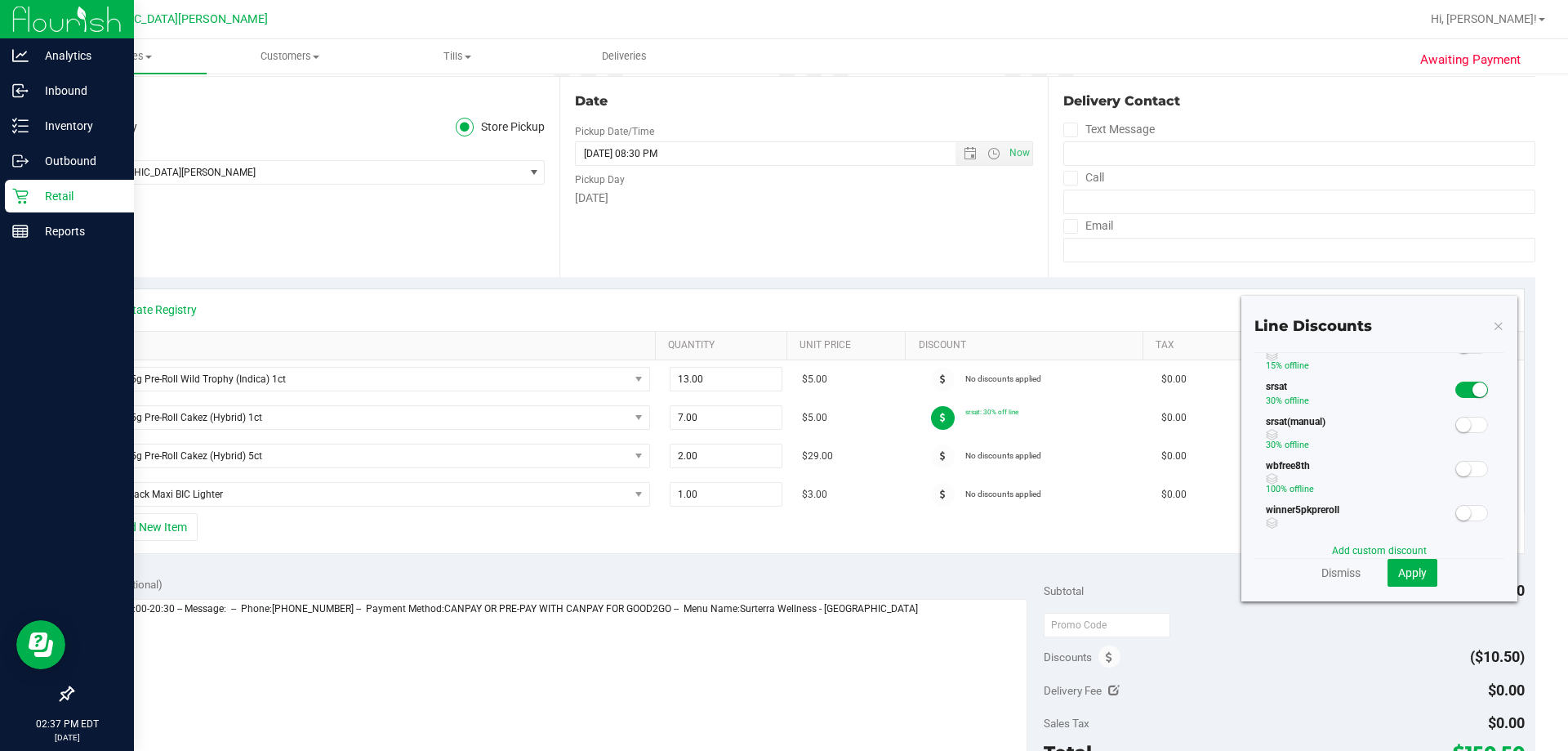click at bounding box center [1480, 390] 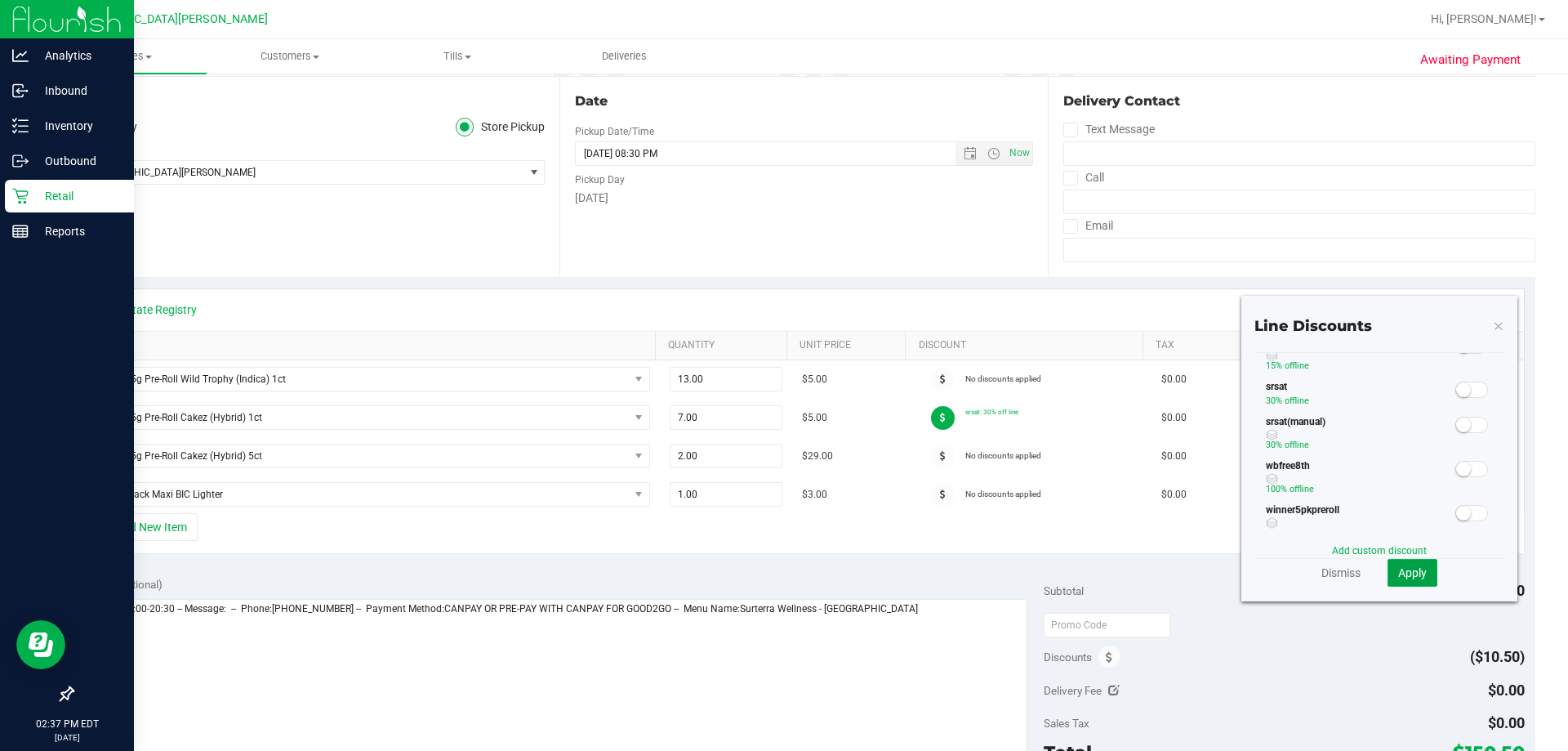 click on "Apply" 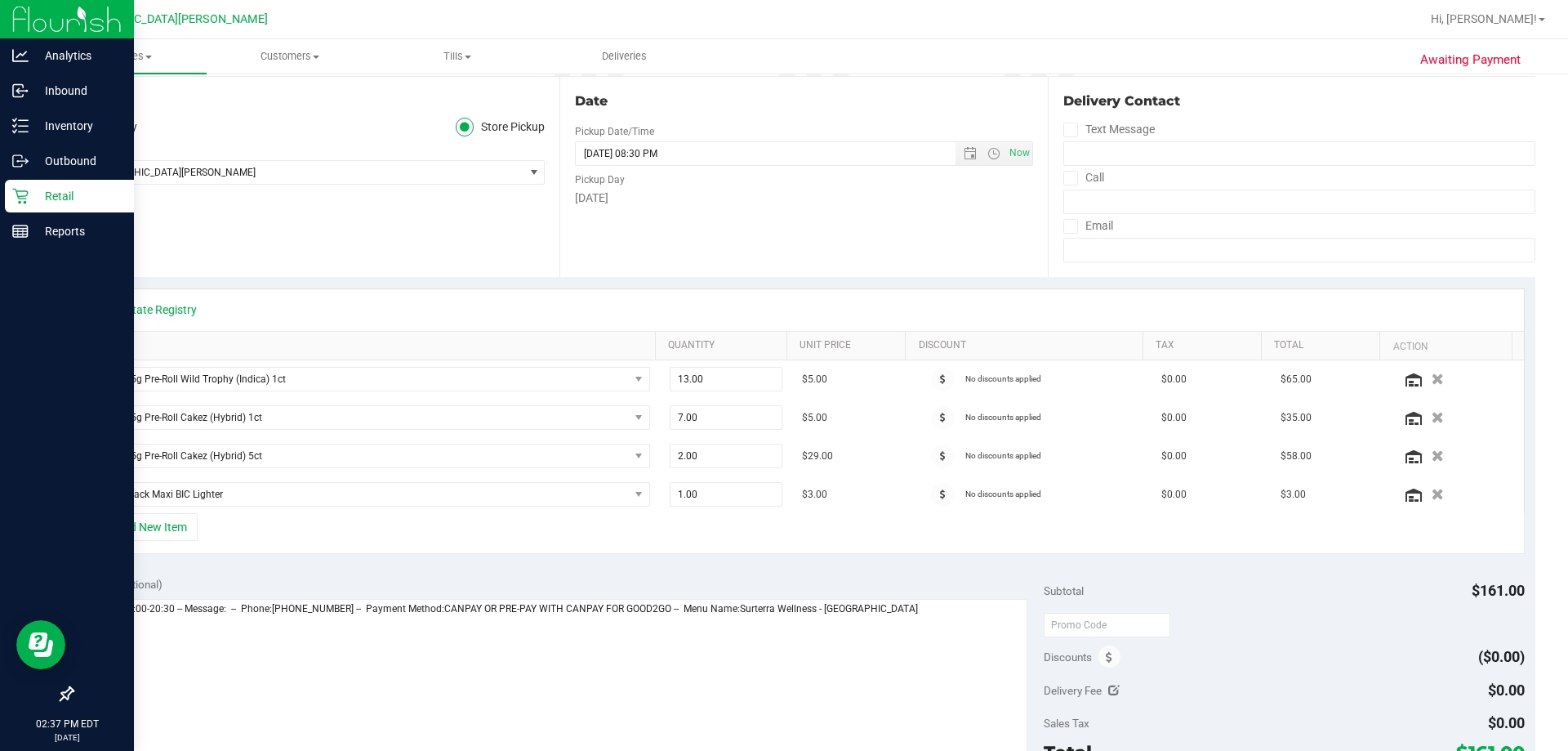 click at bounding box center (942, 456) 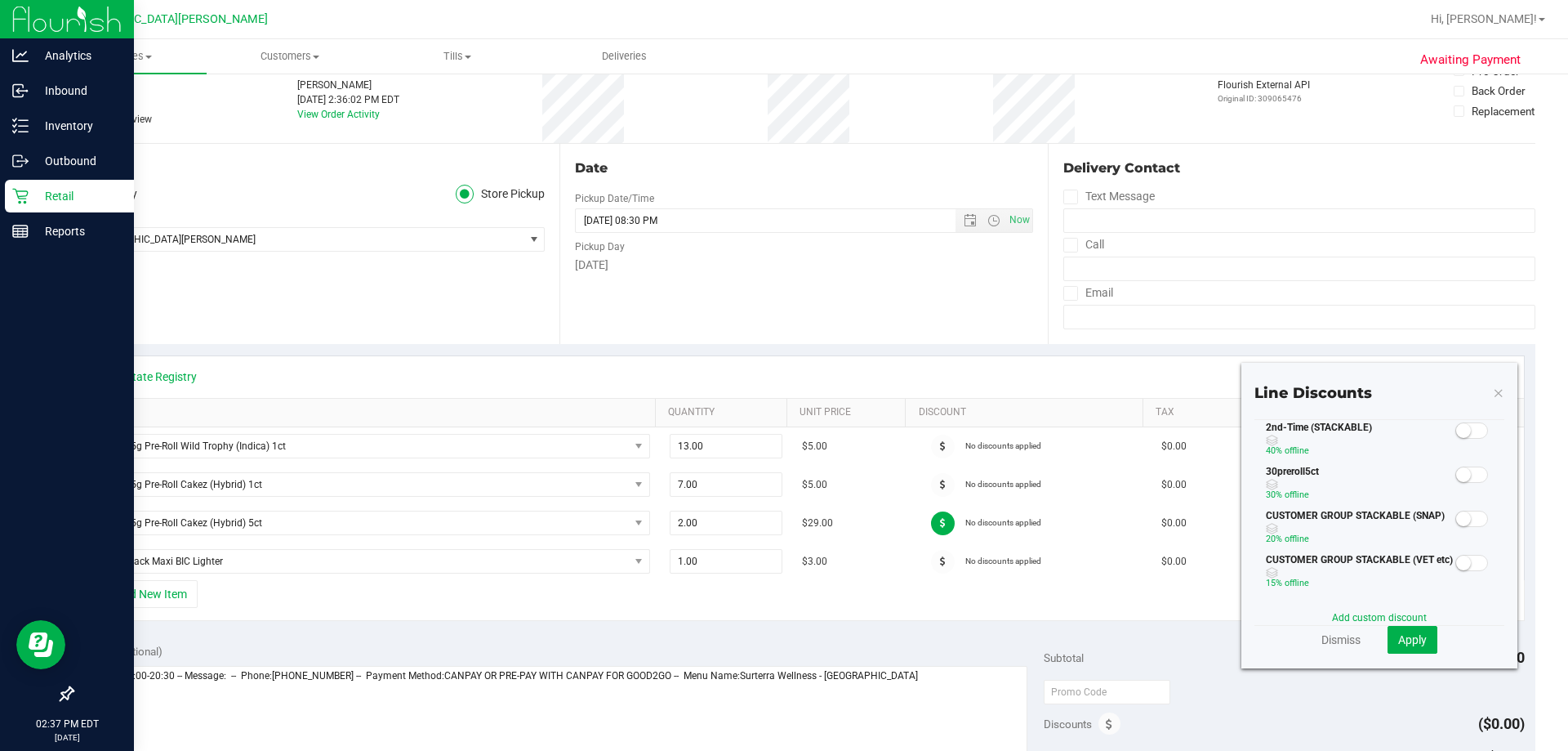 scroll, scrollTop: 0, scrollLeft: 0, axis: both 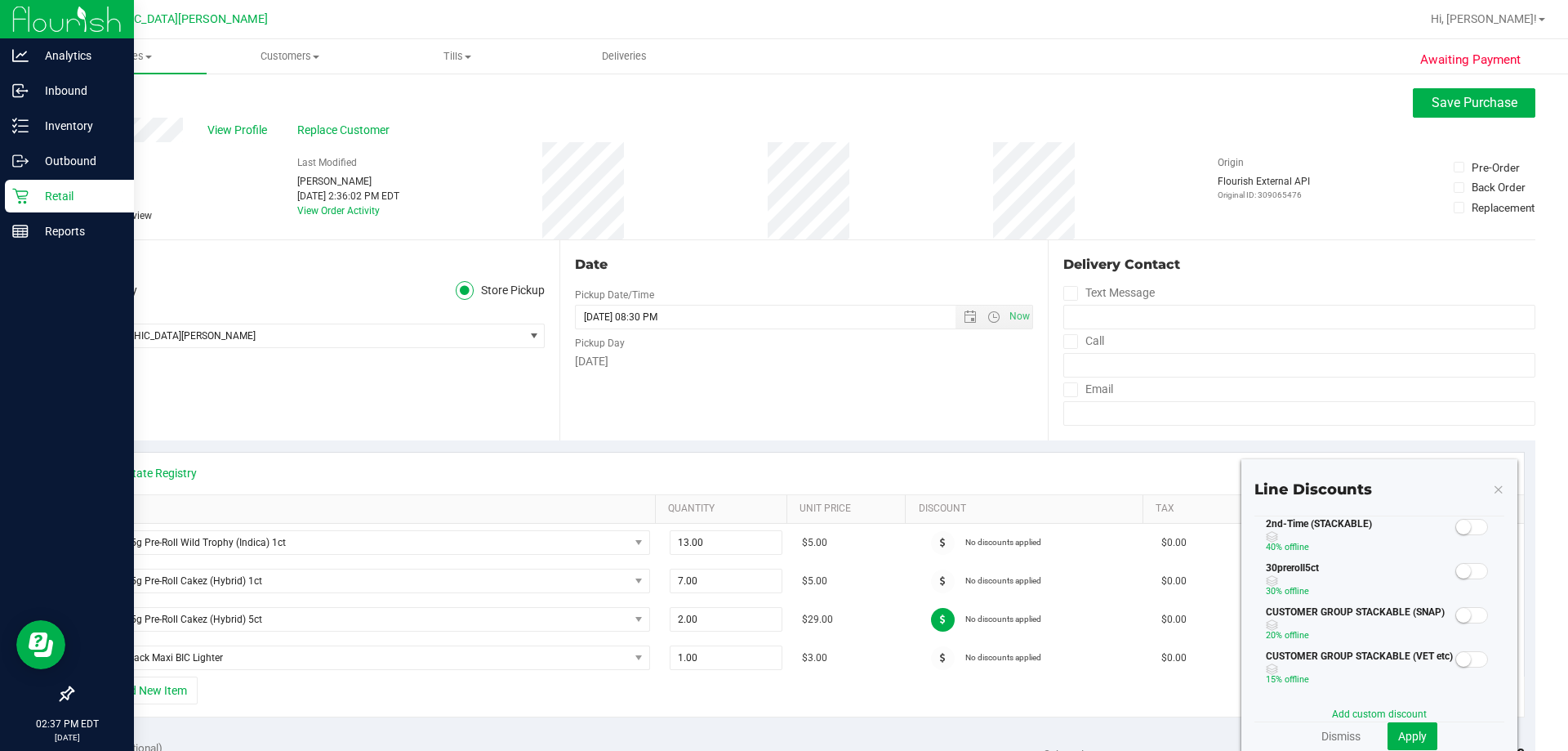 click at bounding box center (1472, 571) 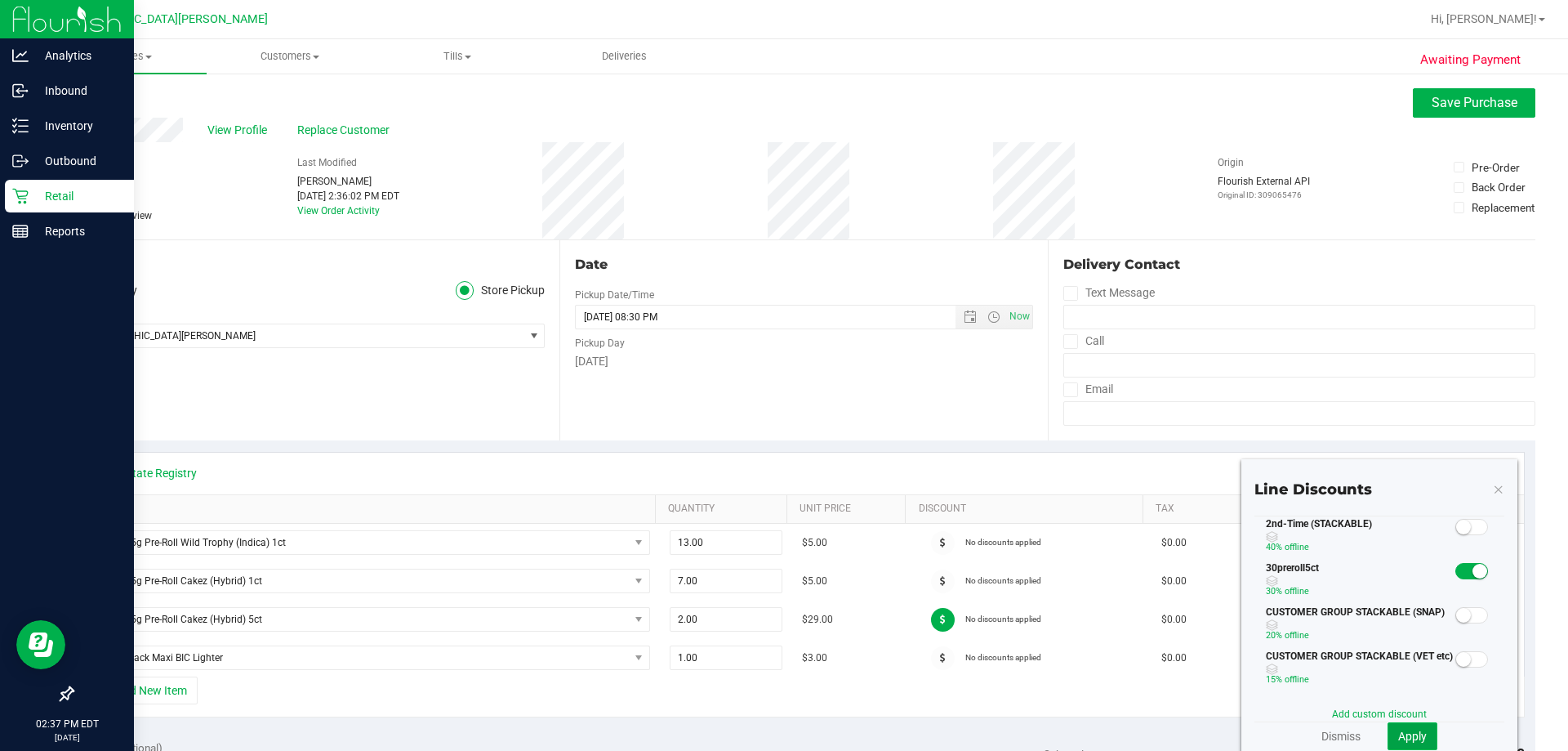 click on "Apply" 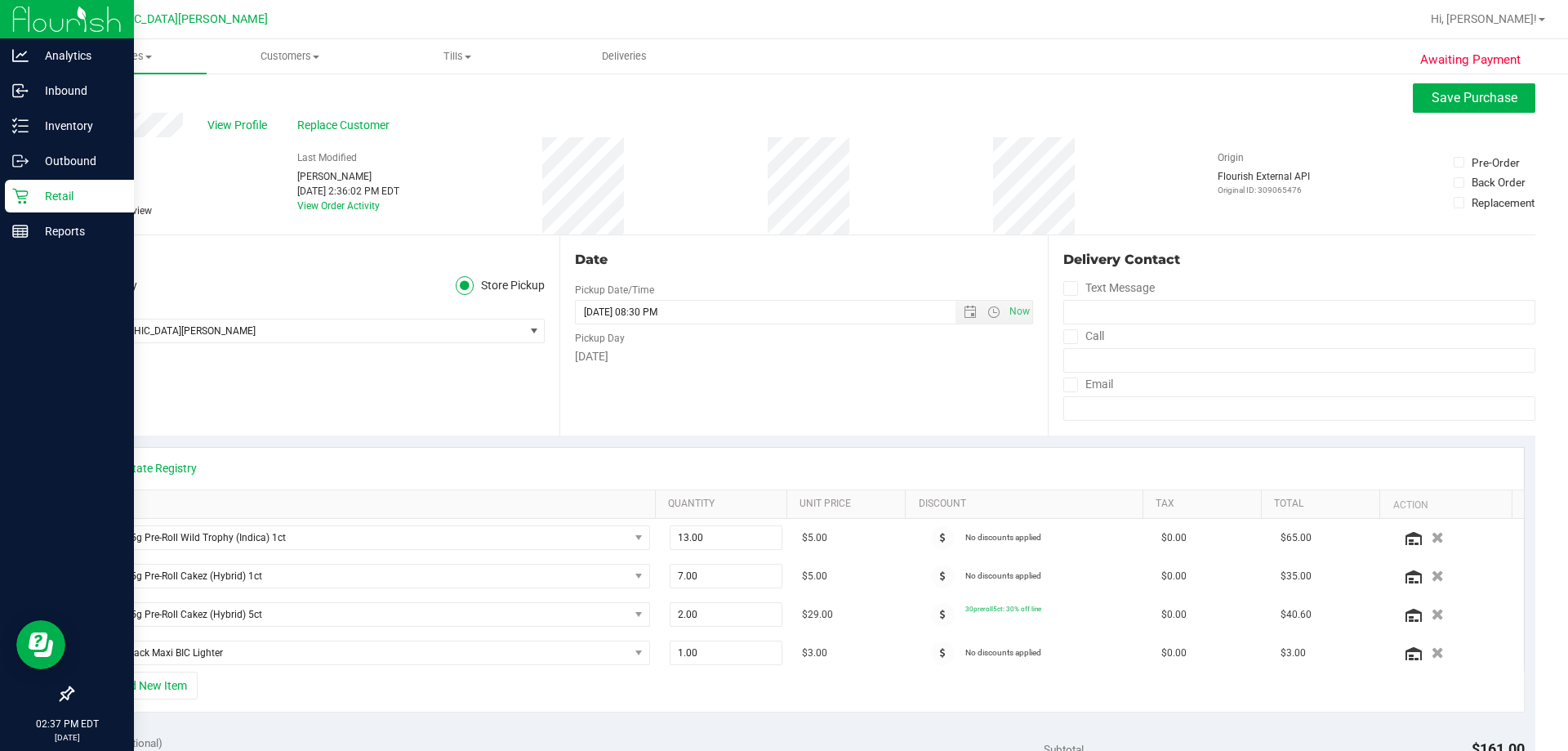 scroll, scrollTop: 0, scrollLeft: 0, axis: both 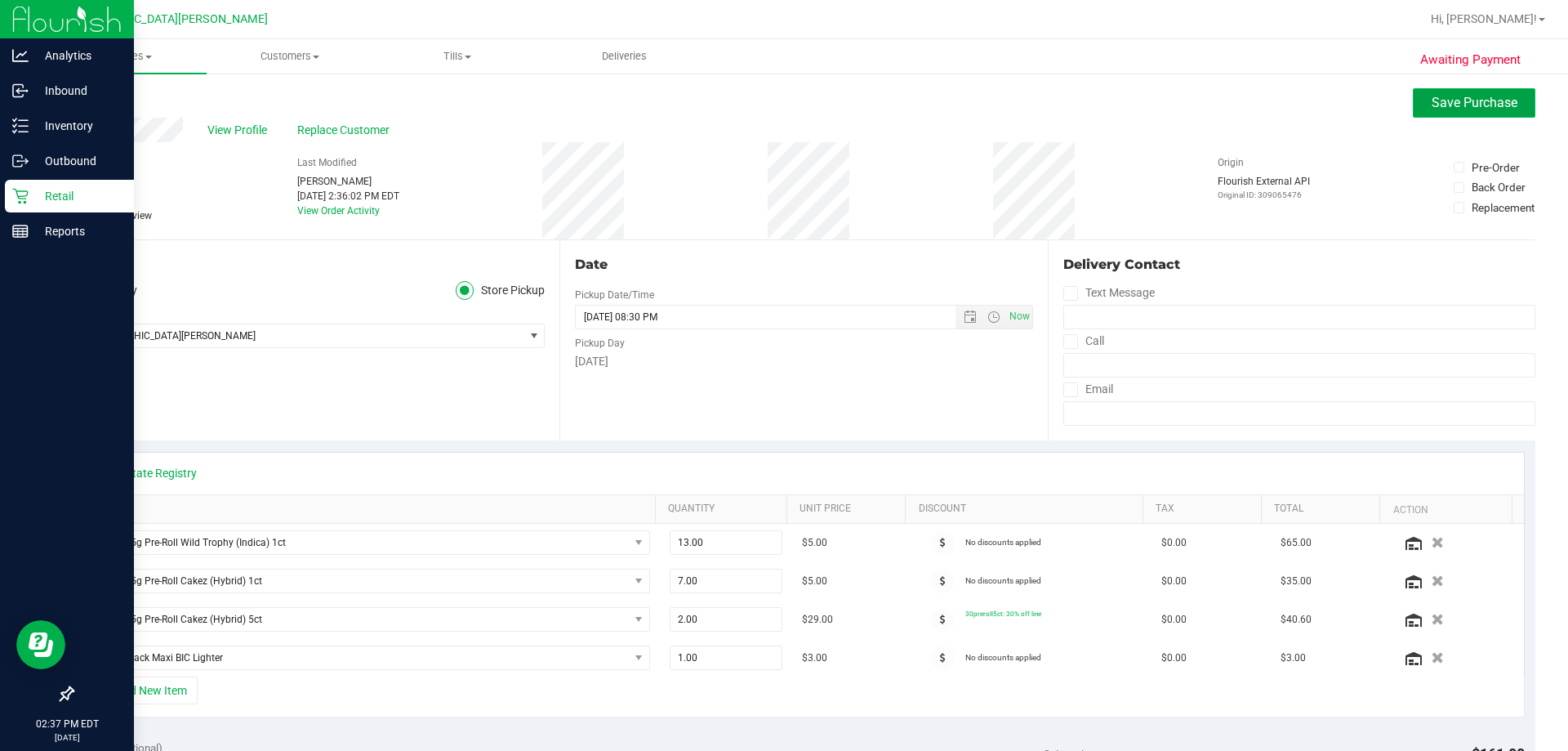 click on "Save Purchase" at bounding box center [1474, 103] 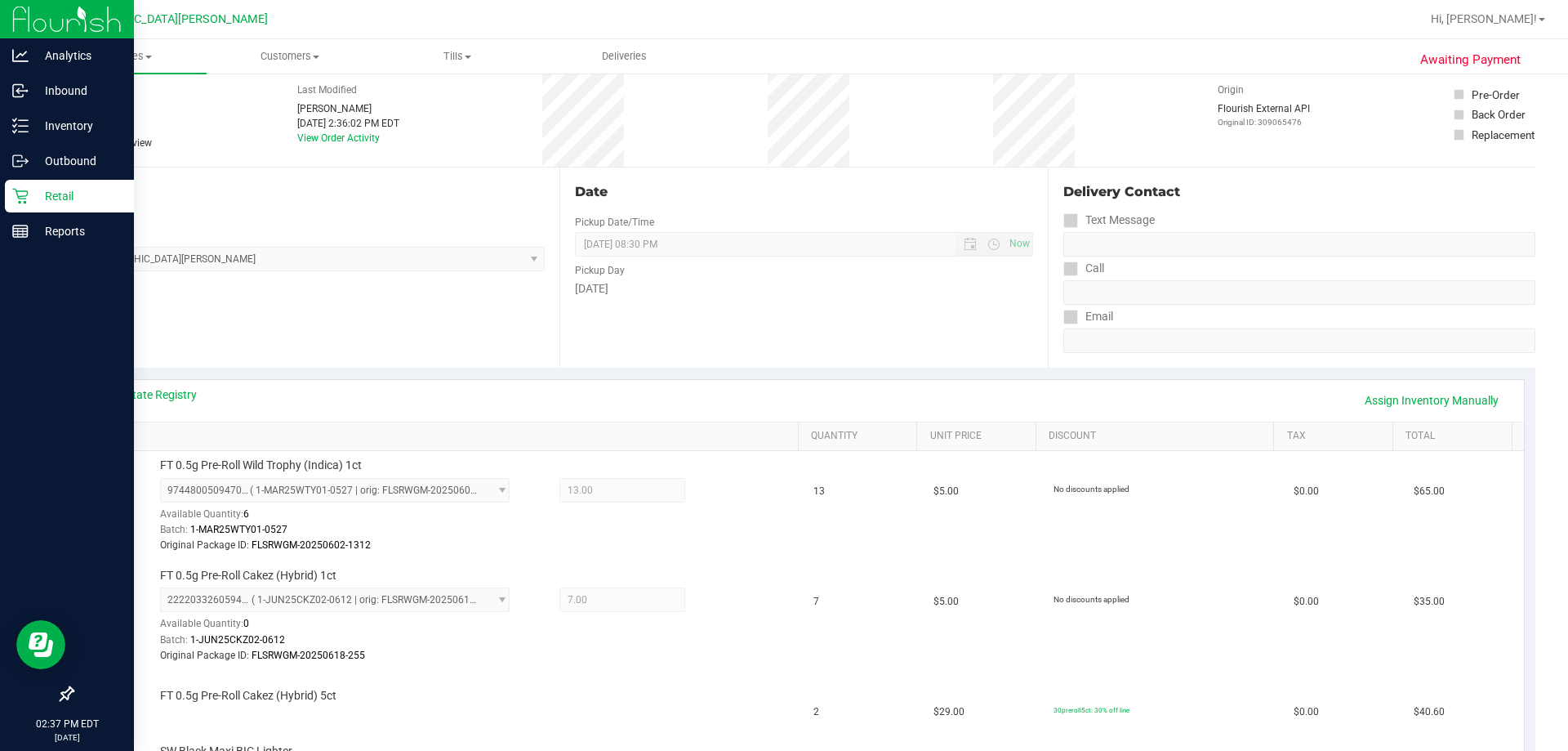 scroll, scrollTop: 0, scrollLeft: 0, axis: both 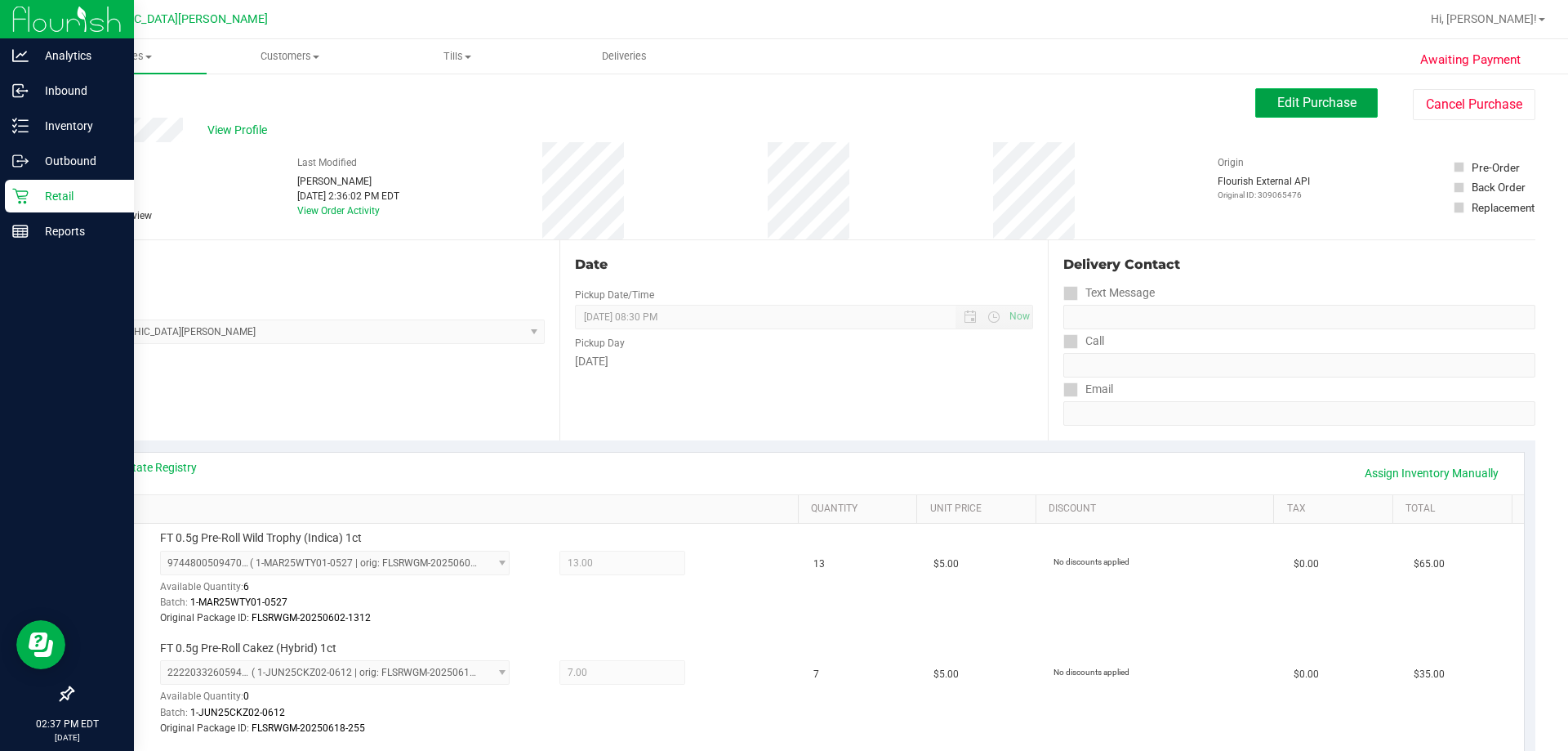 click on "Edit Purchase" at bounding box center [1316, 102] 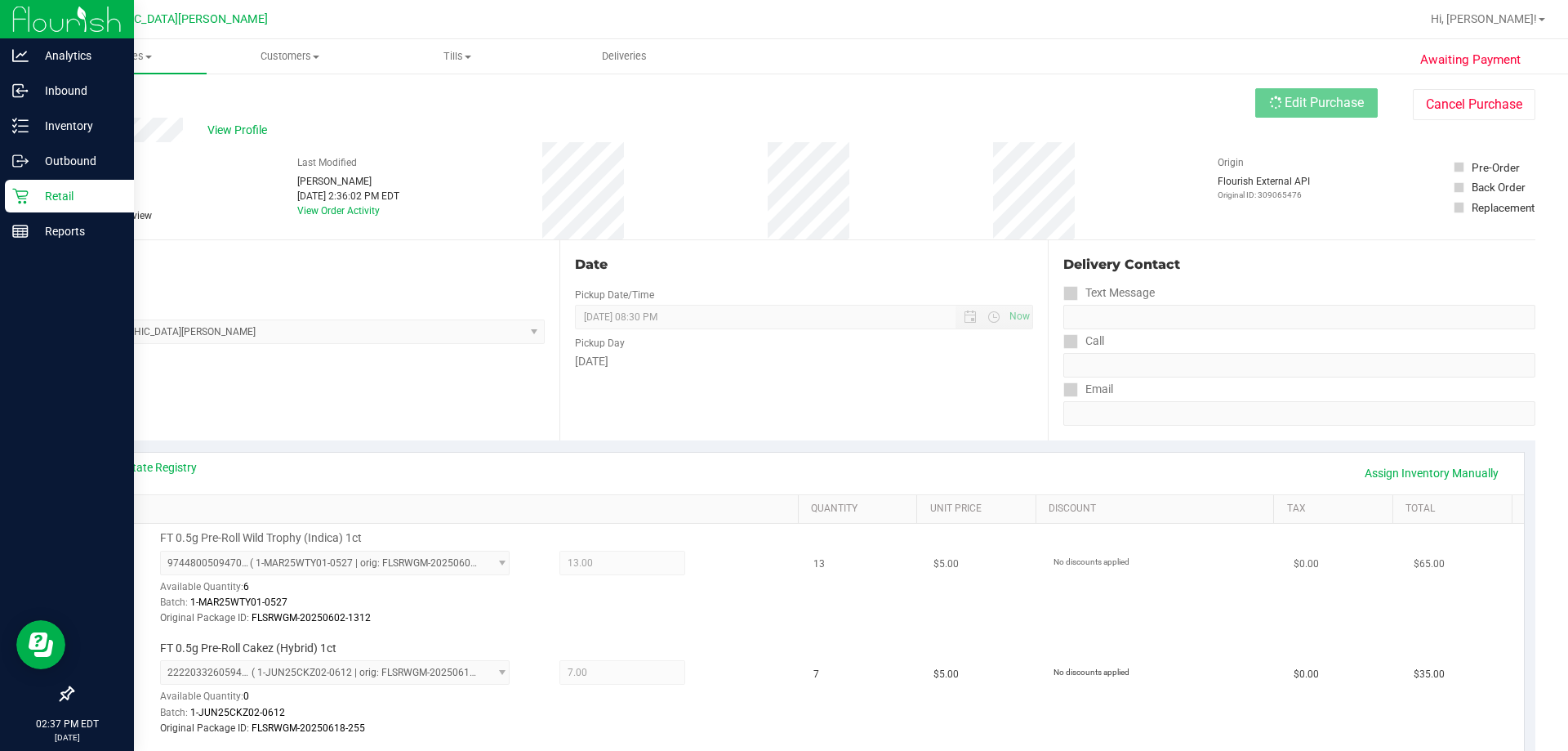 scroll, scrollTop: 245, scrollLeft: 0, axis: vertical 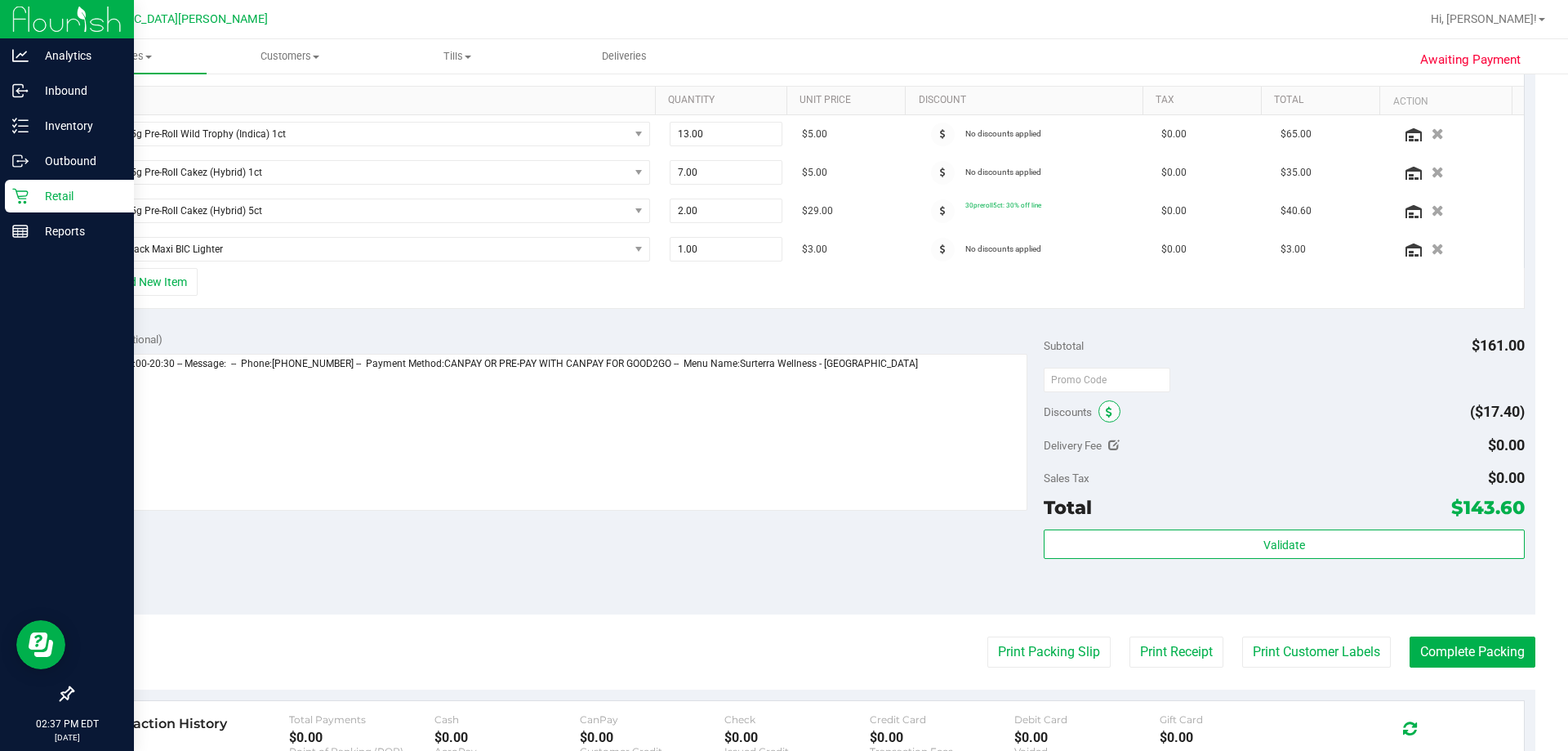 click at bounding box center [1109, 411] 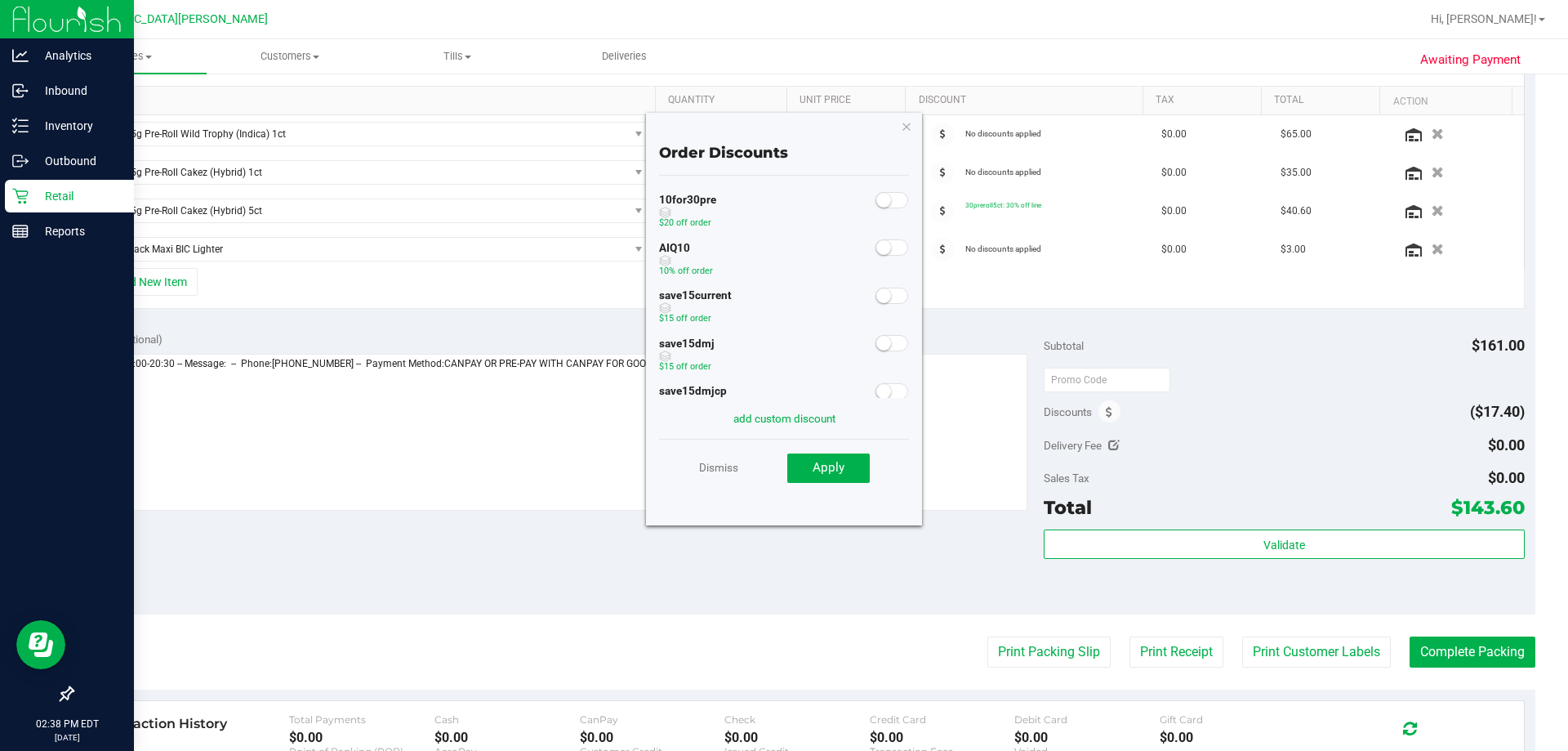 click at bounding box center (892, 200) 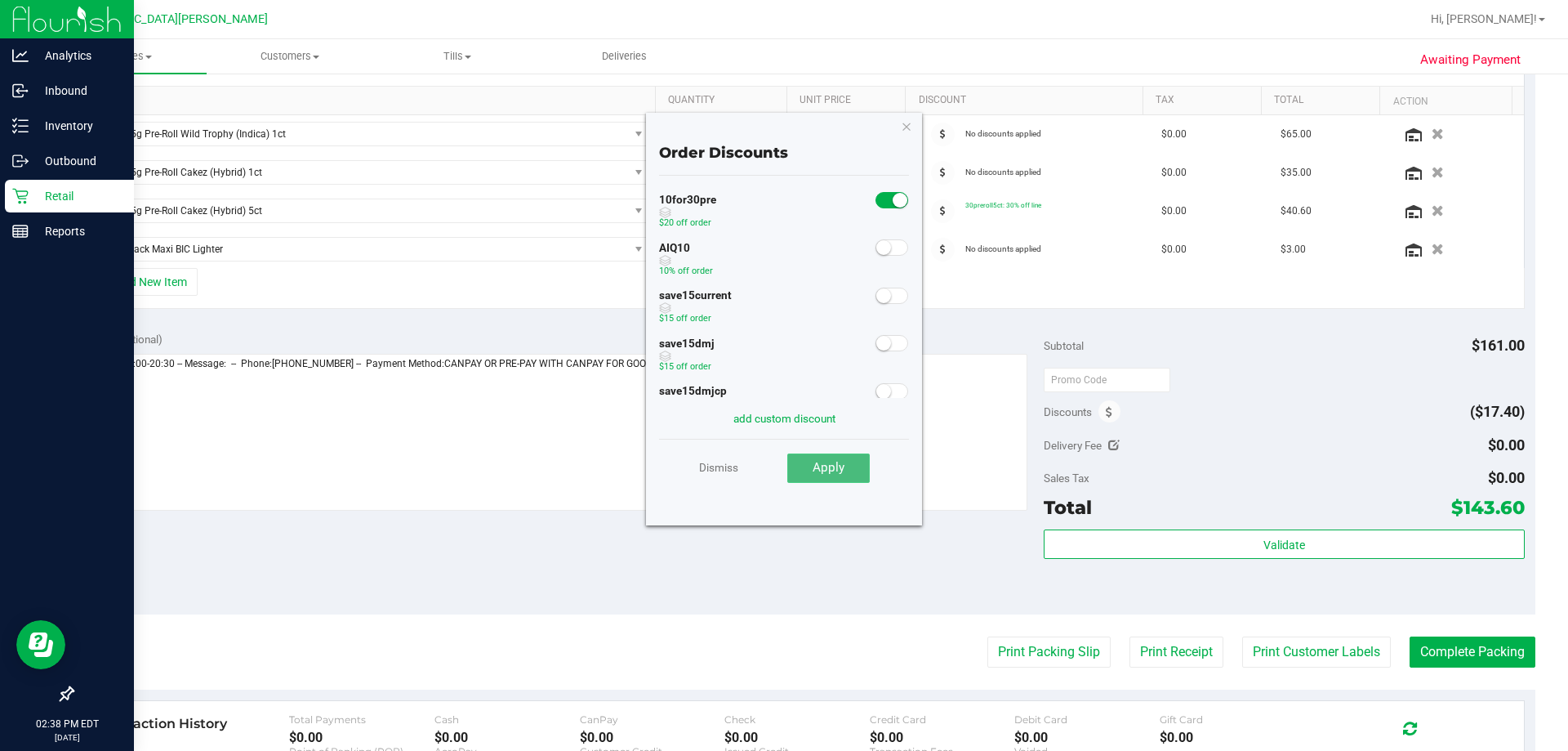 click on "Apply" at bounding box center [828, 467] 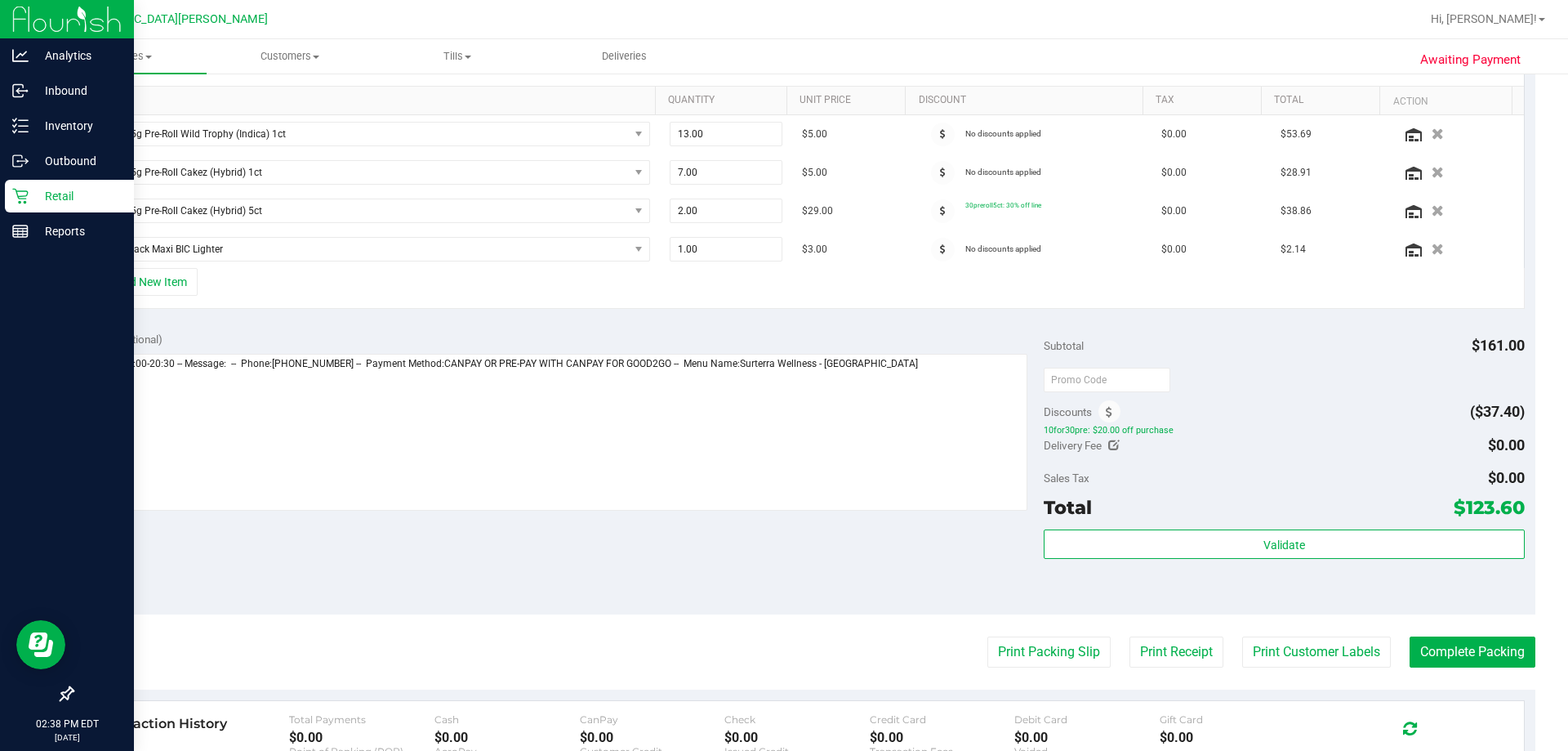 click on "Sales Tax
$0.00" at bounding box center [1284, 478] 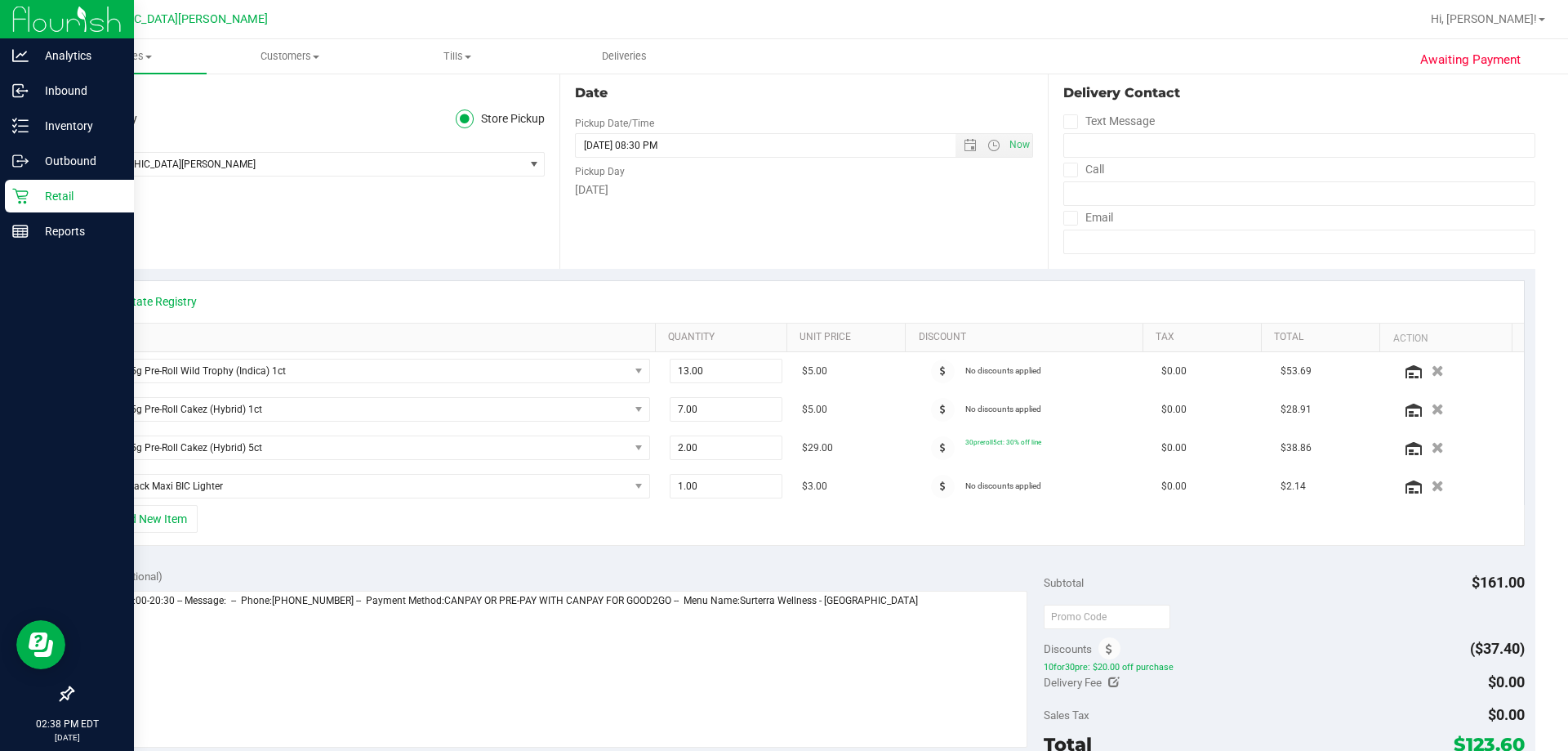 scroll, scrollTop: 0, scrollLeft: 0, axis: both 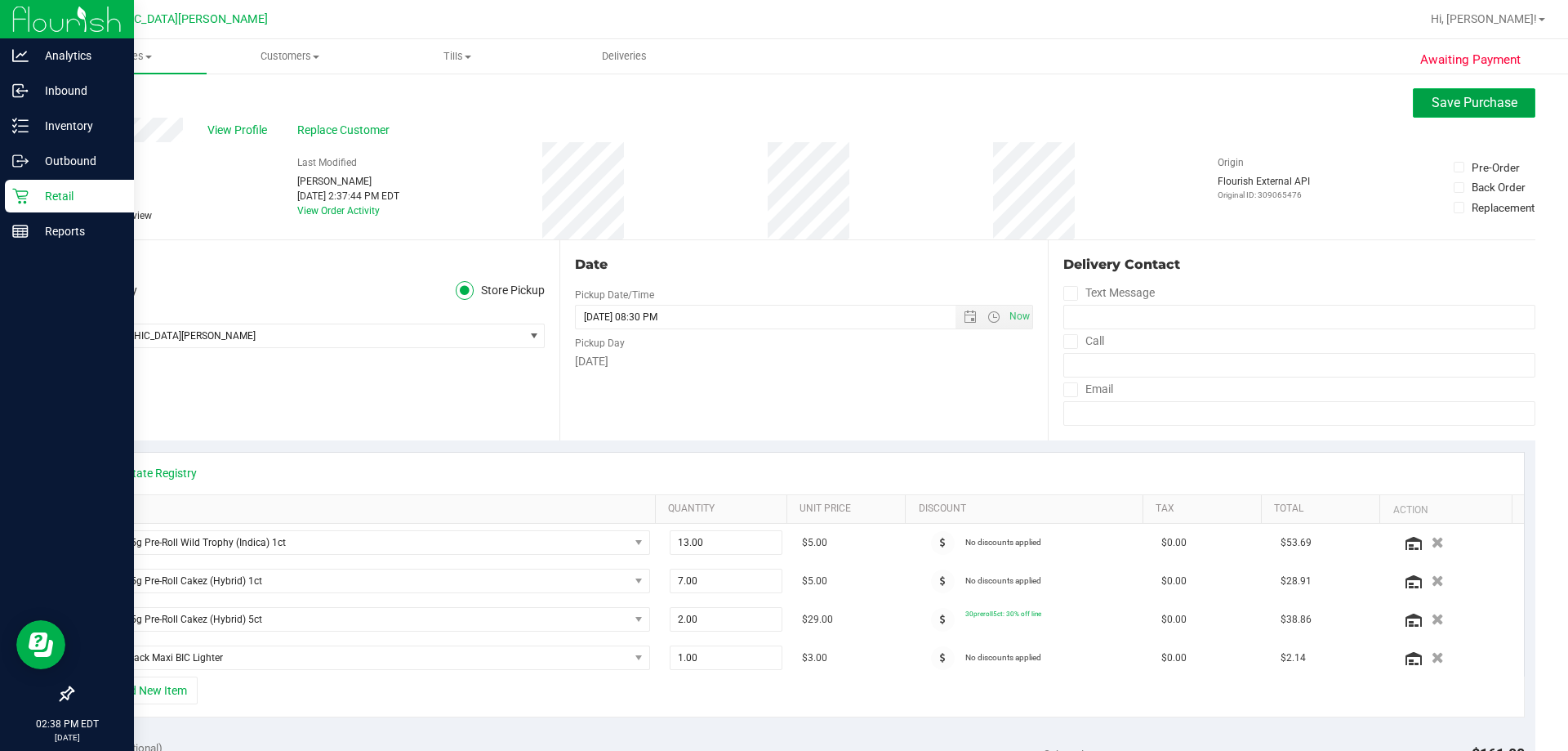 click on "Save Purchase" at bounding box center (1474, 102) 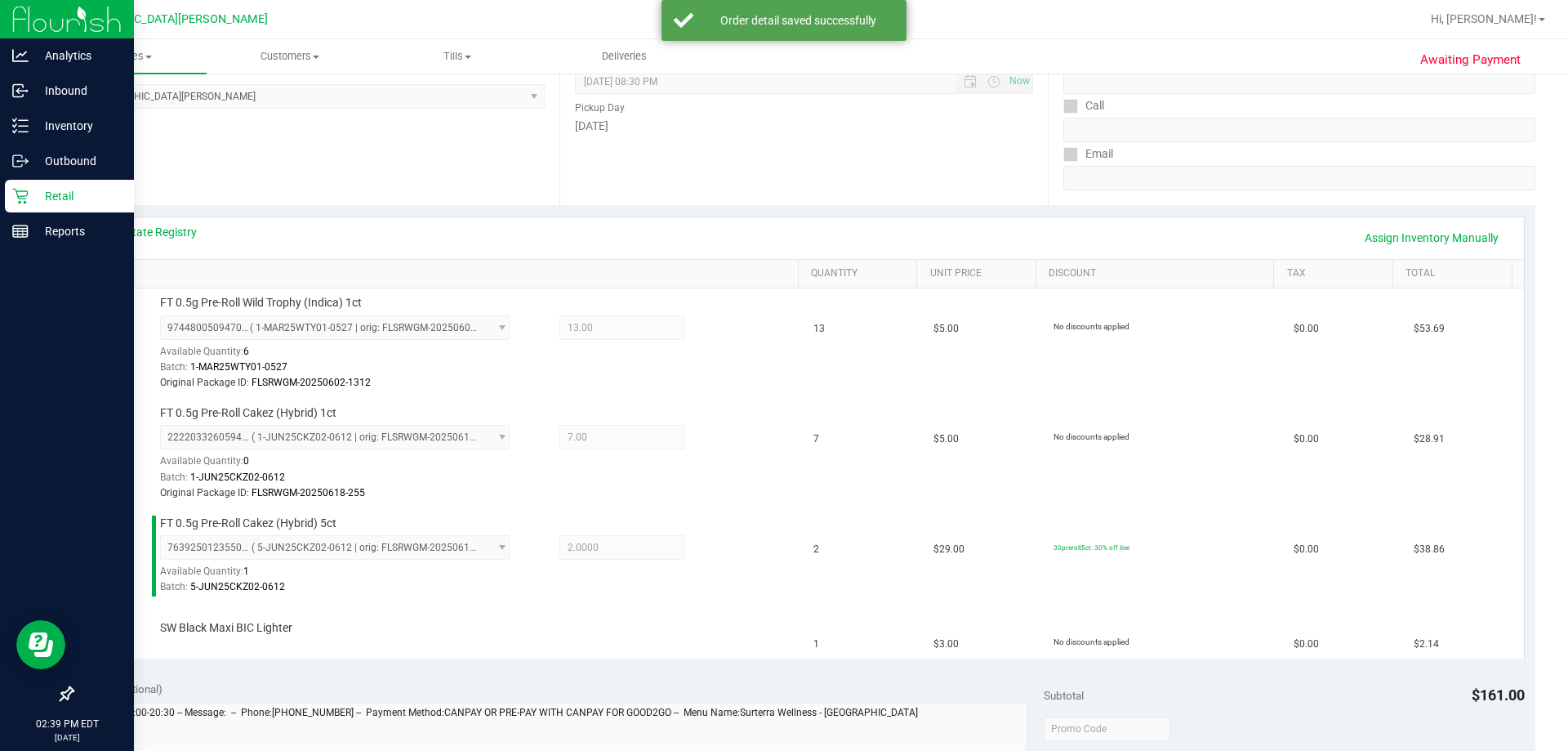 scroll, scrollTop: 82, scrollLeft: 0, axis: vertical 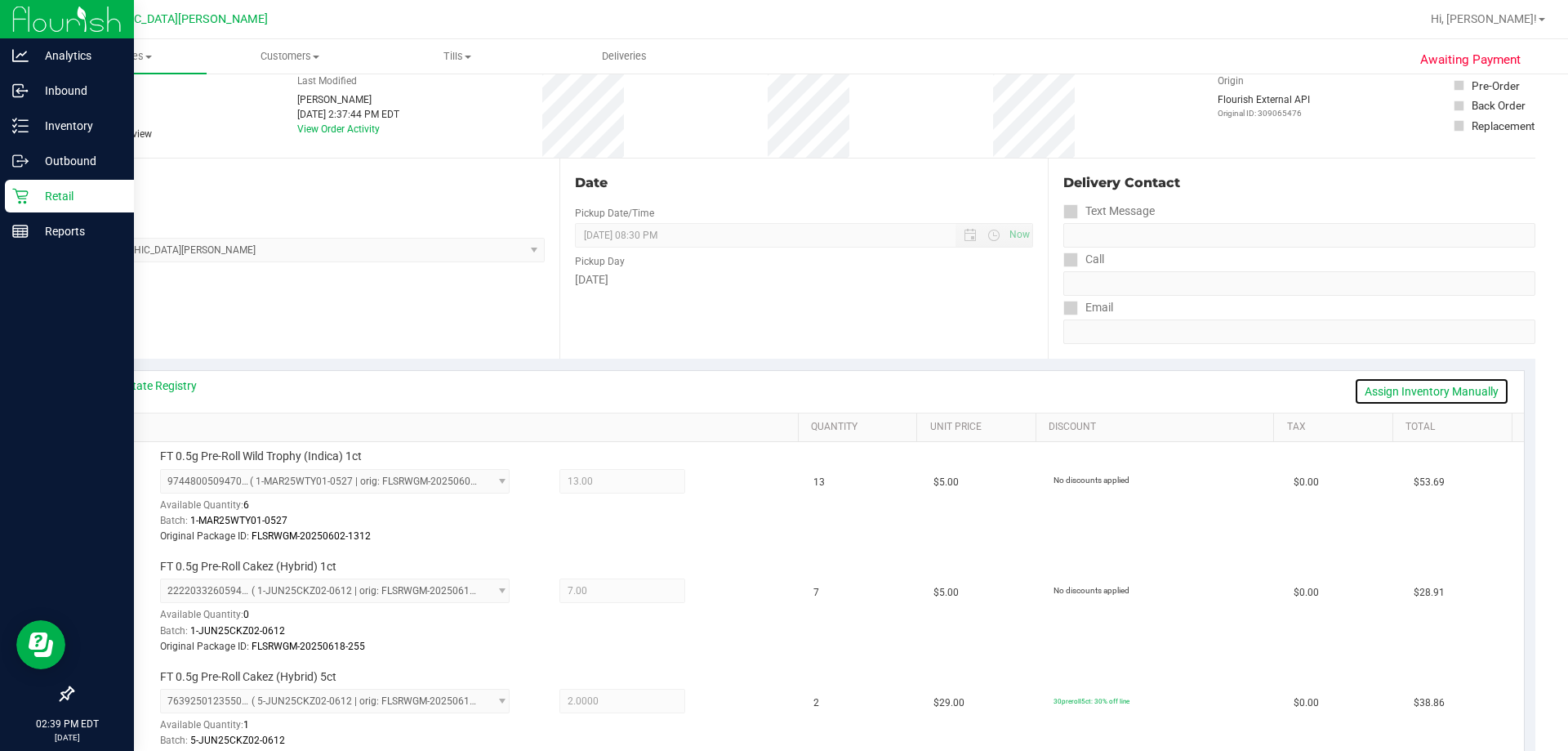 click on "Assign Inventory Manually" at bounding box center (1432, 391) 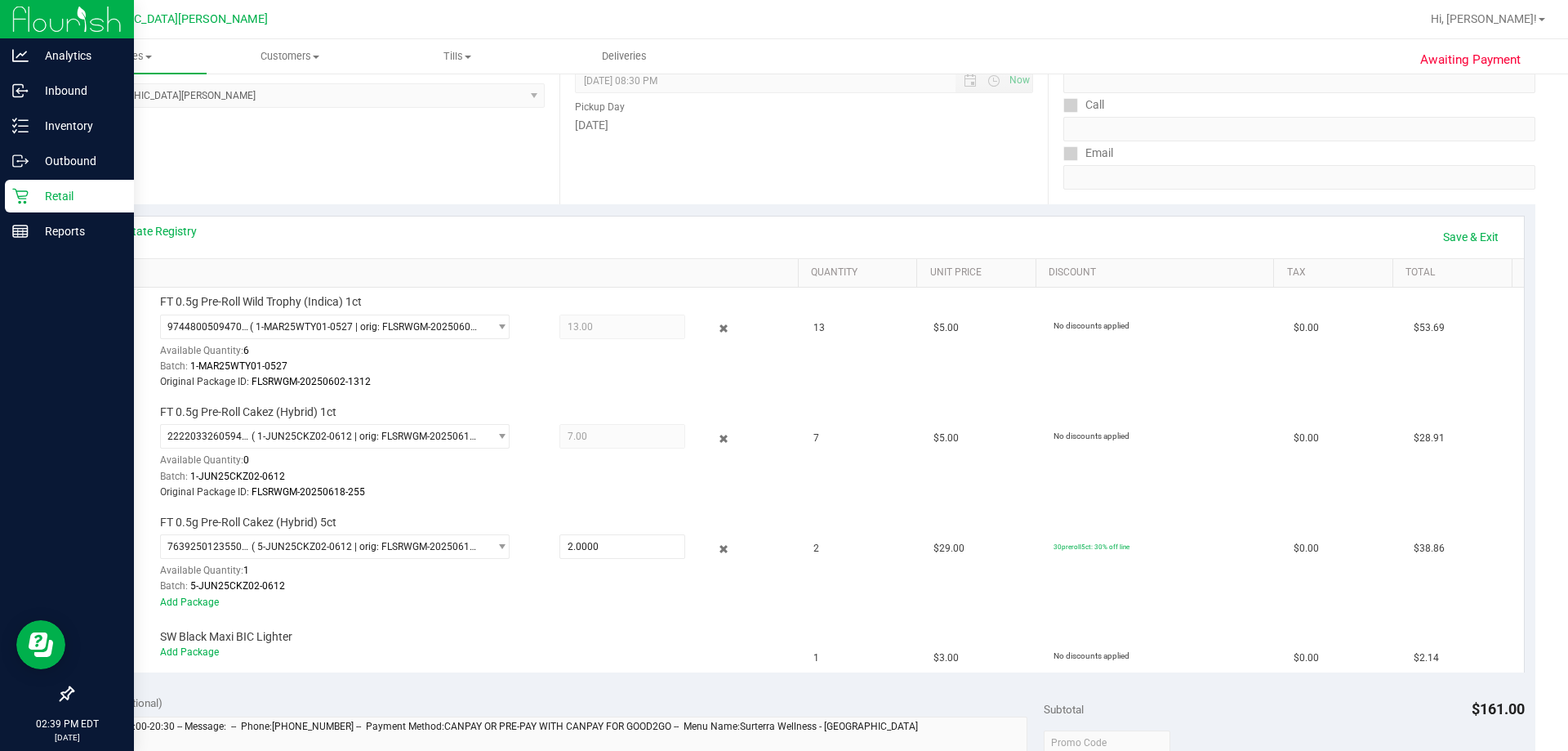 scroll, scrollTop: 409, scrollLeft: 0, axis: vertical 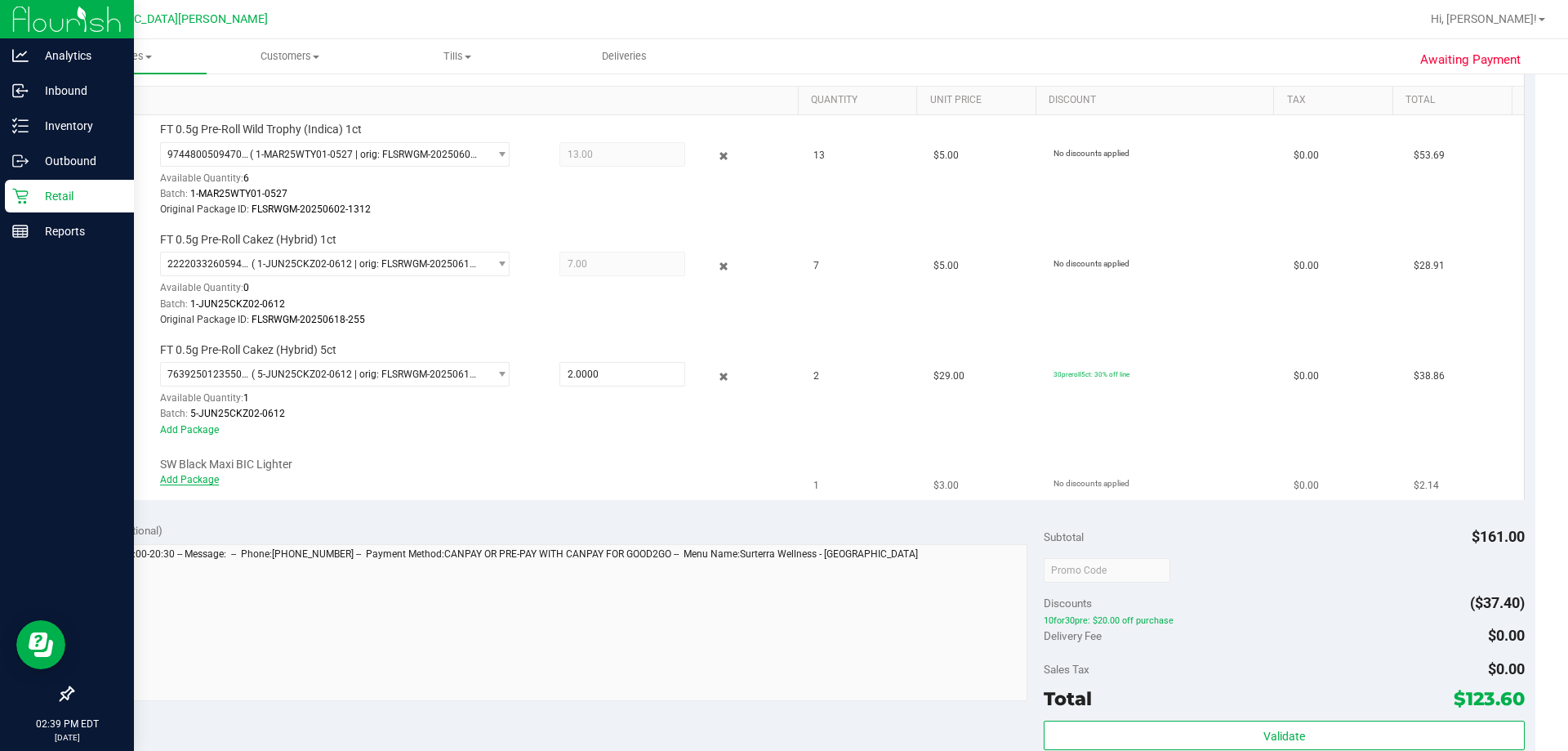 click on "Add Package" at bounding box center [189, 480] 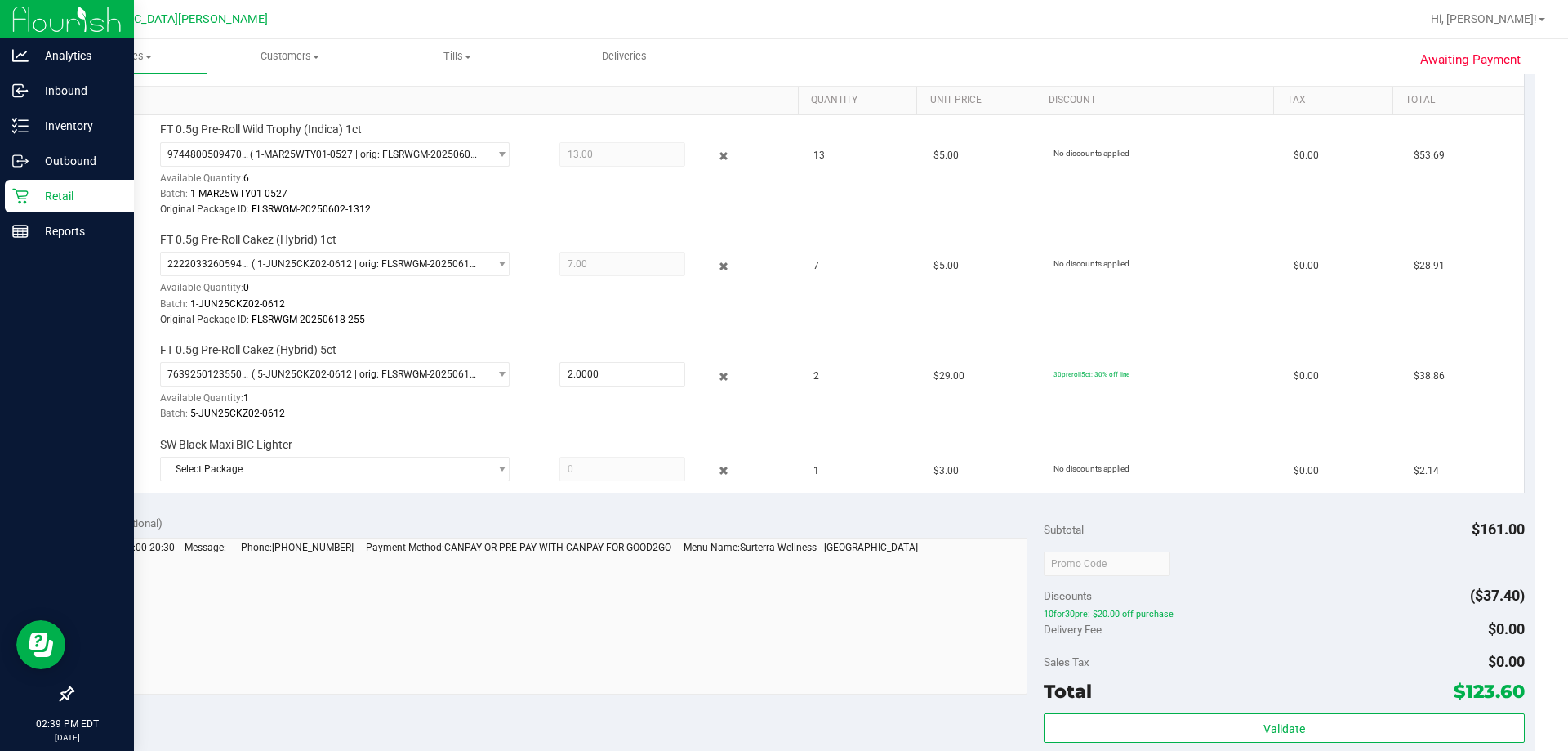 scroll, scrollTop: 490, scrollLeft: 0, axis: vertical 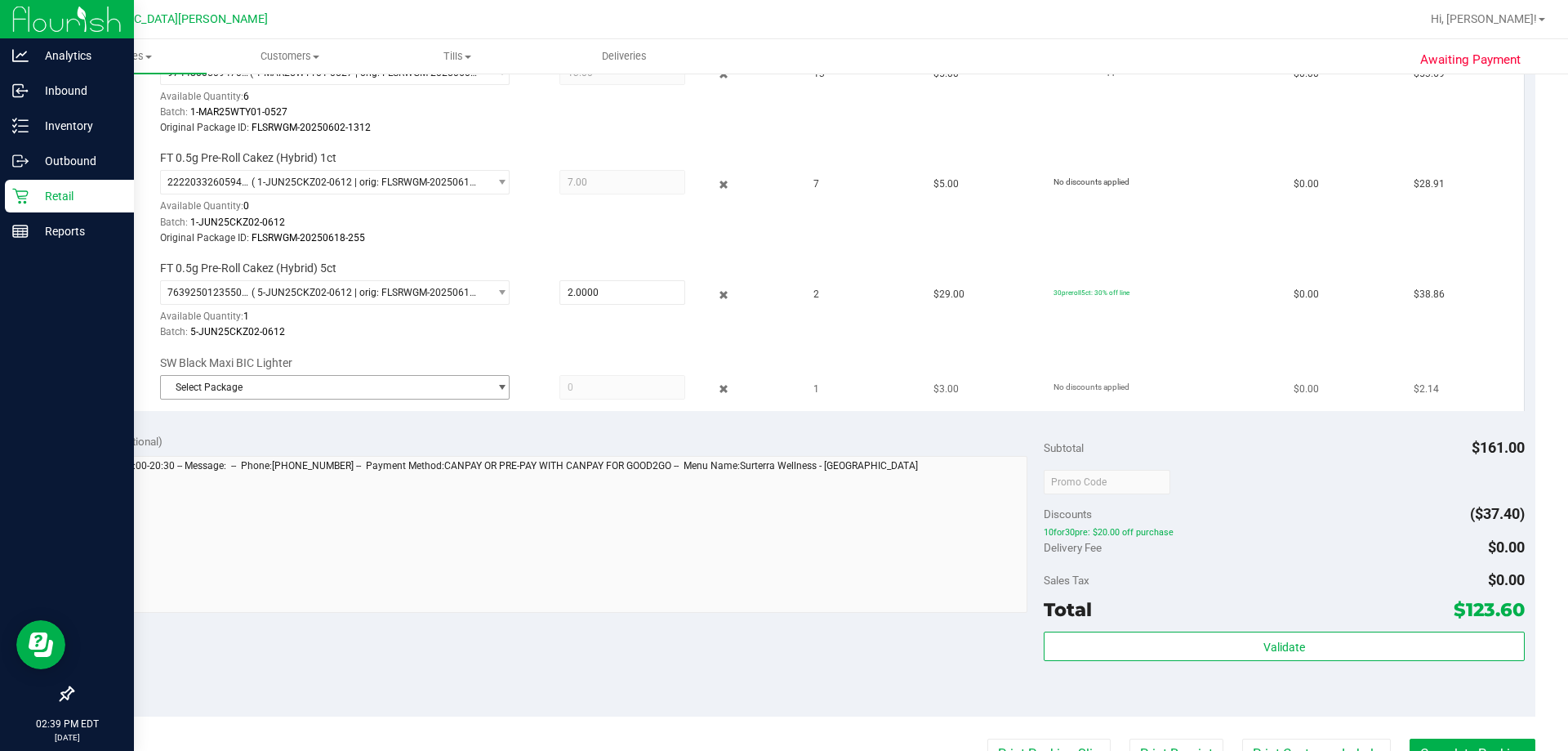 click on "Select Package" at bounding box center (324, 387) 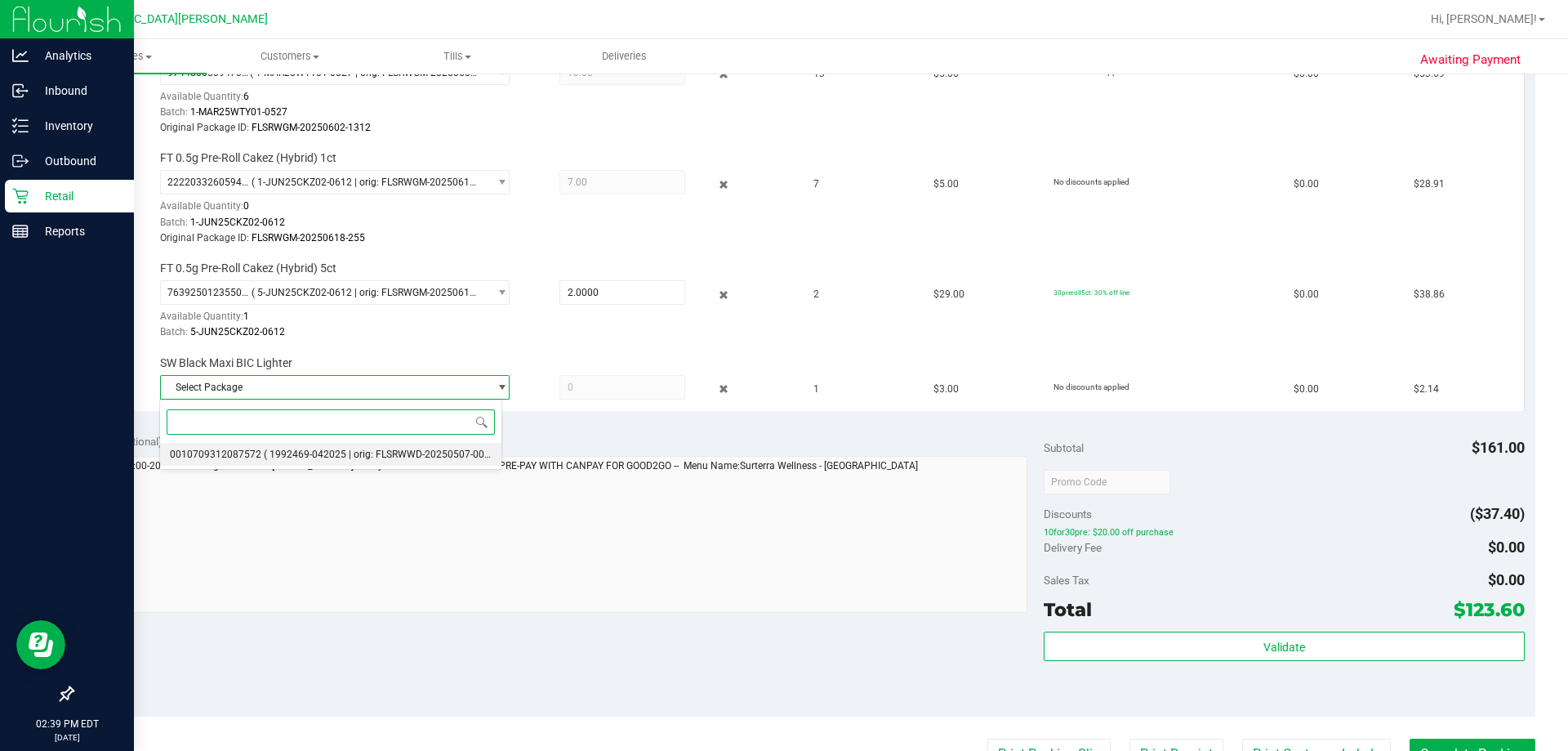 click on "(
1992469-042025 | orig: FLSRWWD-20250507-002
)" at bounding box center (380, 454) 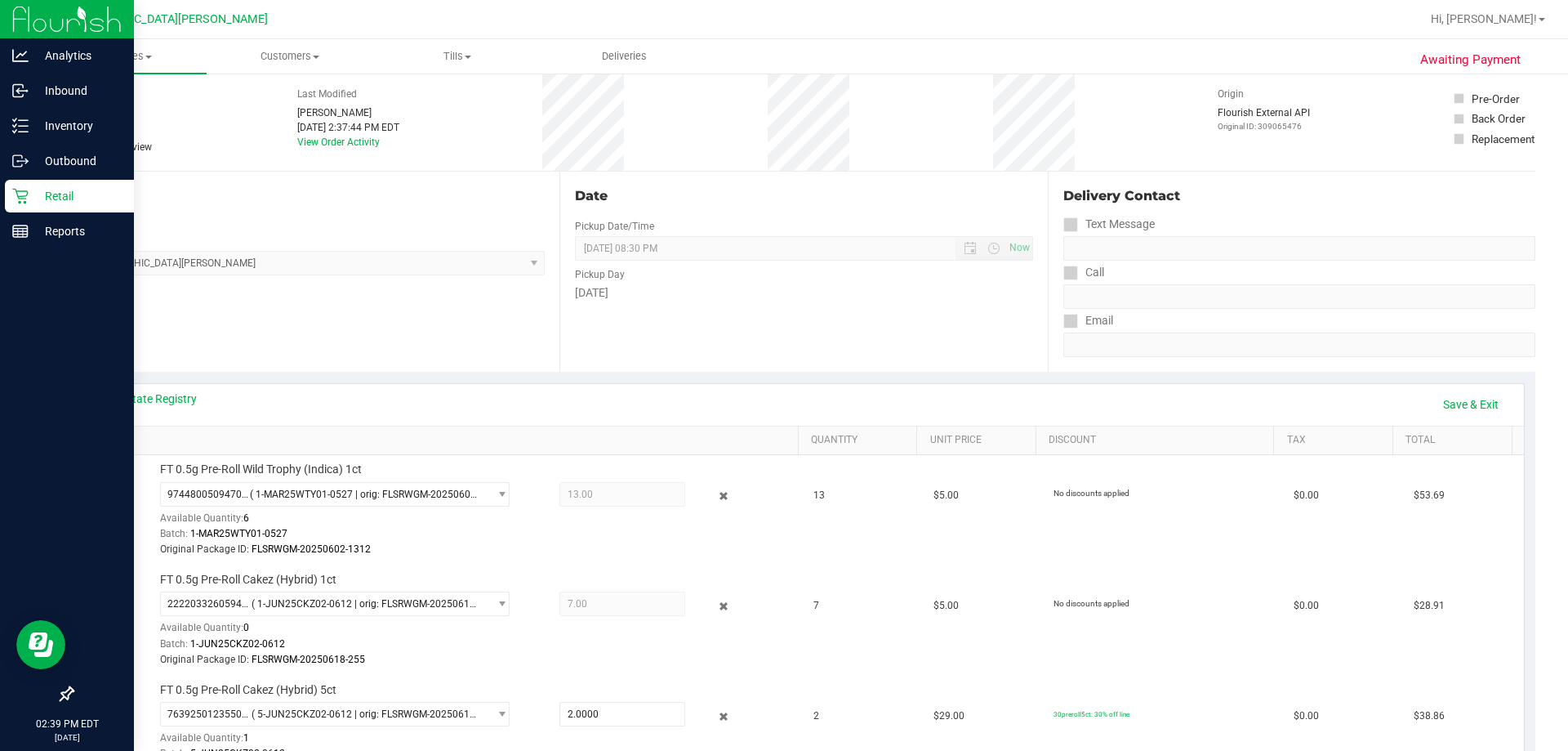 scroll, scrollTop: 0, scrollLeft: 0, axis: both 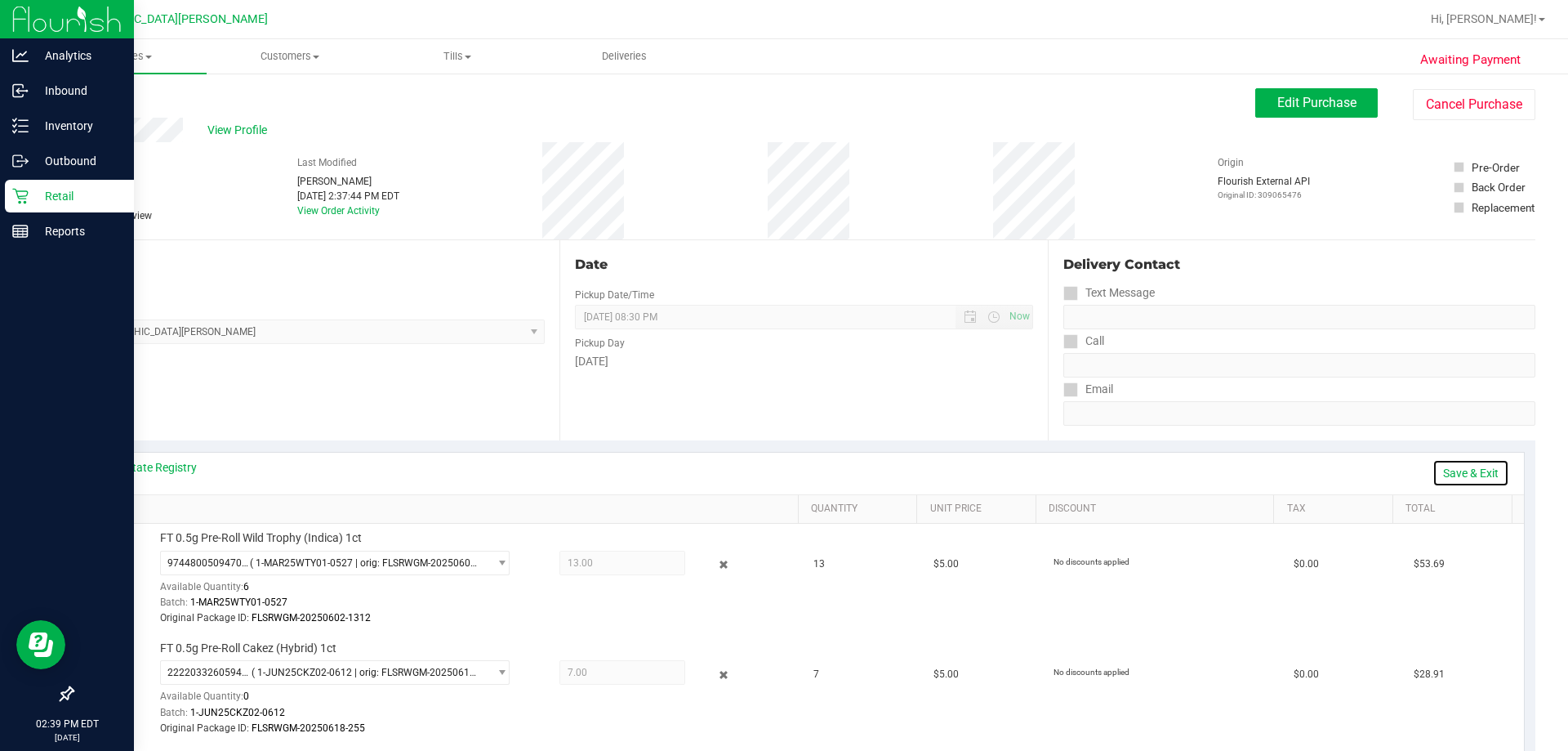 click on "Save & Exit" at bounding box center (1471, 473) 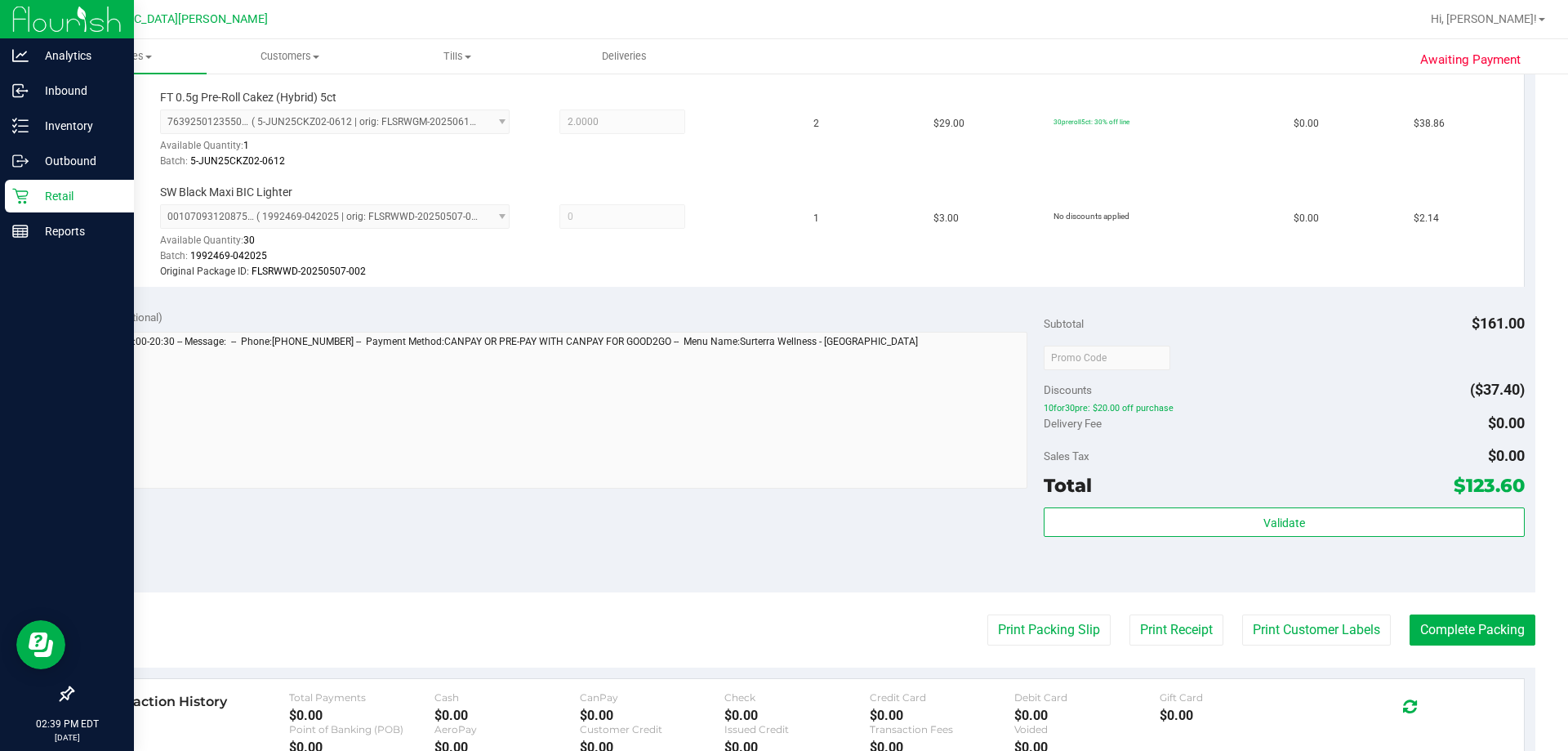 scroll, scrollTop: 817, scrollLeft: 0, axis: vertical 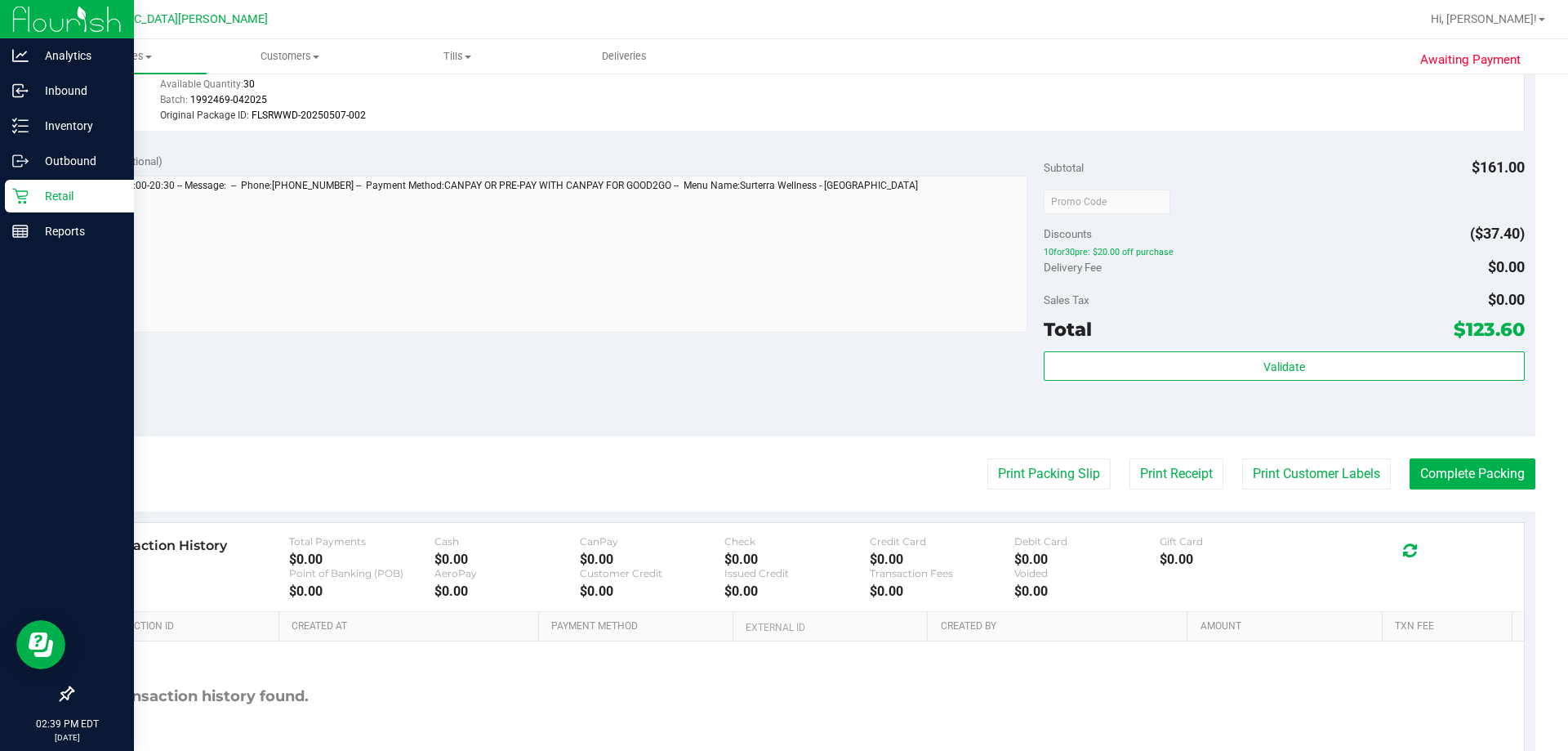 click on "Subtotal
$161.00
Discounts
($37.40)
10for30pre:
$20.00
off
purchase
Delivery Fee
$0.00
Sales Tax
$0.00
Total
$123.60" at bounding box center [1284, 288] 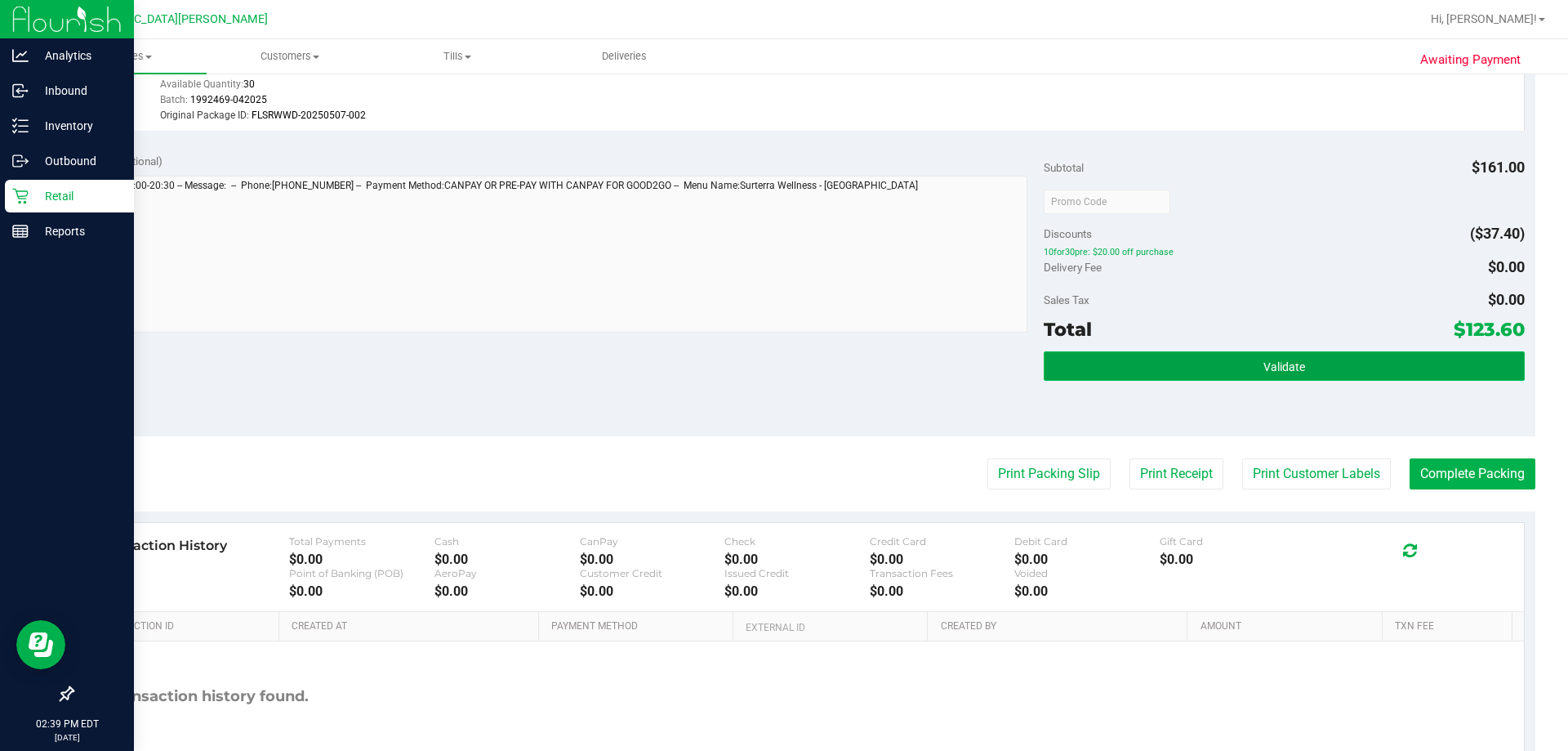 click on "Validate" at bounding box center [1284, 366] 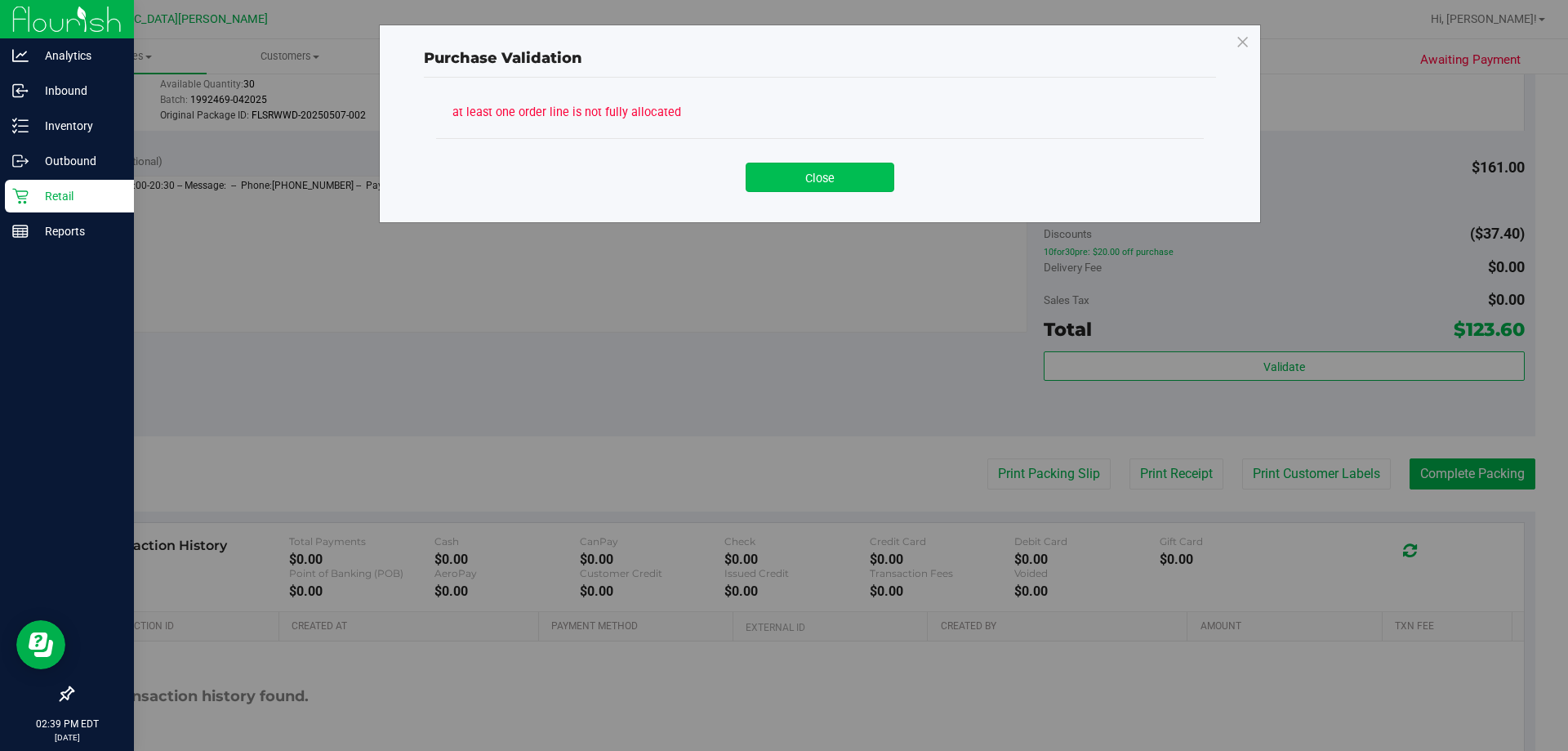 click on "Close" at bounding box center [820, 177] 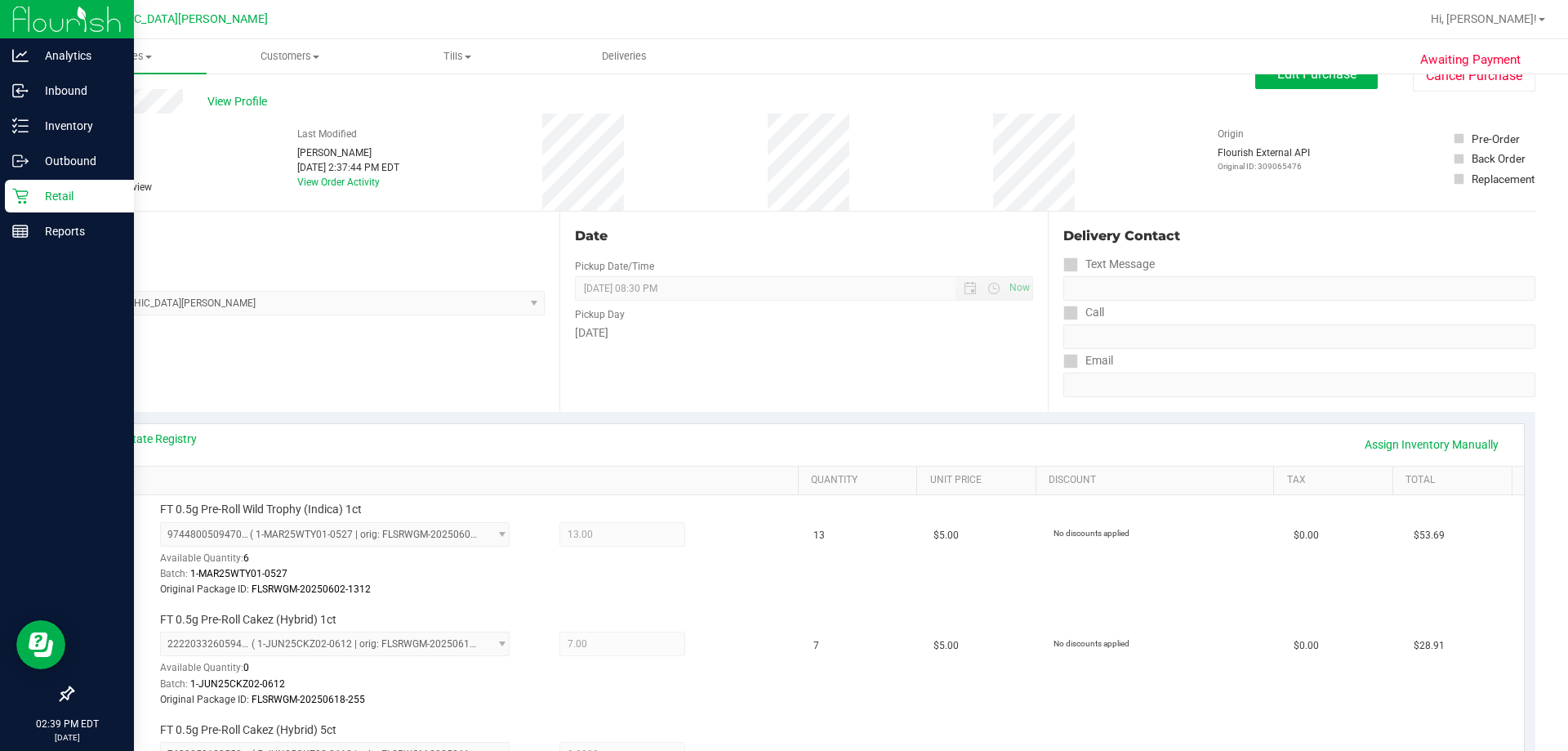 scroll, scrollTop: 0, scrollLeft: 0, axis: both 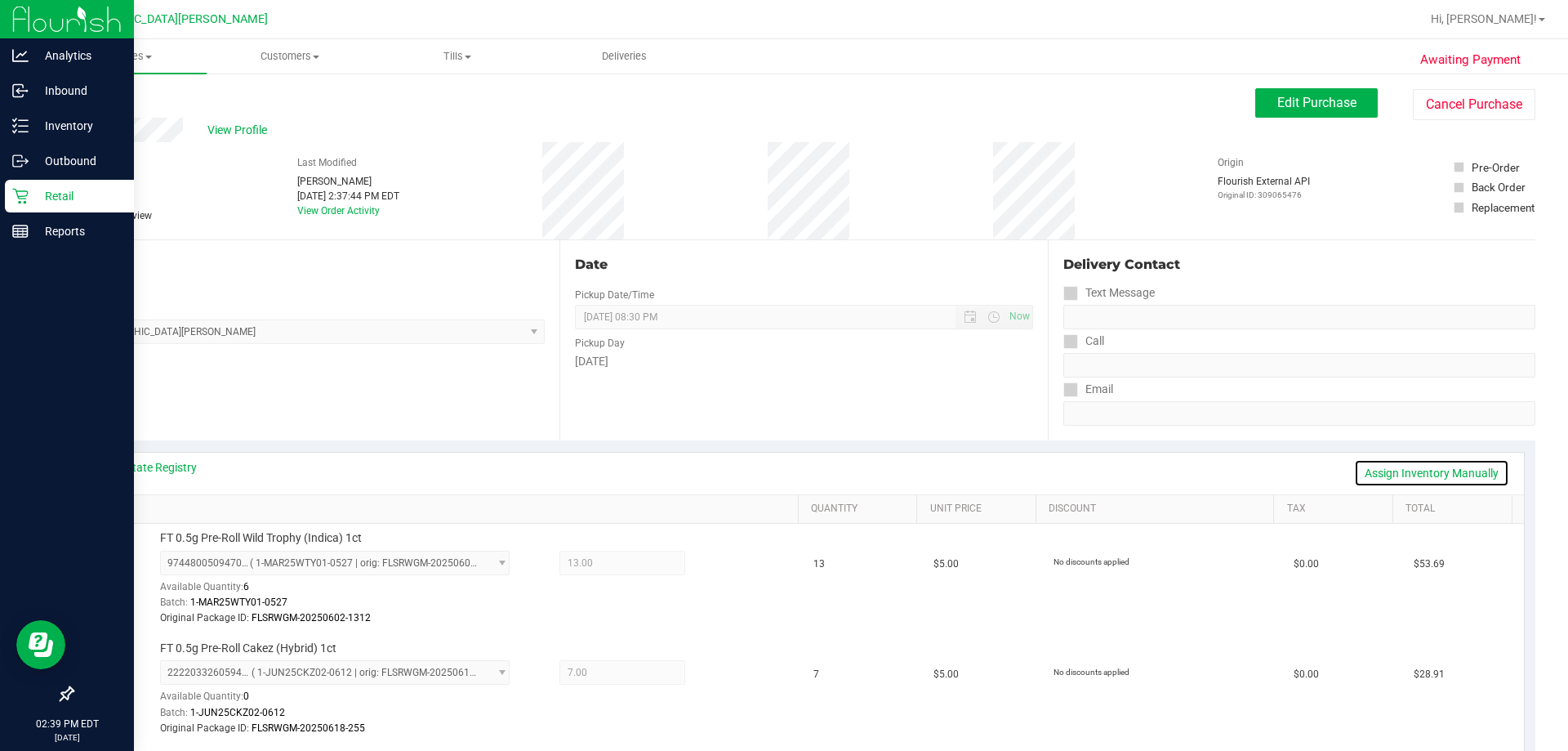 click on "Assign Inventory Manually" at bounding box center (1432, 473) 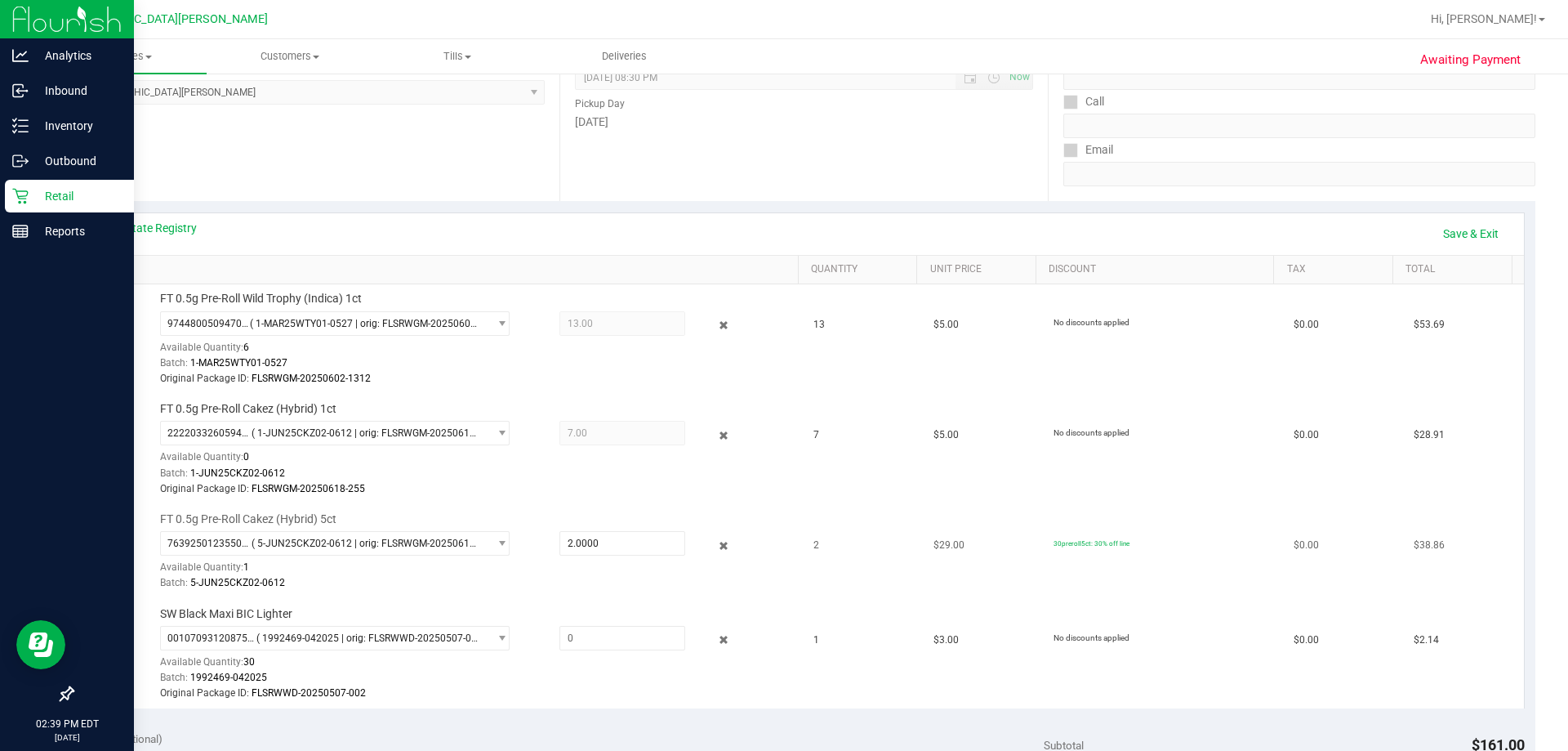 scroll, scrollTop: 245, scrollLeft: 0, axis: vertical 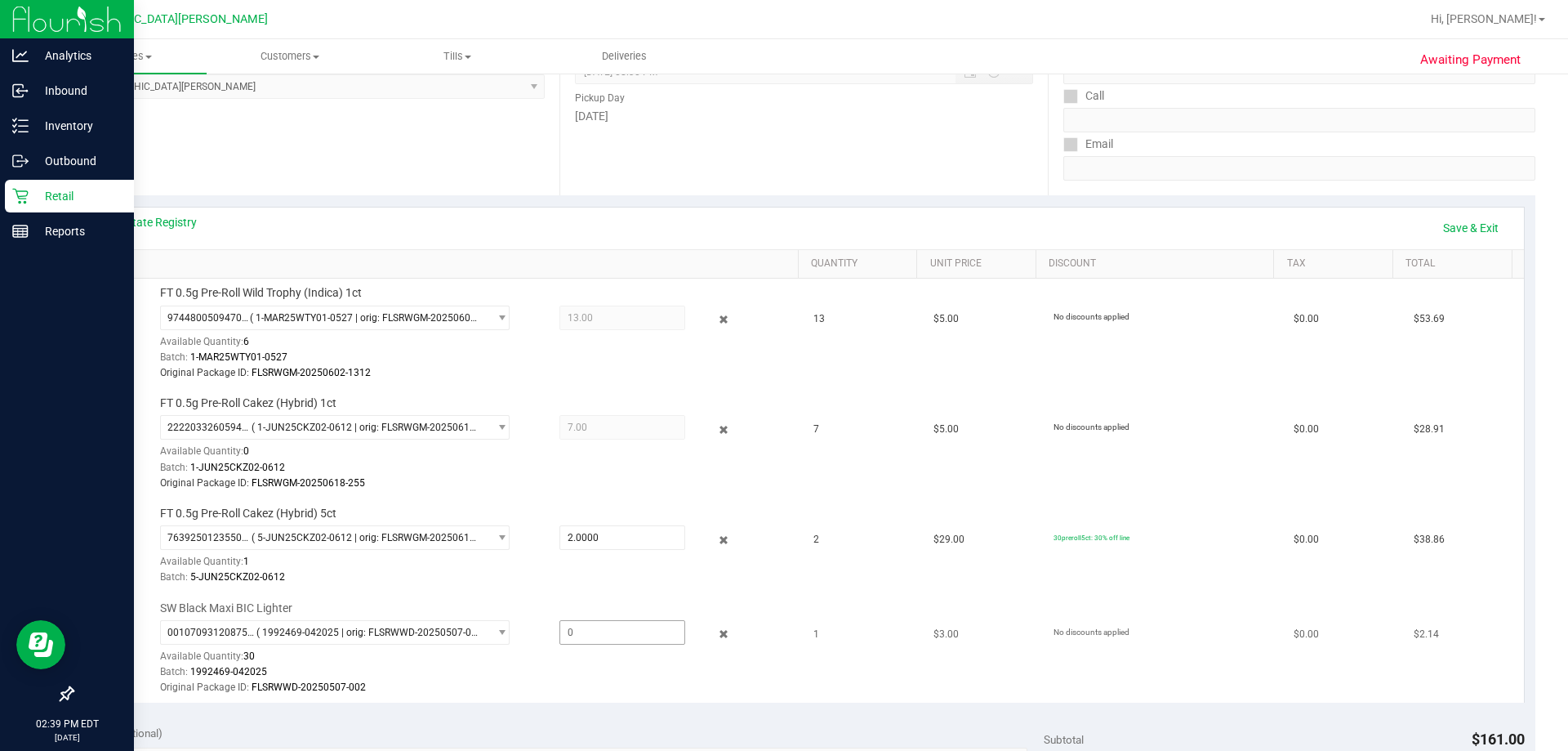 click at bounding box center (622, 633) 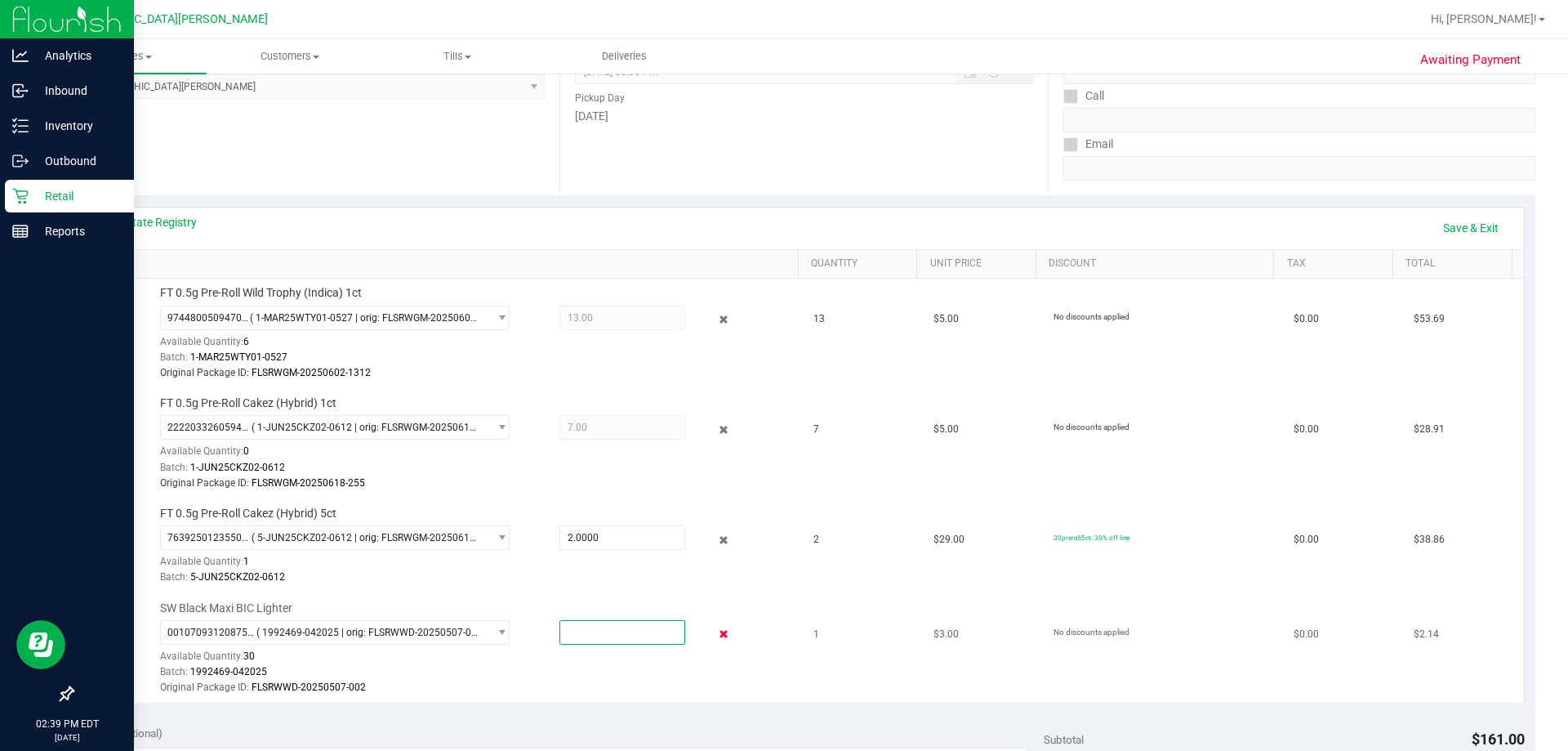 type on "1" 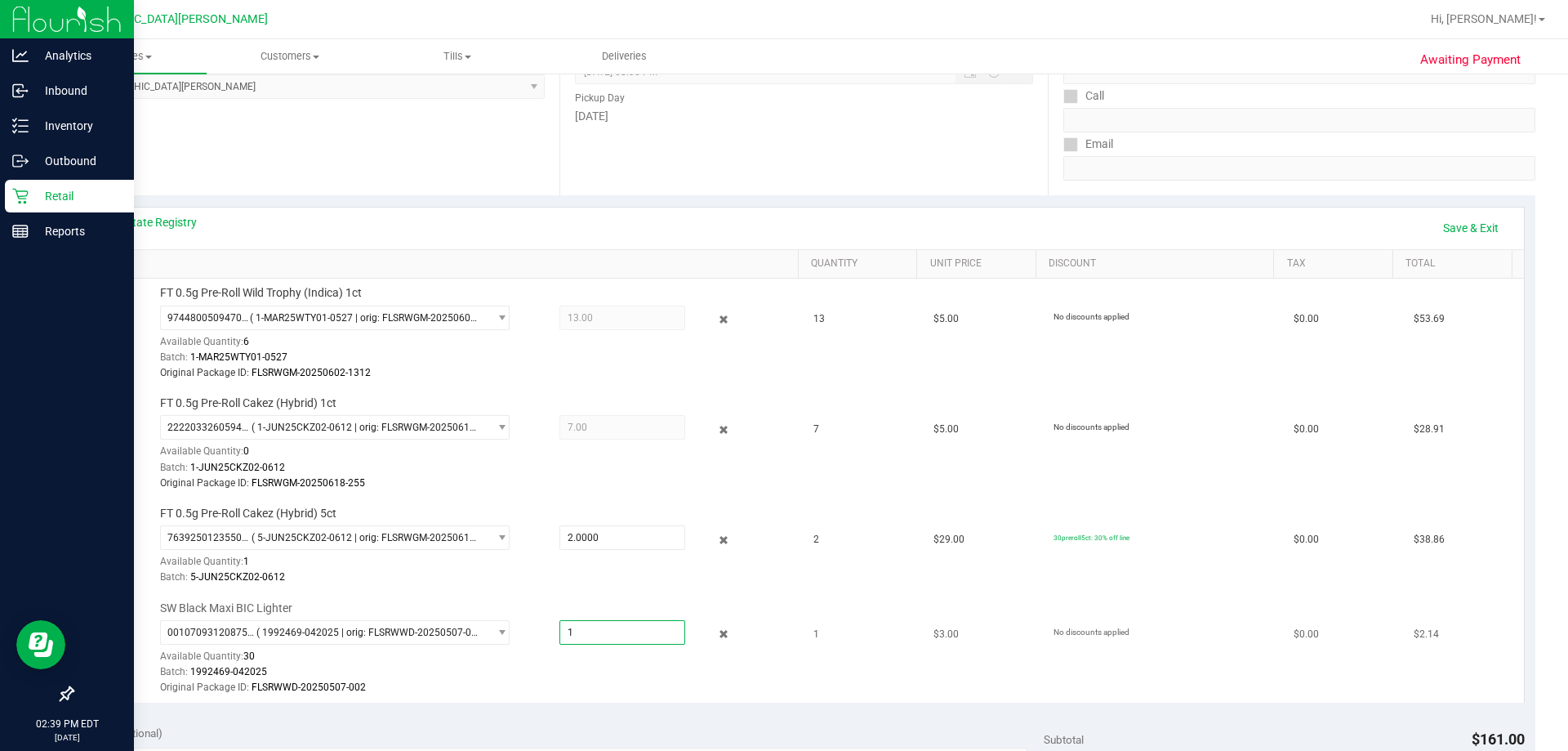 type on "1.0000" 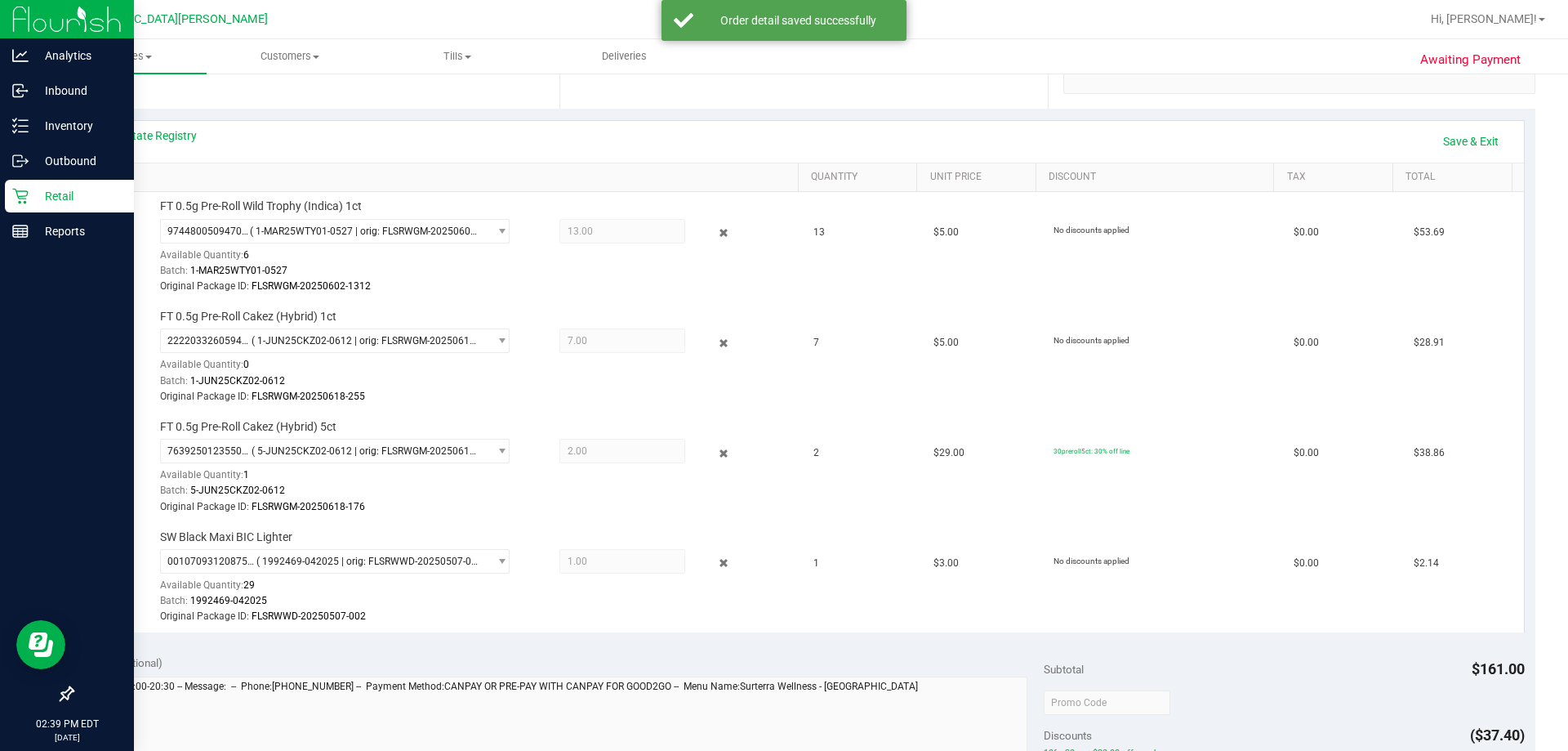 scroll, scrollTop: 163, scrollLeft: 0, axis: vertical 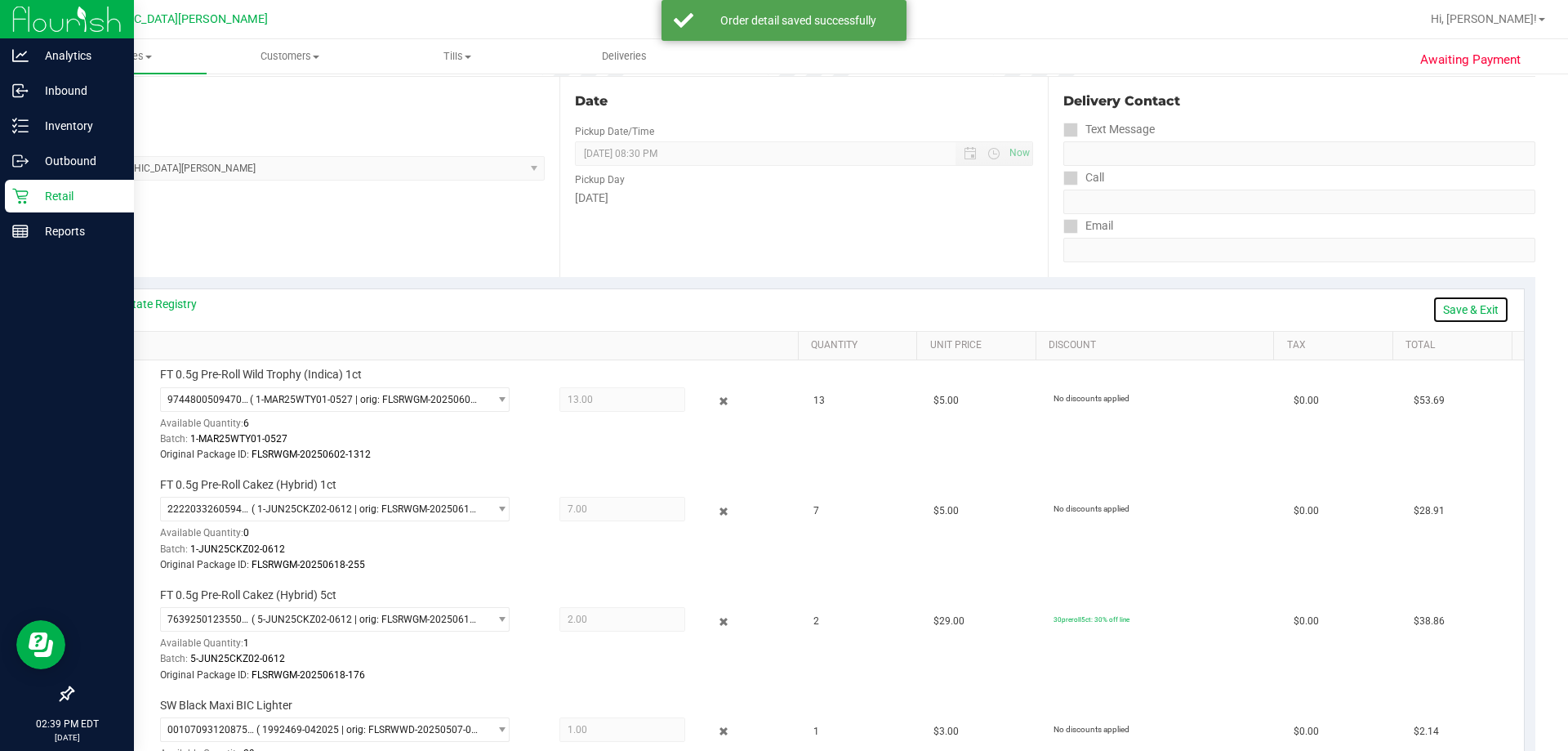 click on "Save & Exit" at bounding box center (1471, 310) 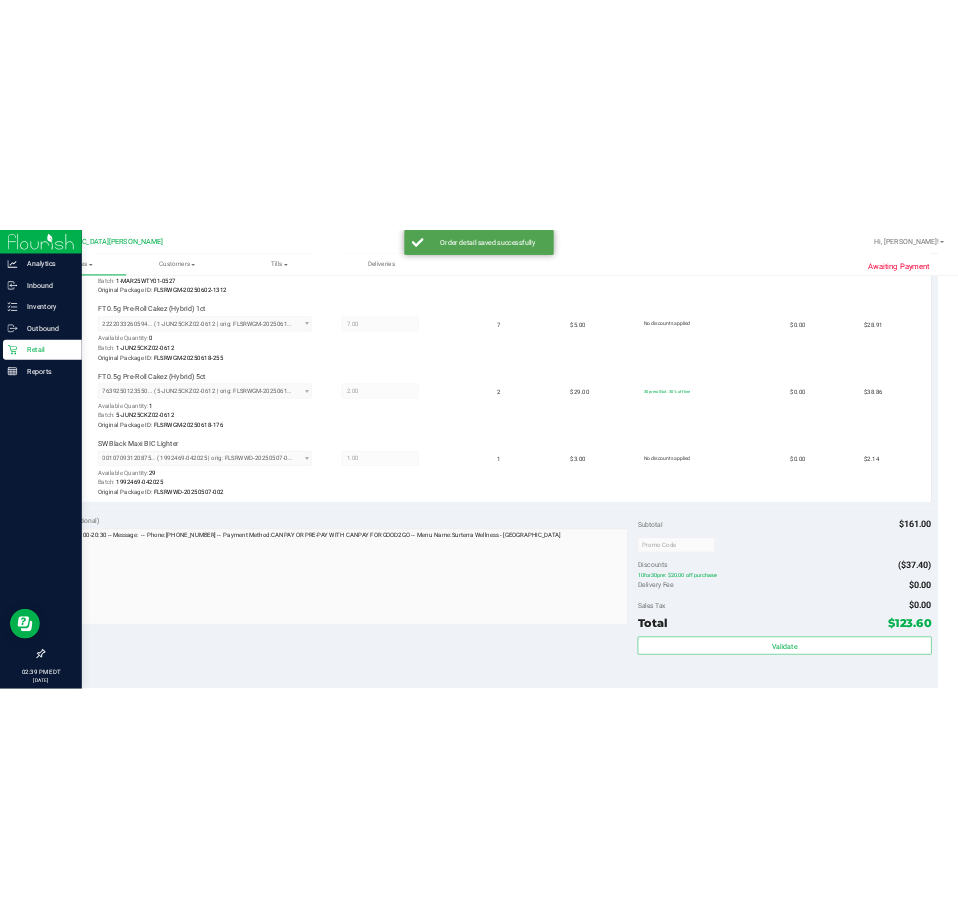 scroll, scrollTop: 800, scrollLeft: 0, axis: vertical 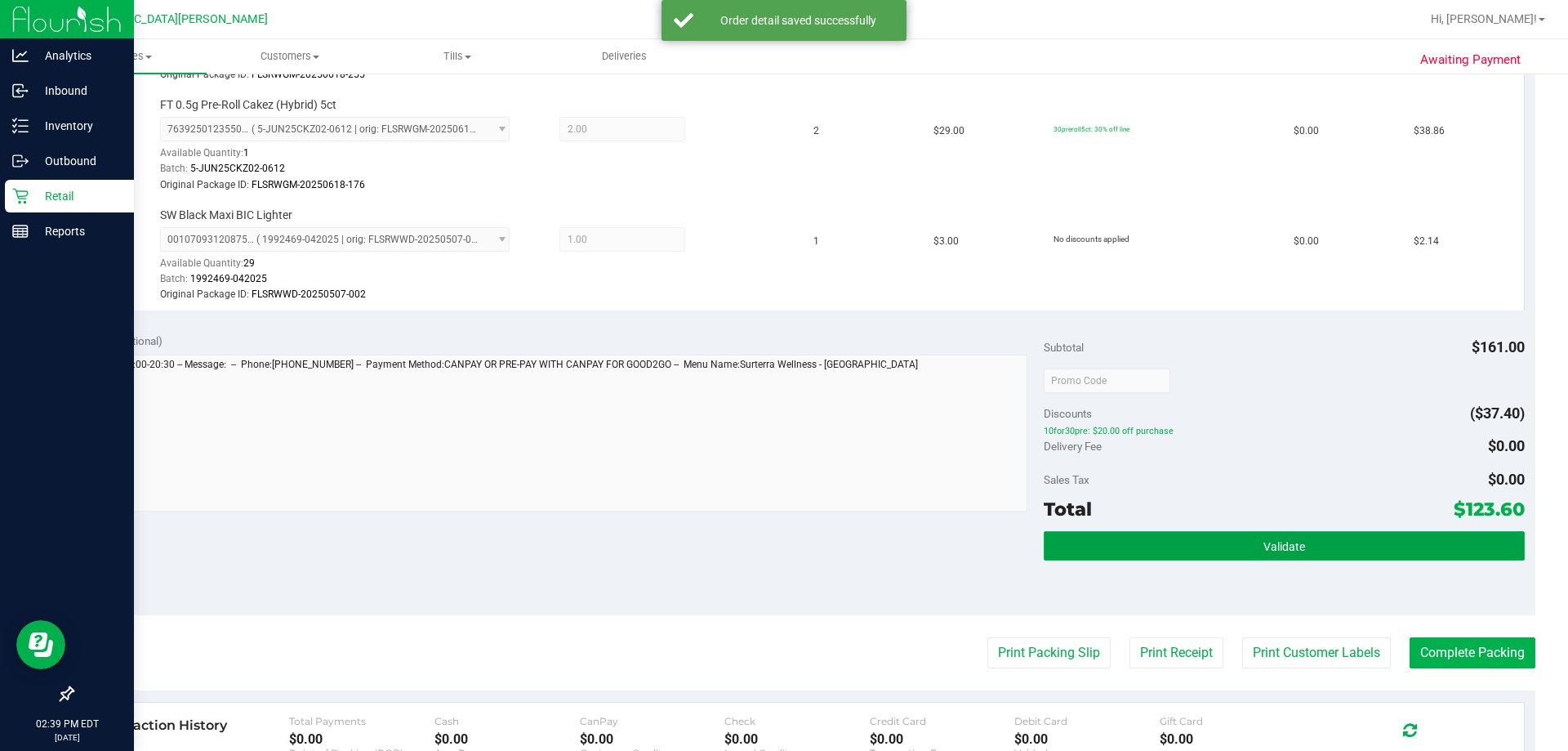 click on "Validate" at bounding box center (1284, 546) 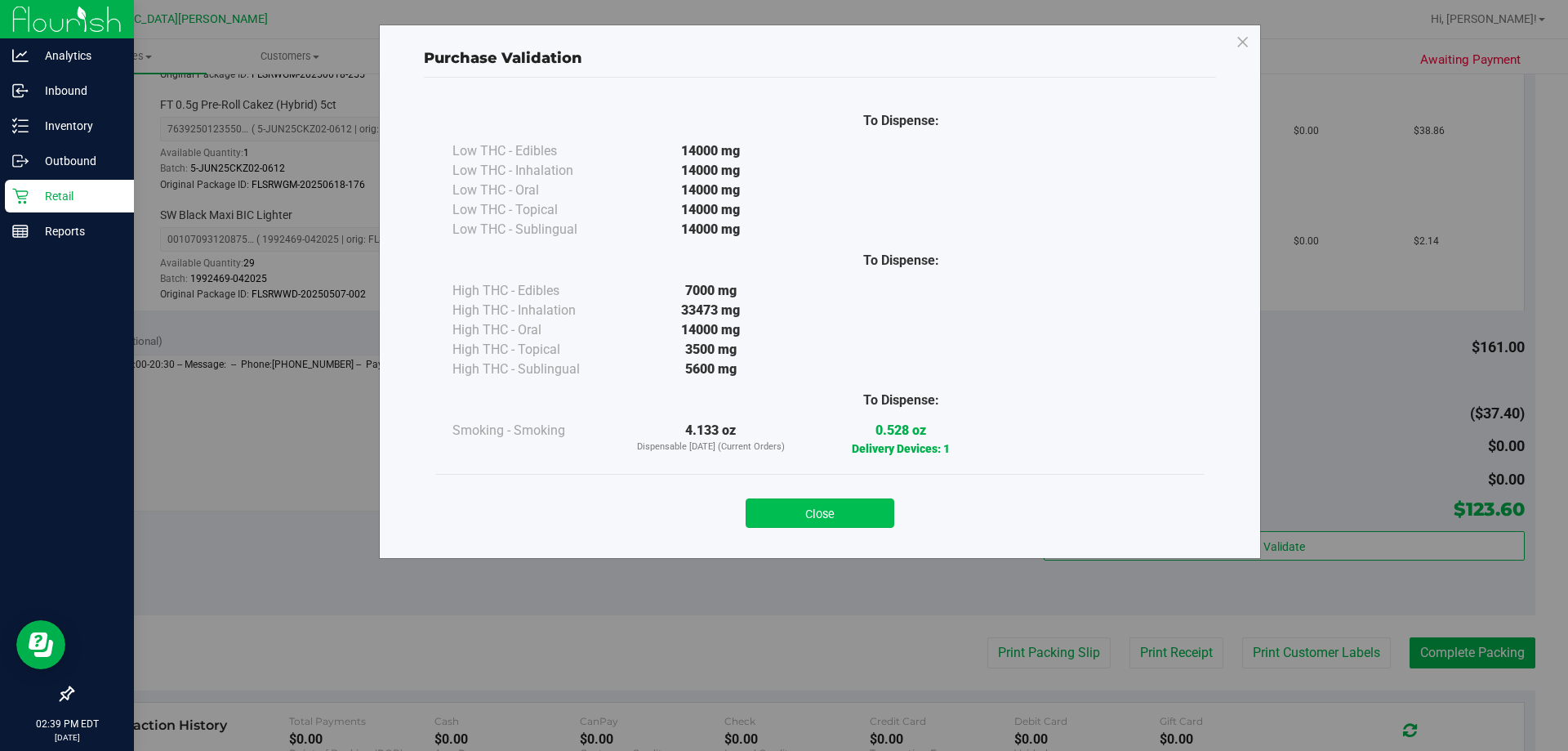 click on "Close" at bounding box center (820, 513) 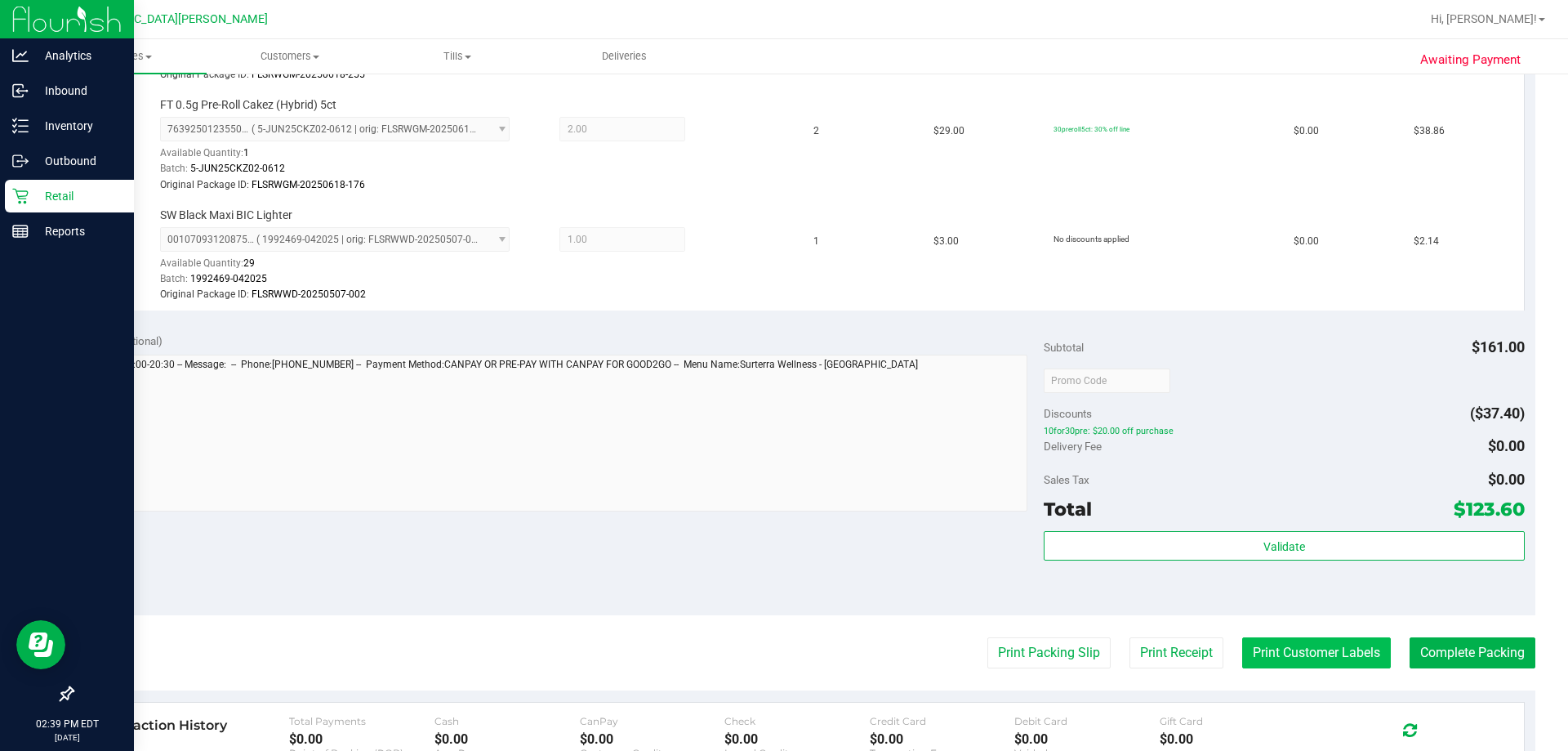 click on "Print Customer Labels" at bounding box center [1316, 653] 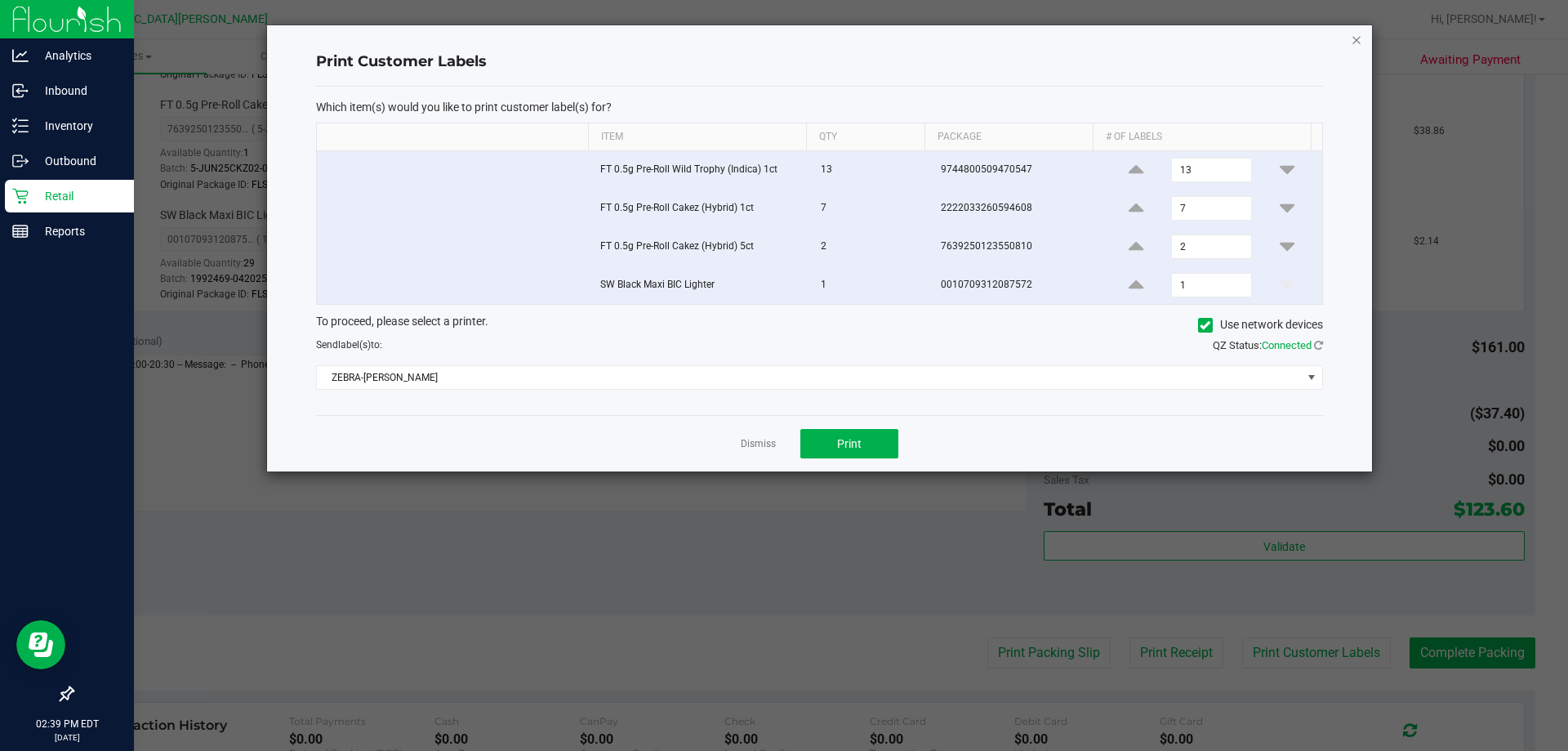 click 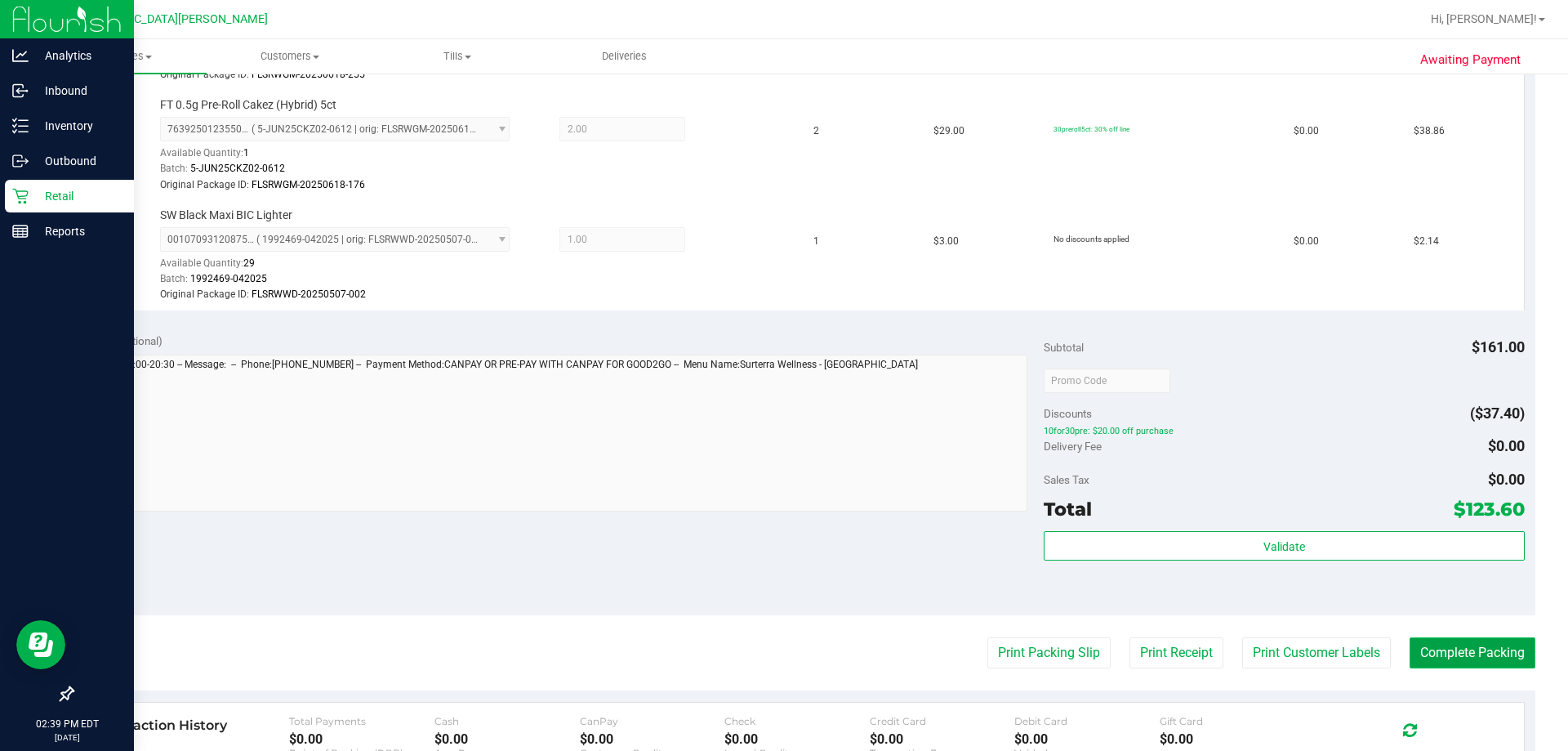 click on "Complete Packing" at bounding box center [1472, 653] 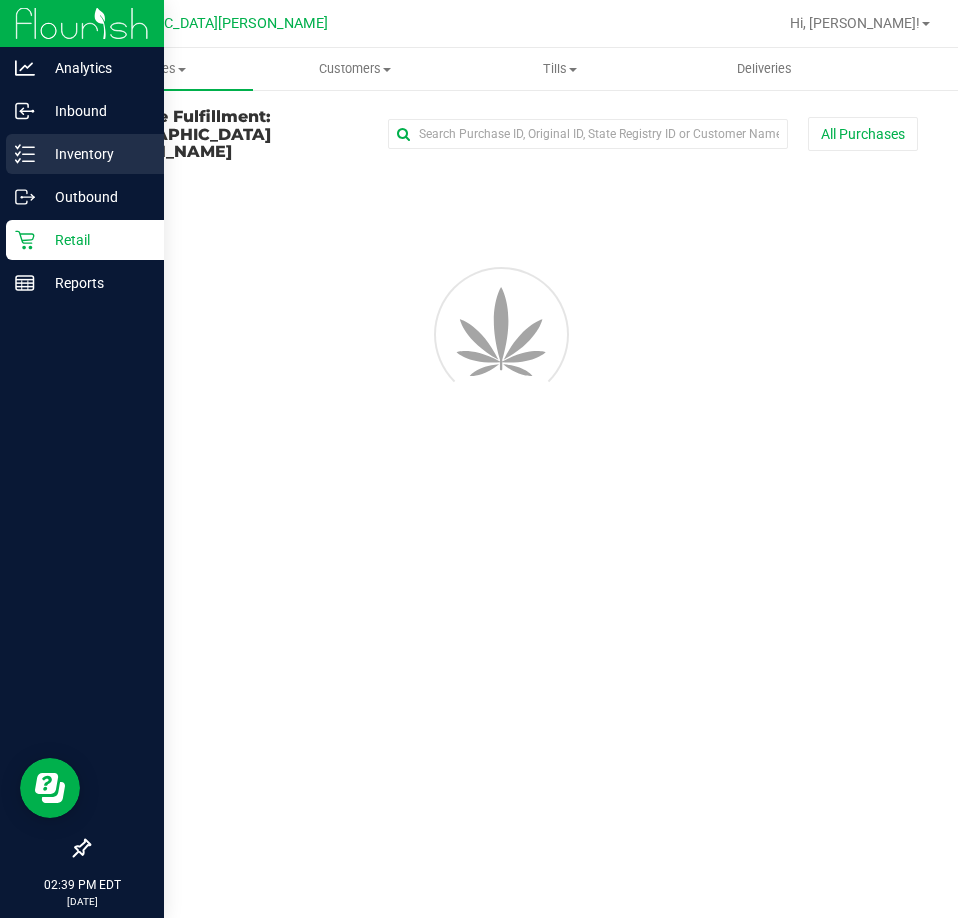 scroll, scrollTop: 0, scrollLeft: 0, axis: both 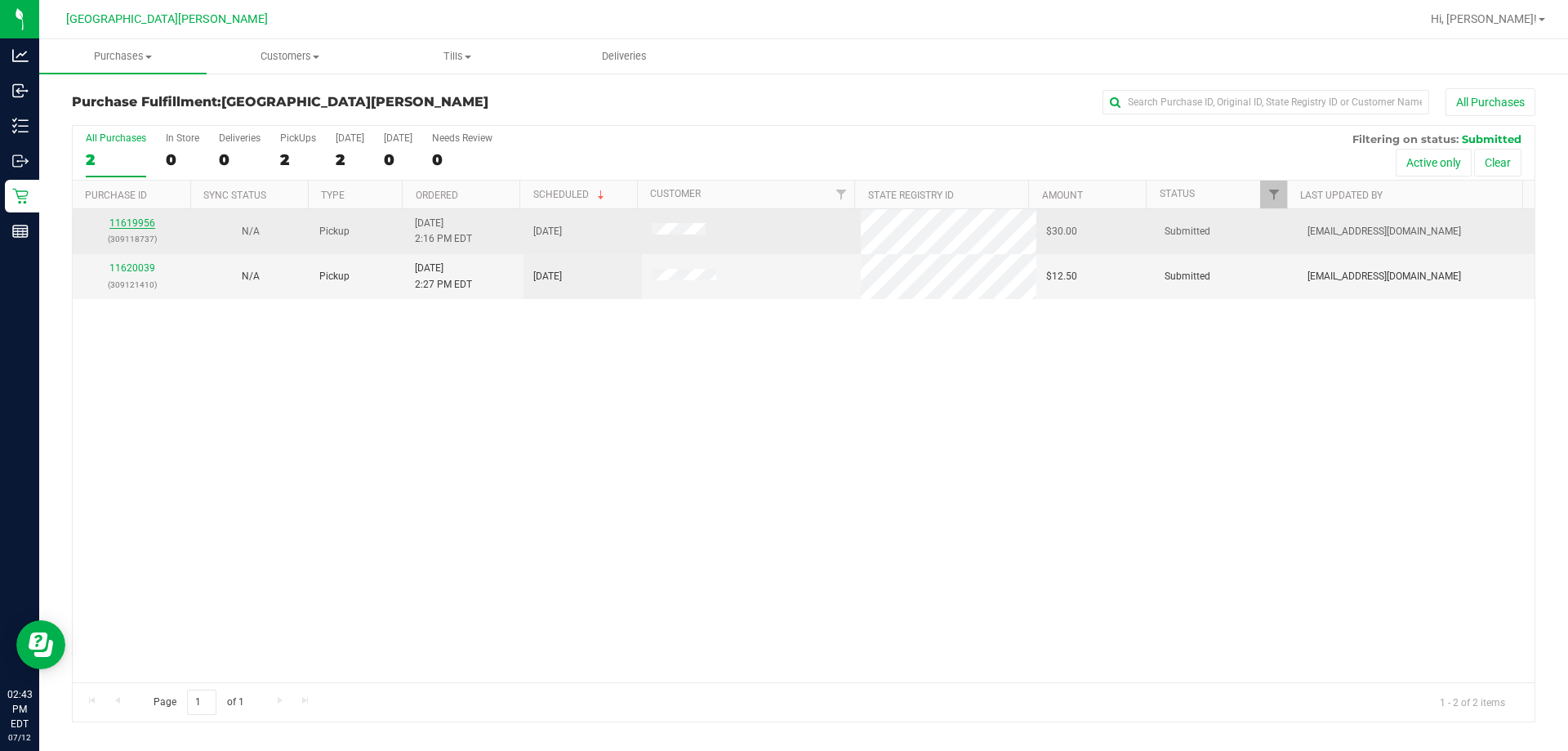 click on "11619956" at bounding box center (132, 223) 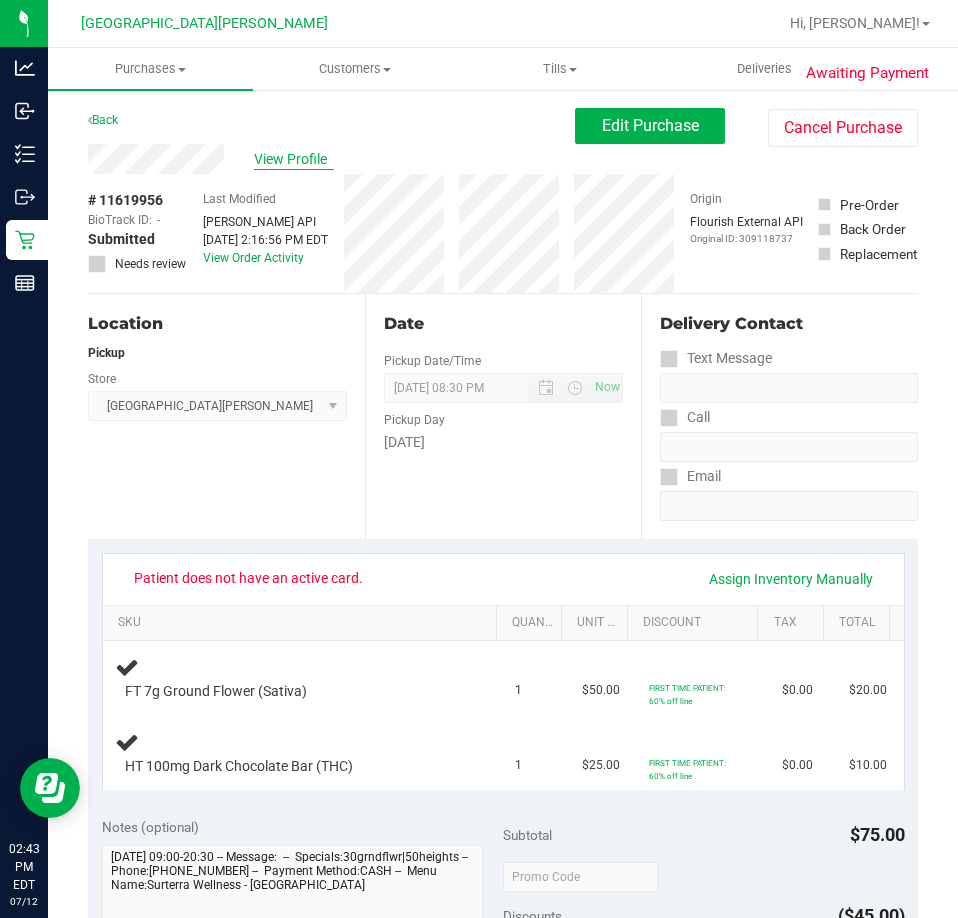 click on "View Profile" at bounding box center [294, 159] 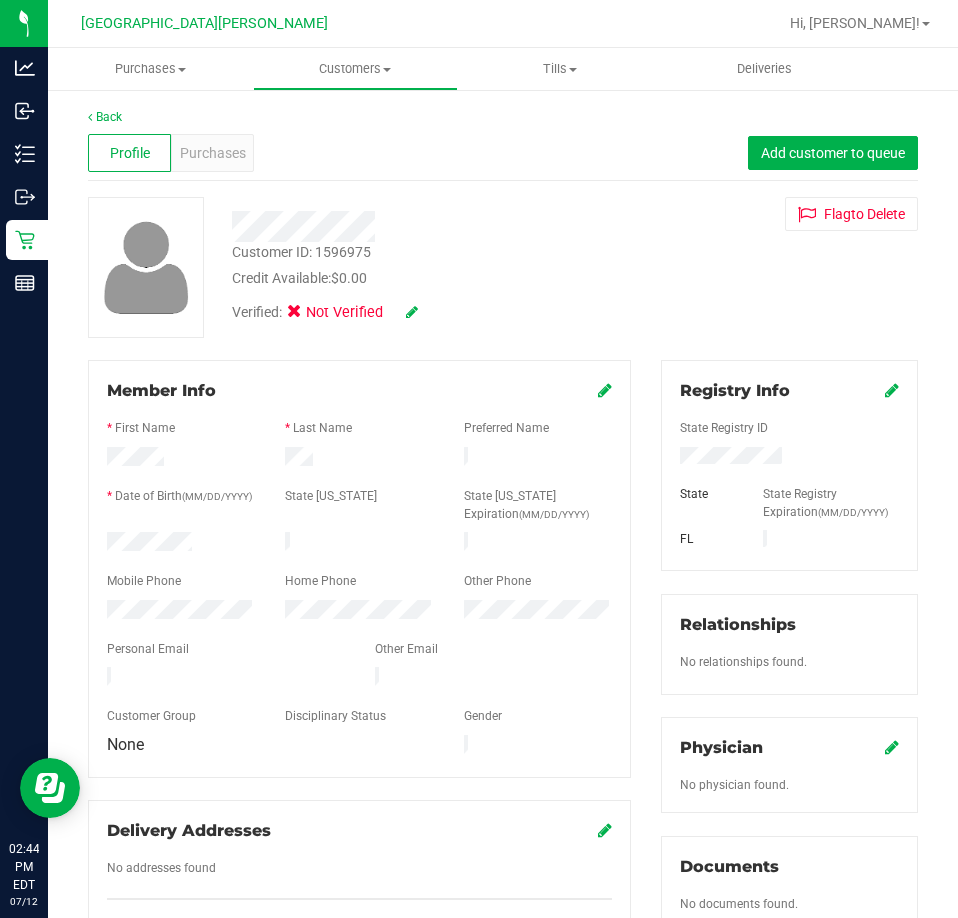 click at bounding box center [412, 312] 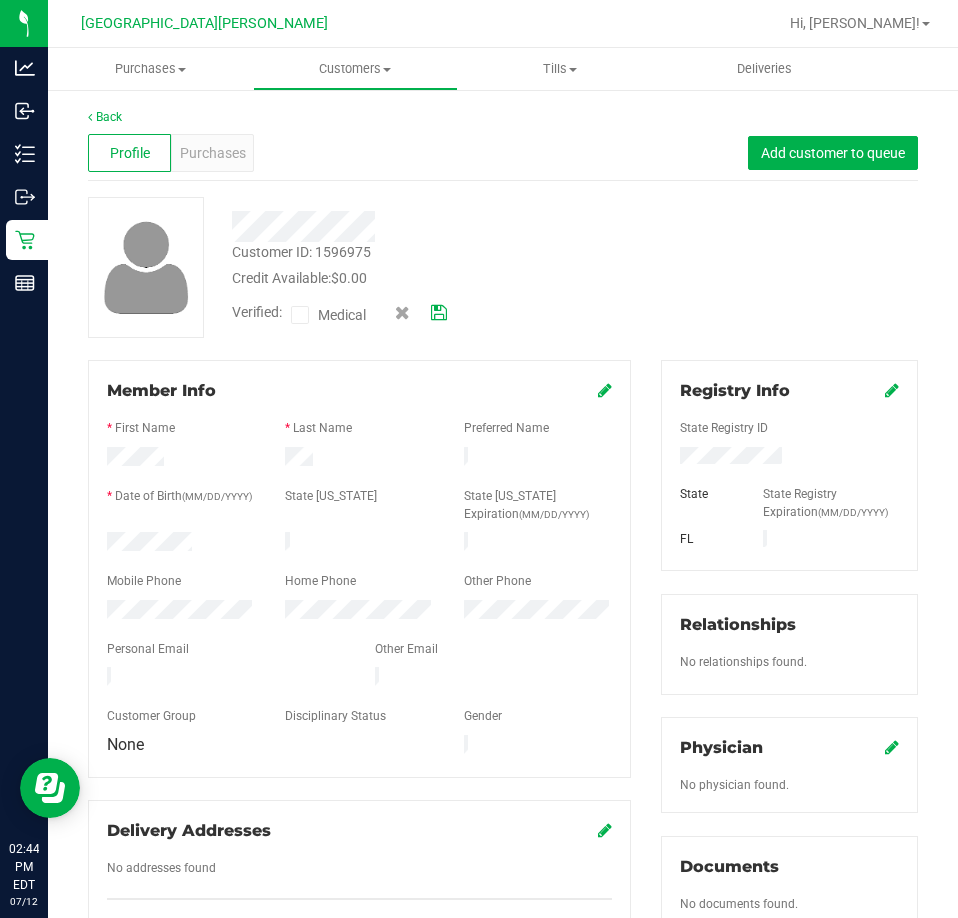 click at bounding box center [300, 315] 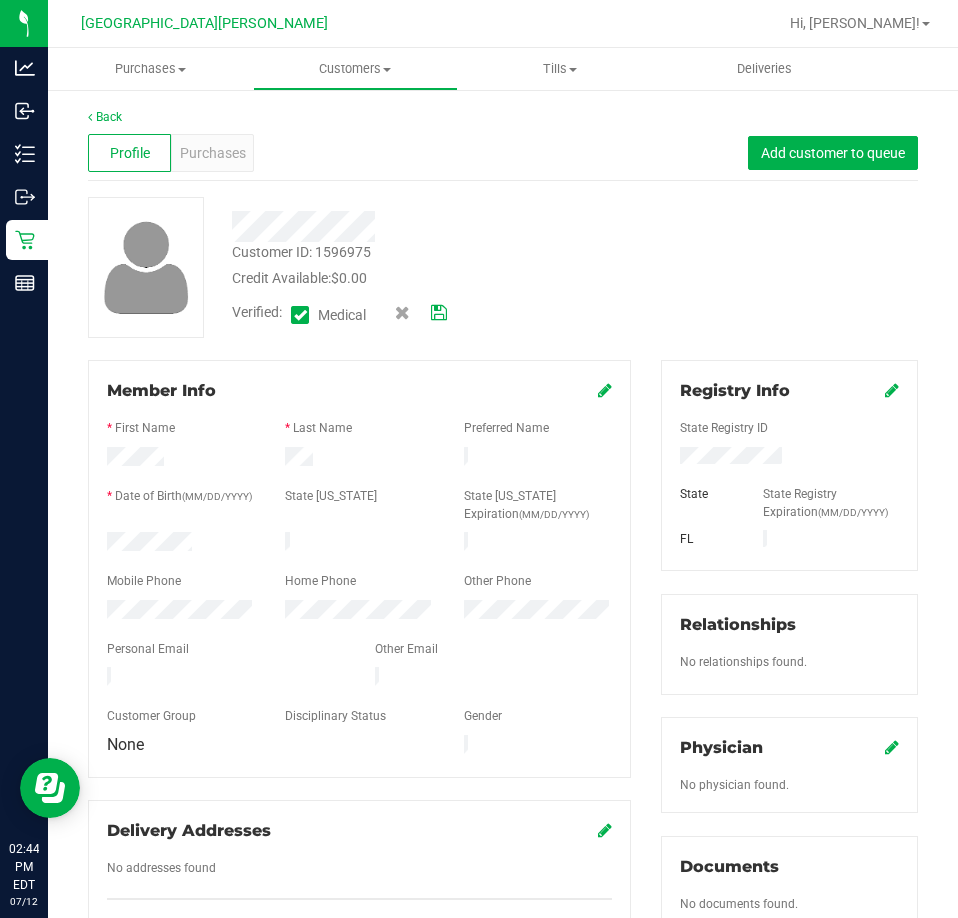 click at bounding box center [439, 313] 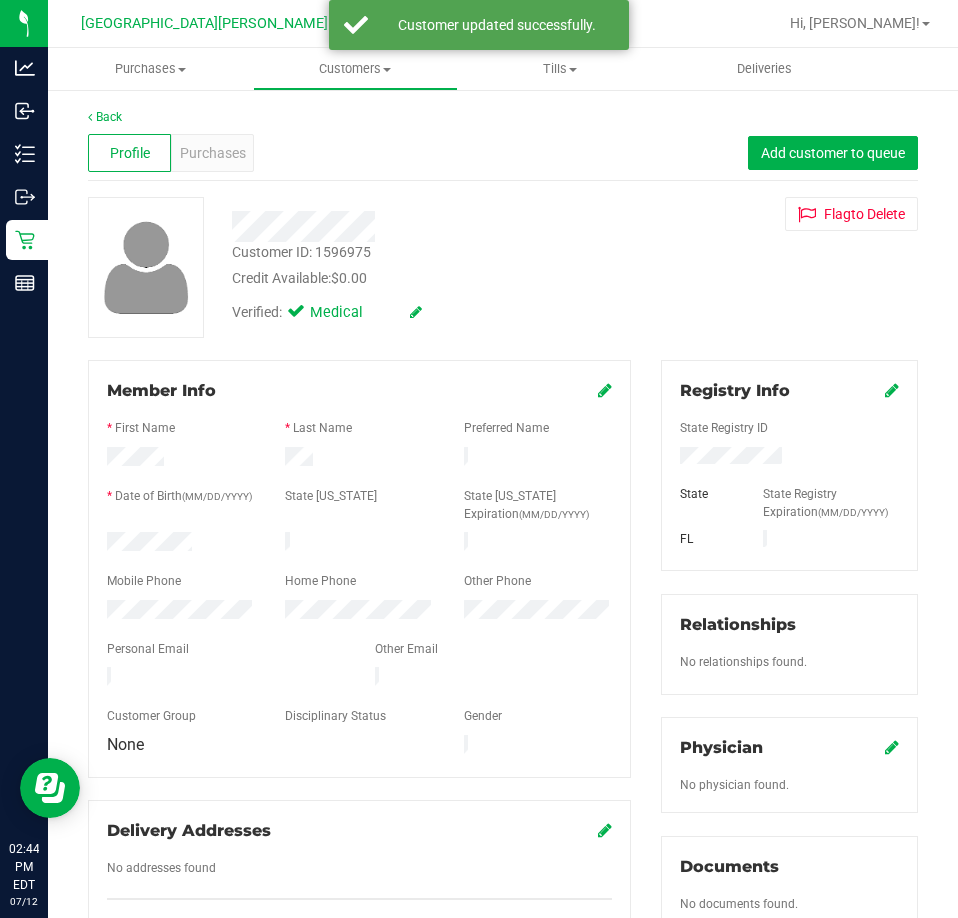 click at bounding box center [605, 390] 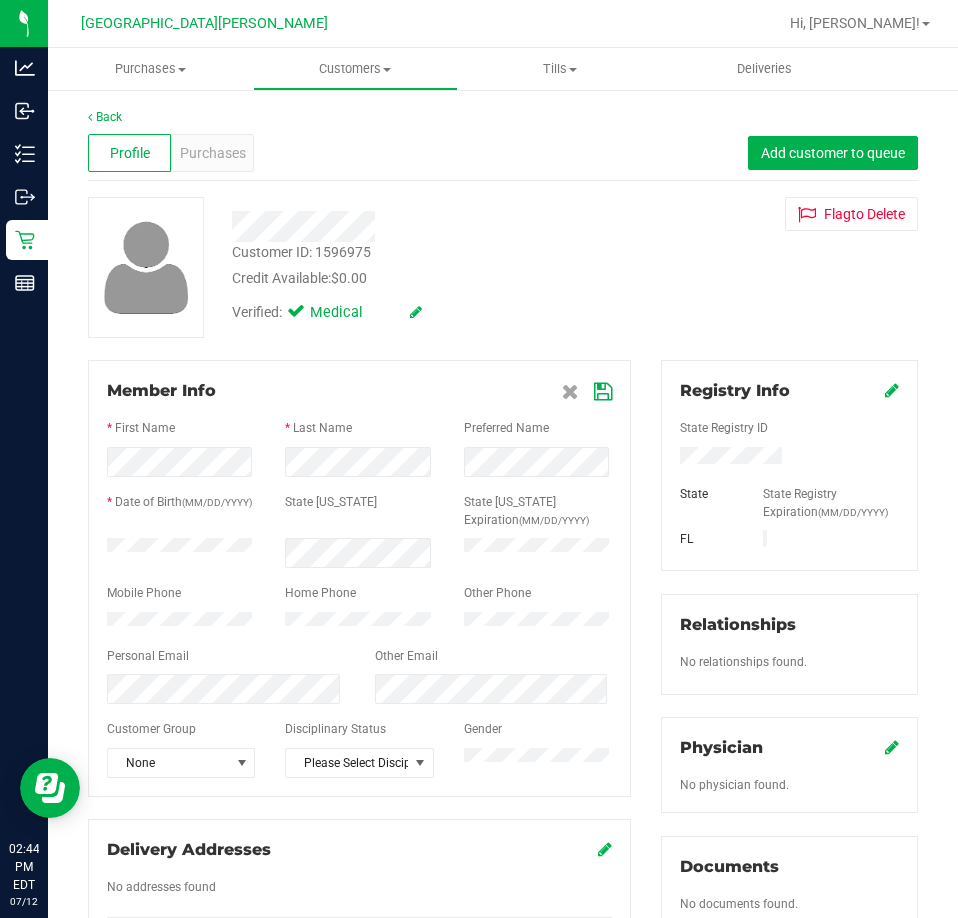 click at bounding box center [892, 390] 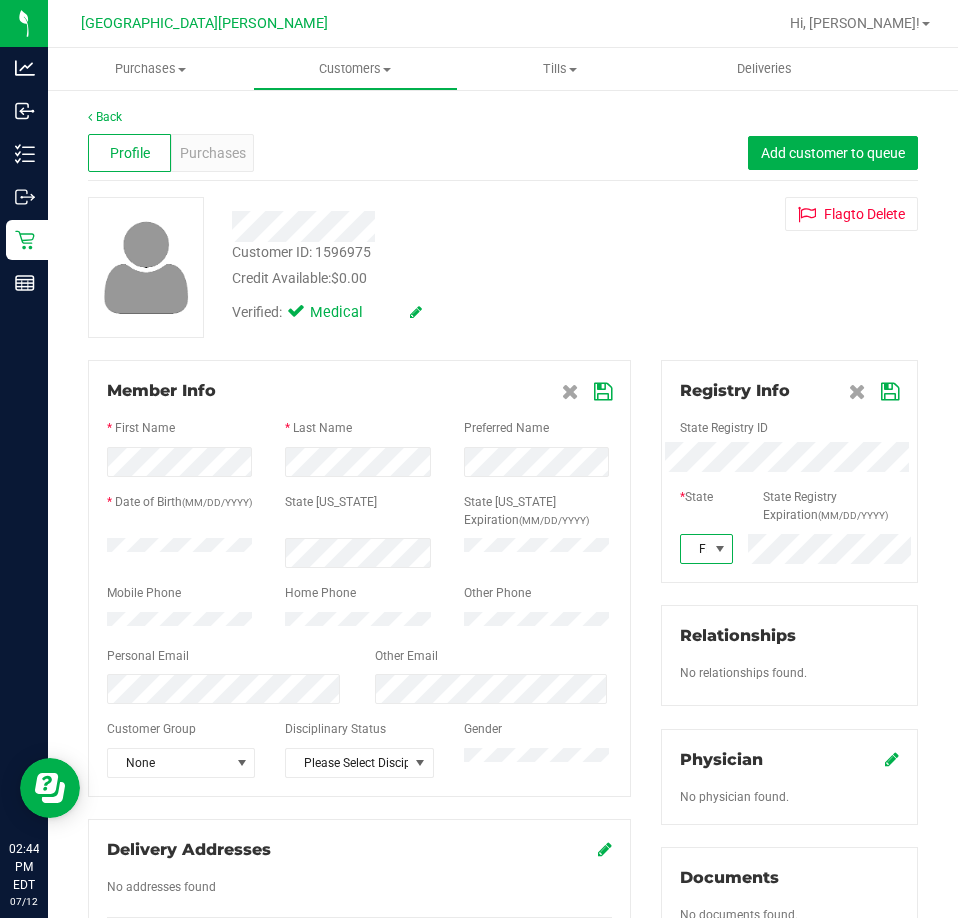 click at bounding box center [720, 549] 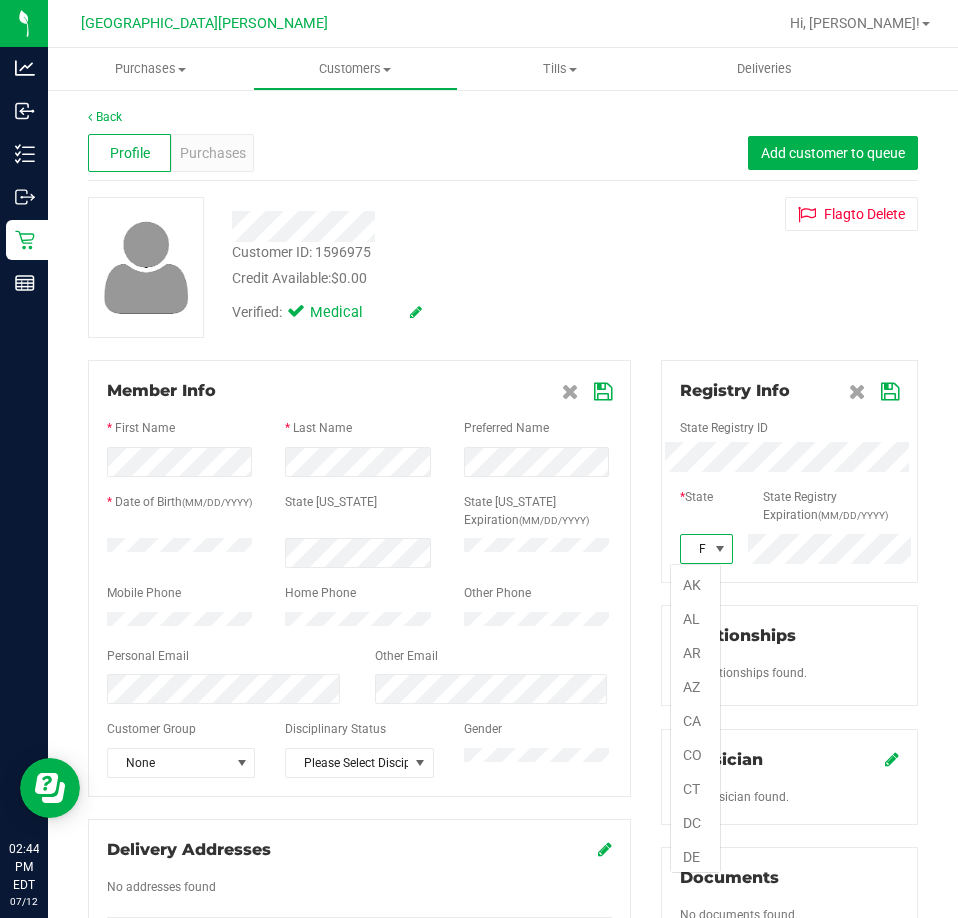 scroll, scrollTop: 99970, scrollLeft: 99949, axis: both 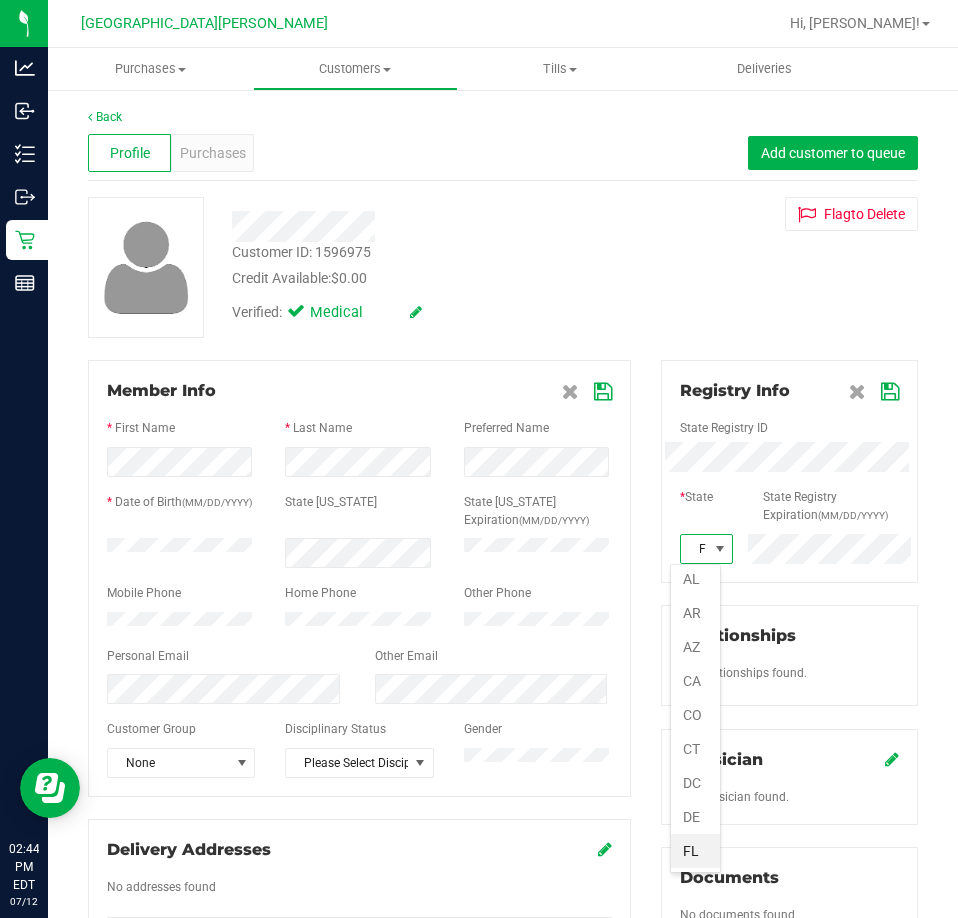 click on "FL" at bounding box center (695, 851) 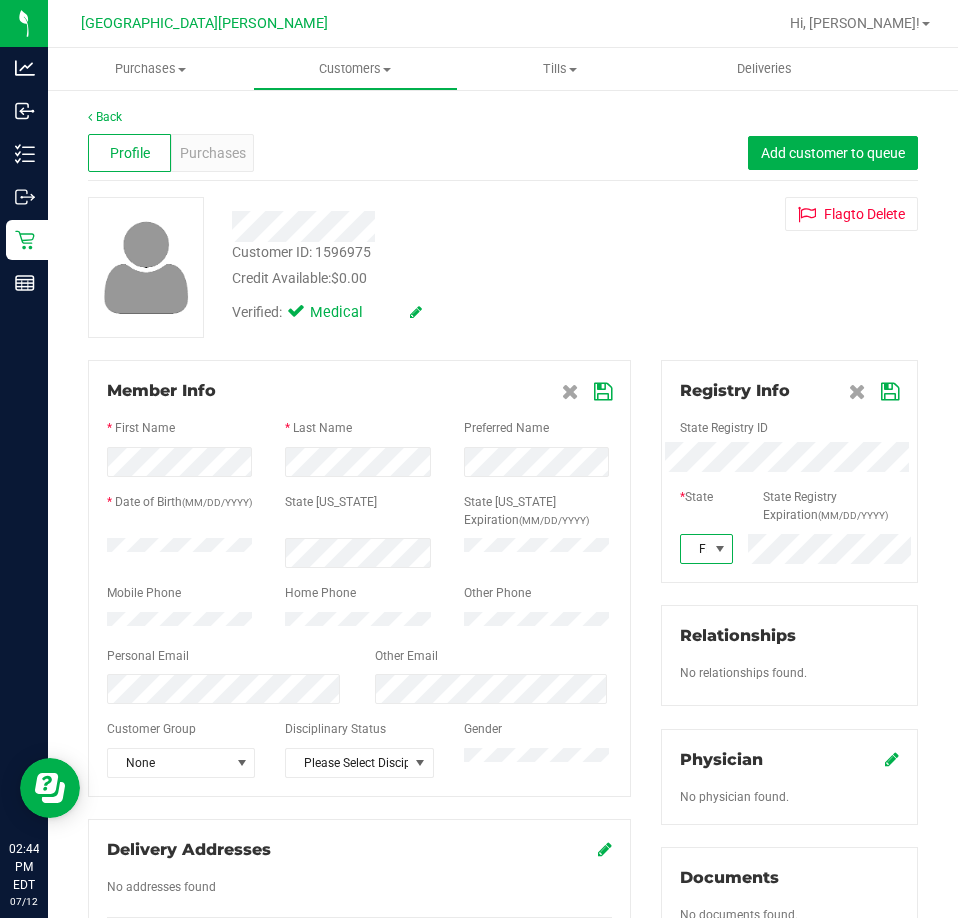 click on "*
State
State Registry Expiration
(MM/DD/YYYY)" at bounding box center (789, 508) 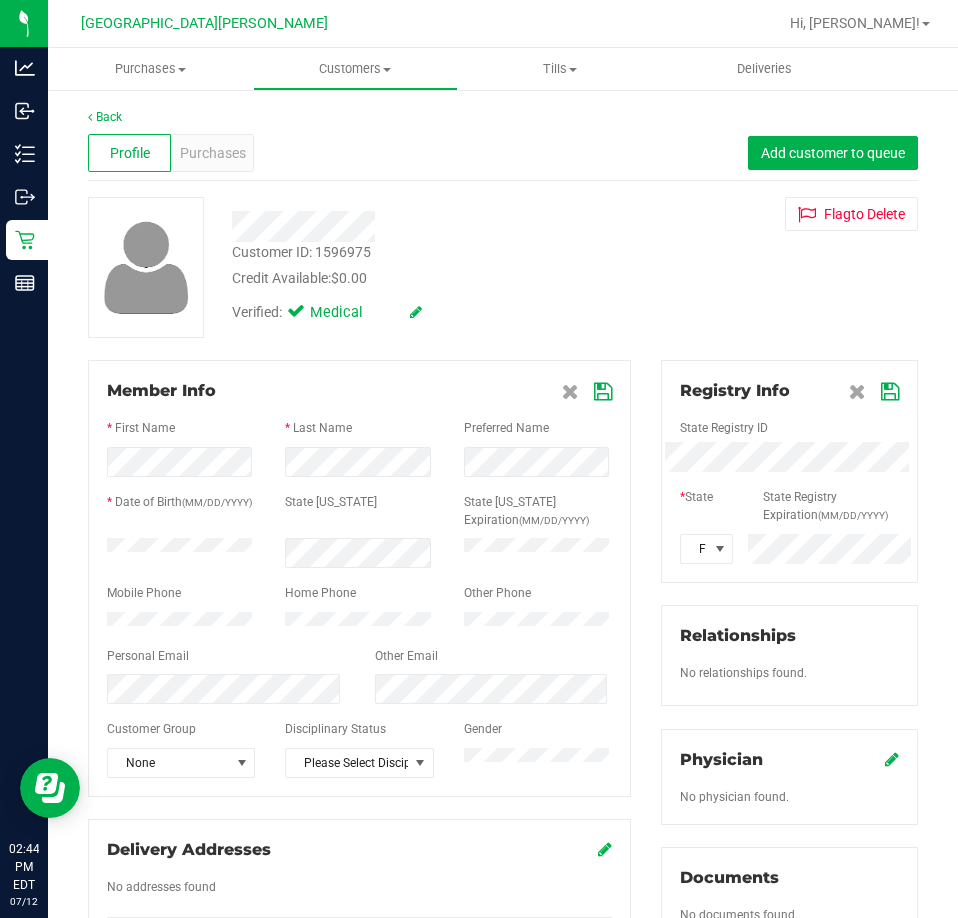 click at bounding box center [890, 392] 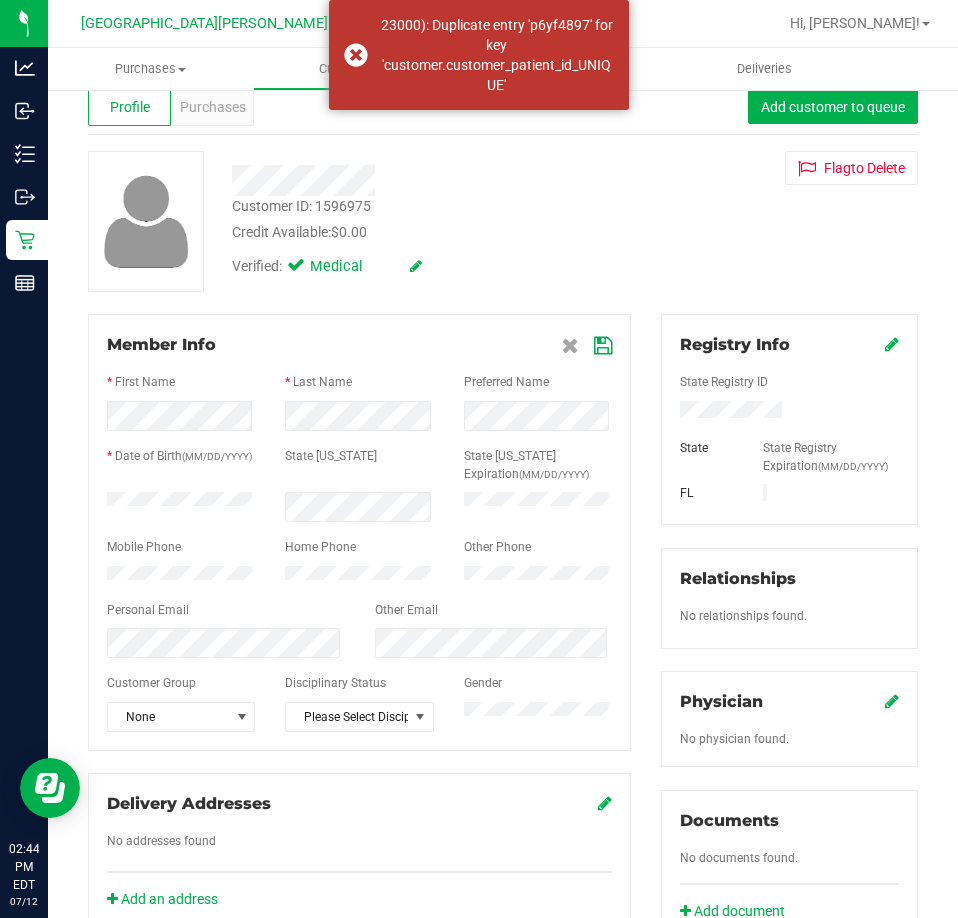 scroll, scrollTop: 0, scrollLeft: 0, axis: both 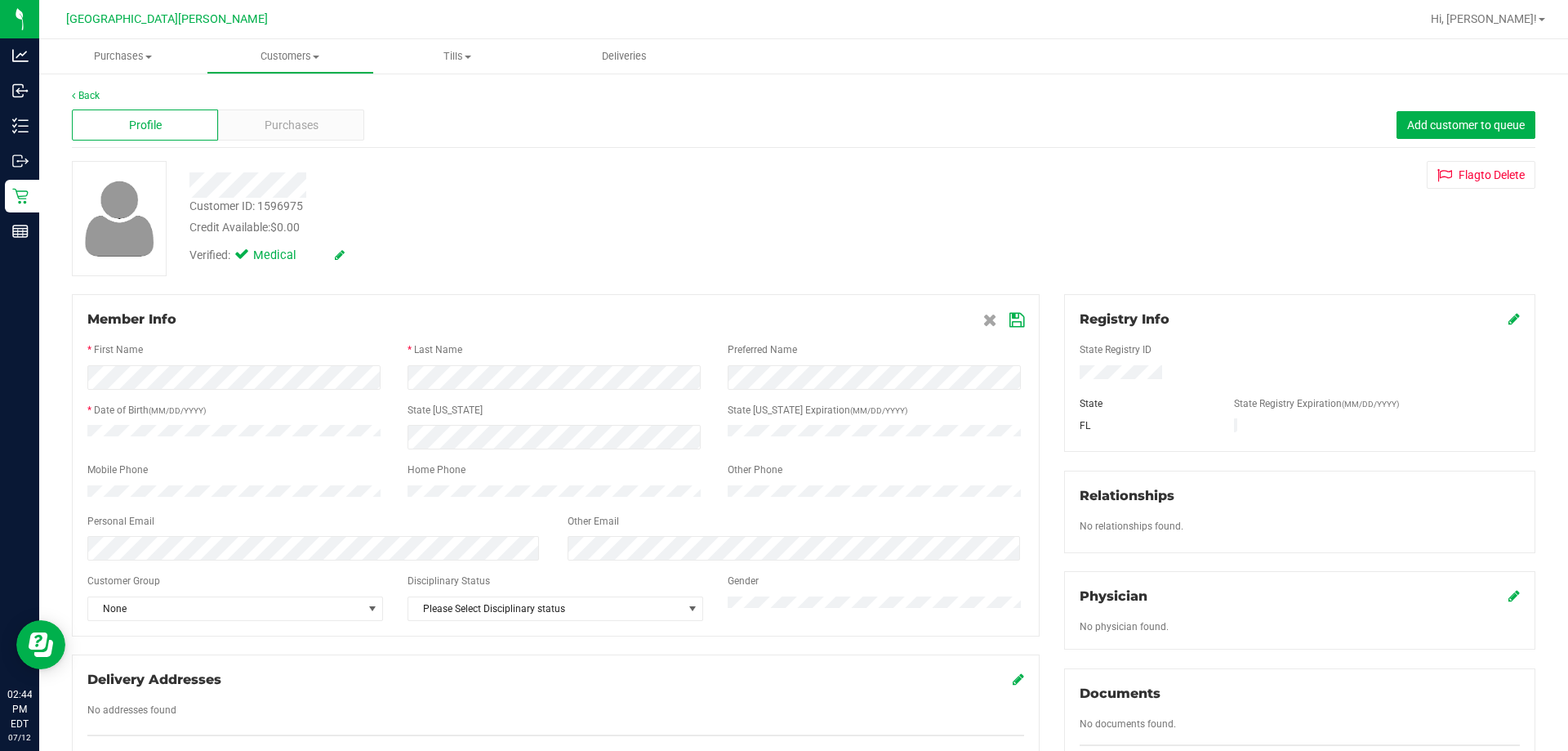 click at bounding box center [1017, 320] 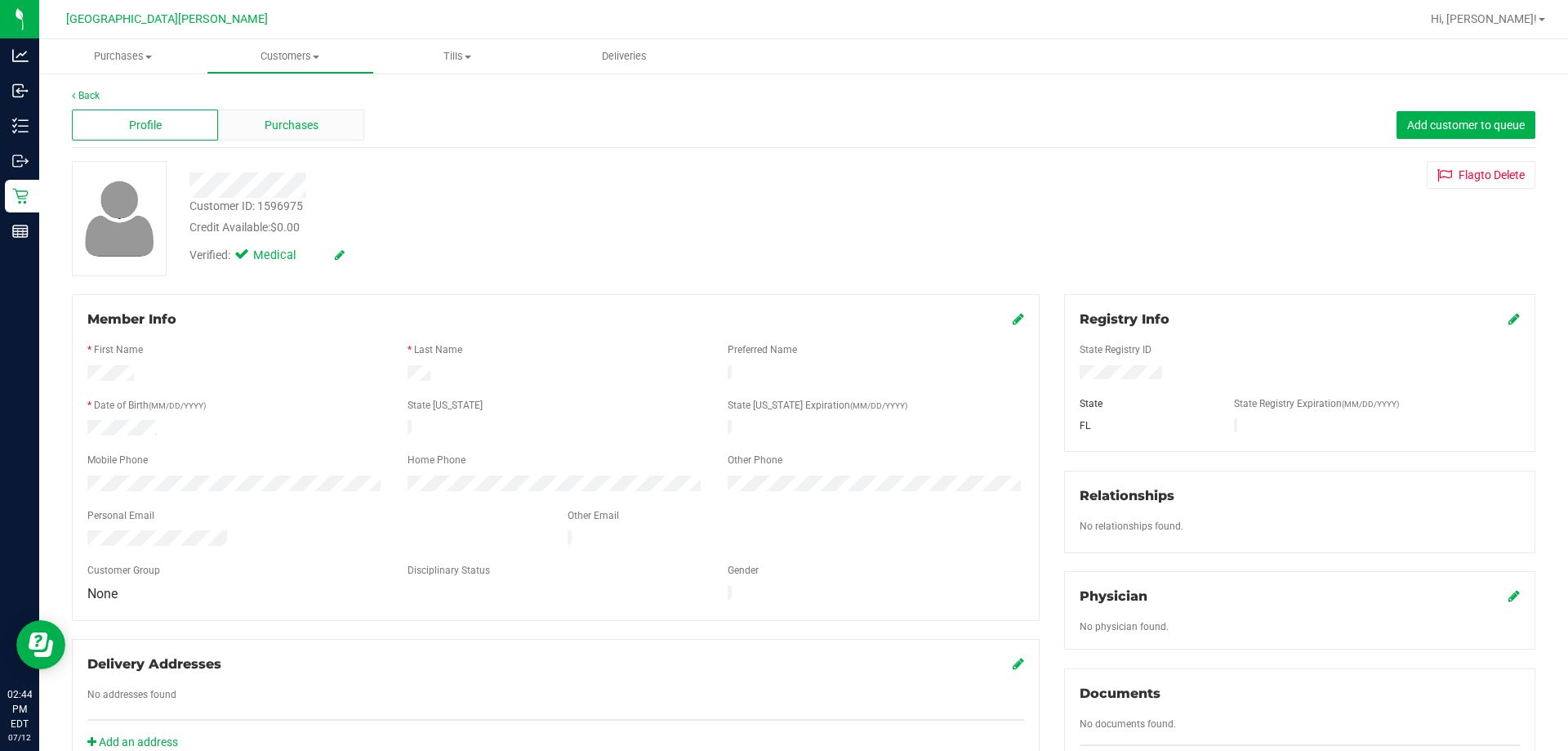 click on "Purchases" at bounding box center (292, 125) 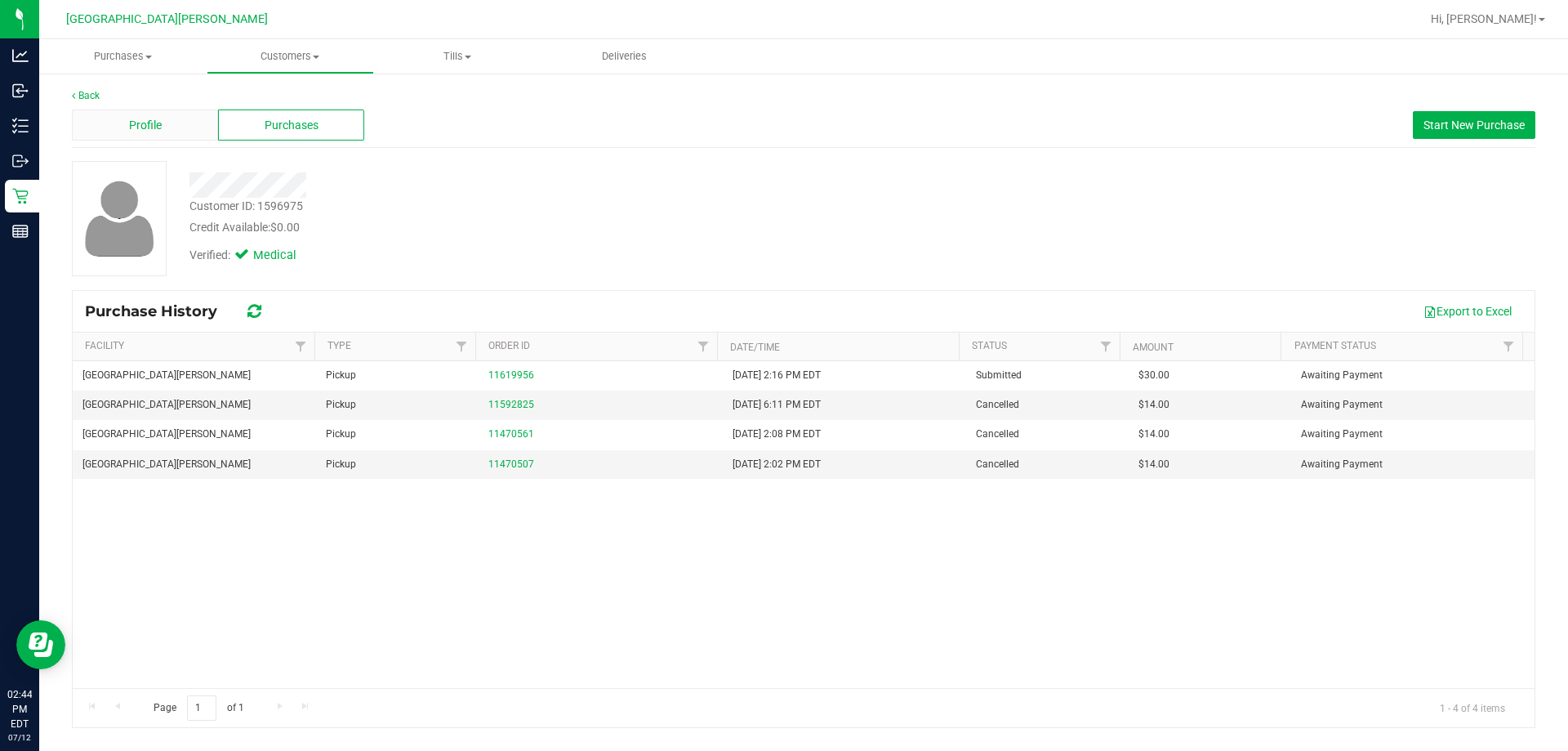 click on "Profile" at bounding box center [145, 125] 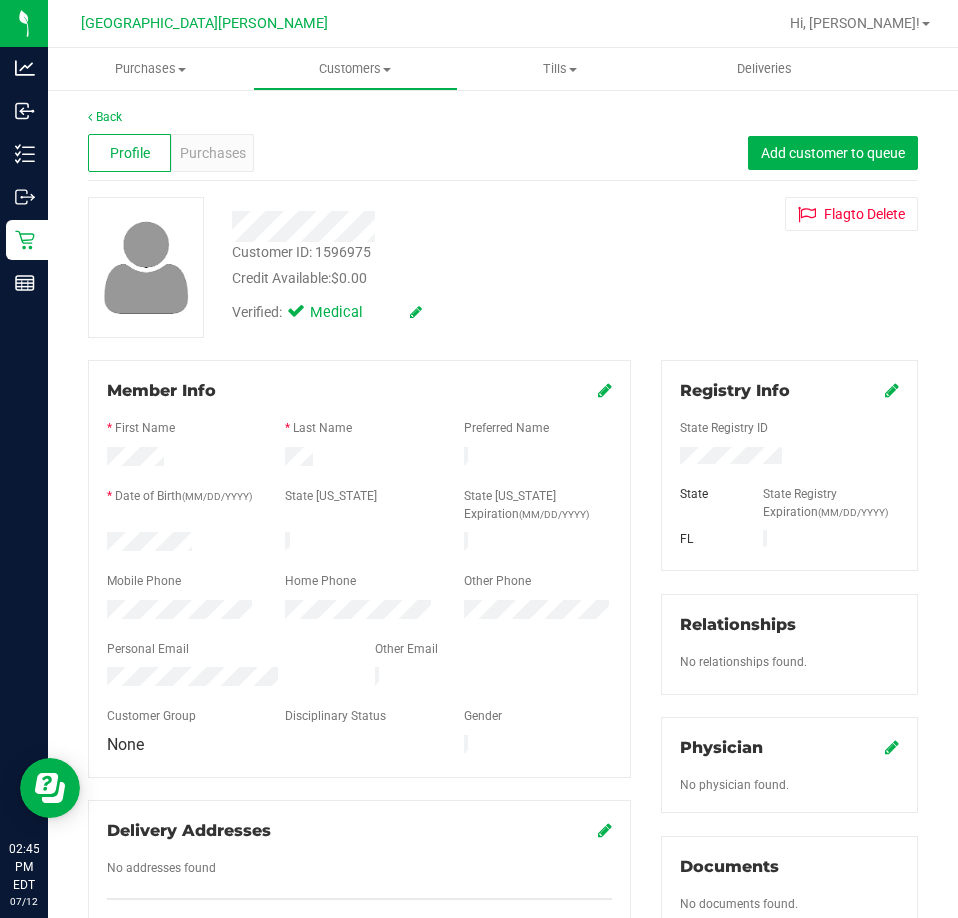 click at bounding box center (432, 226) 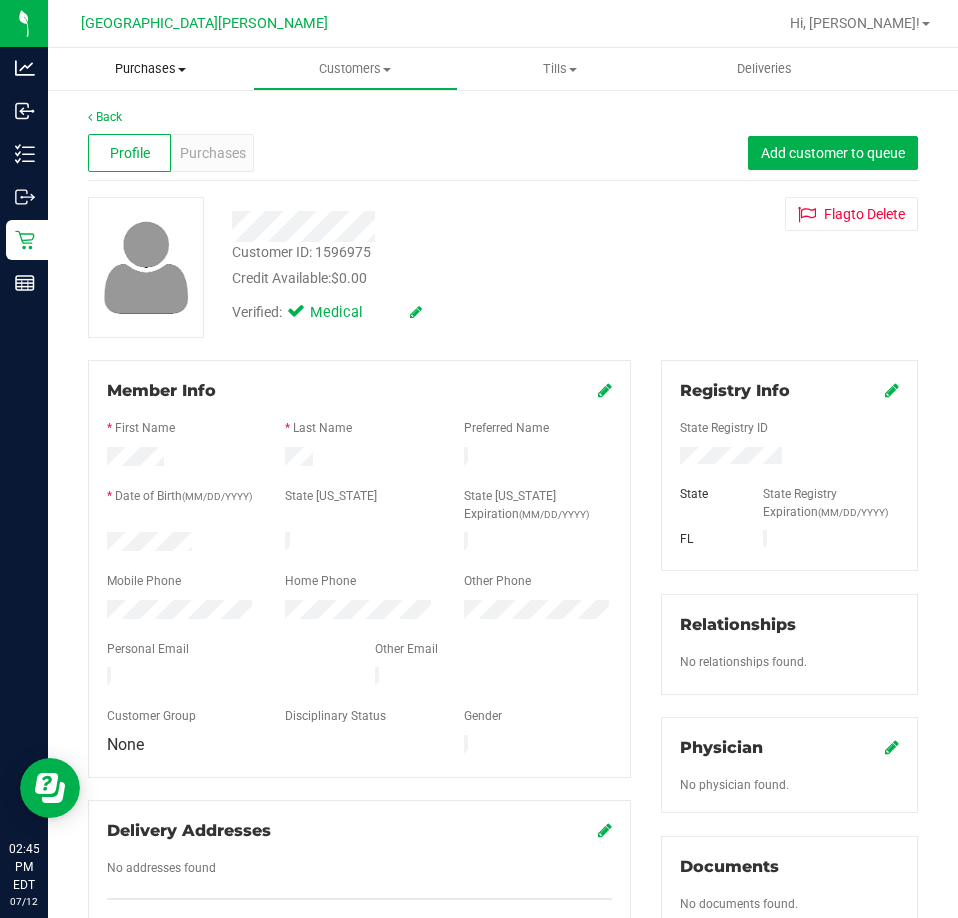click on "Purchases" at bounding box center (150, 69) 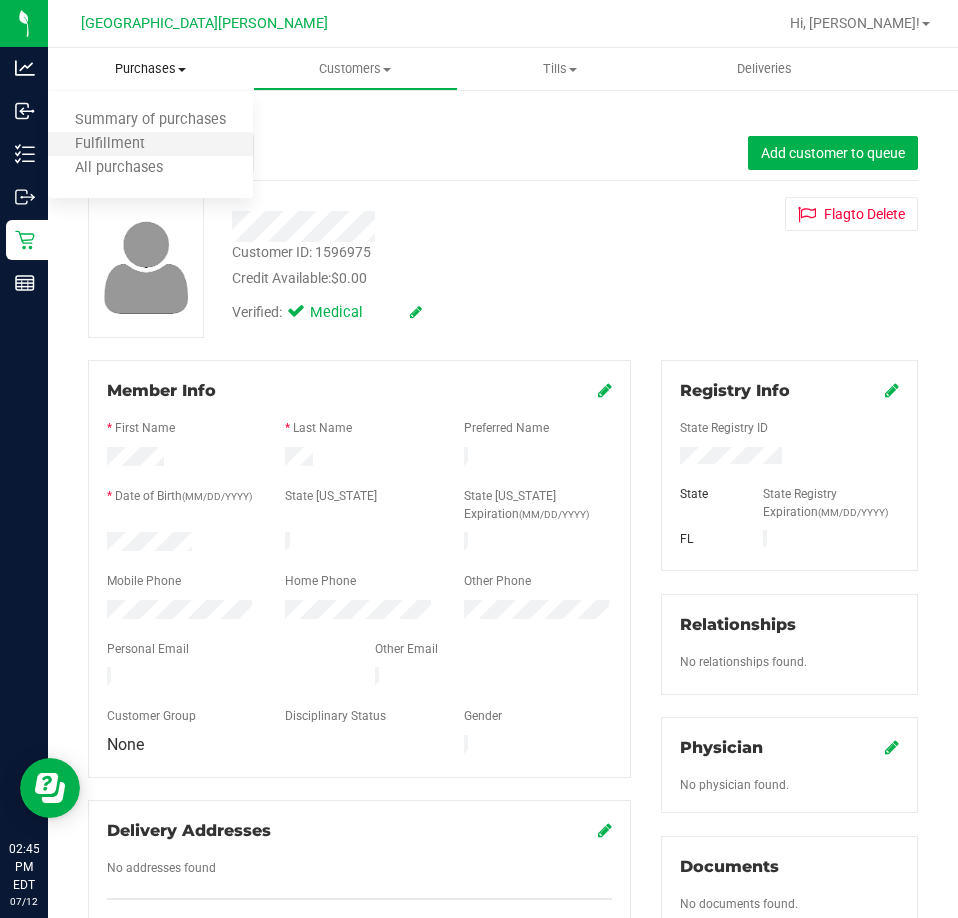 click on "Fulfillment" at bounding box center (150, 145) 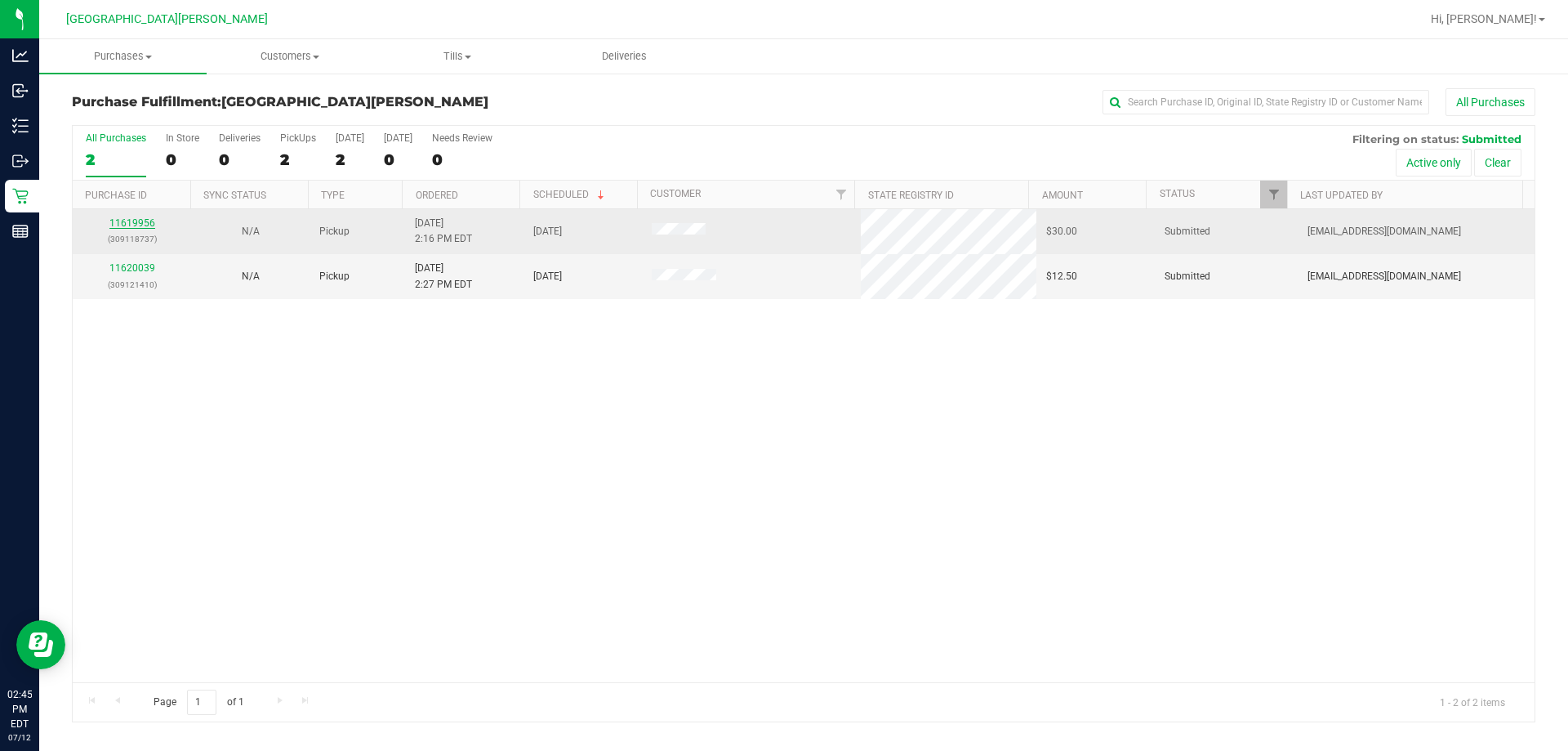 click on "11619956" at bounding box center [132, 223] 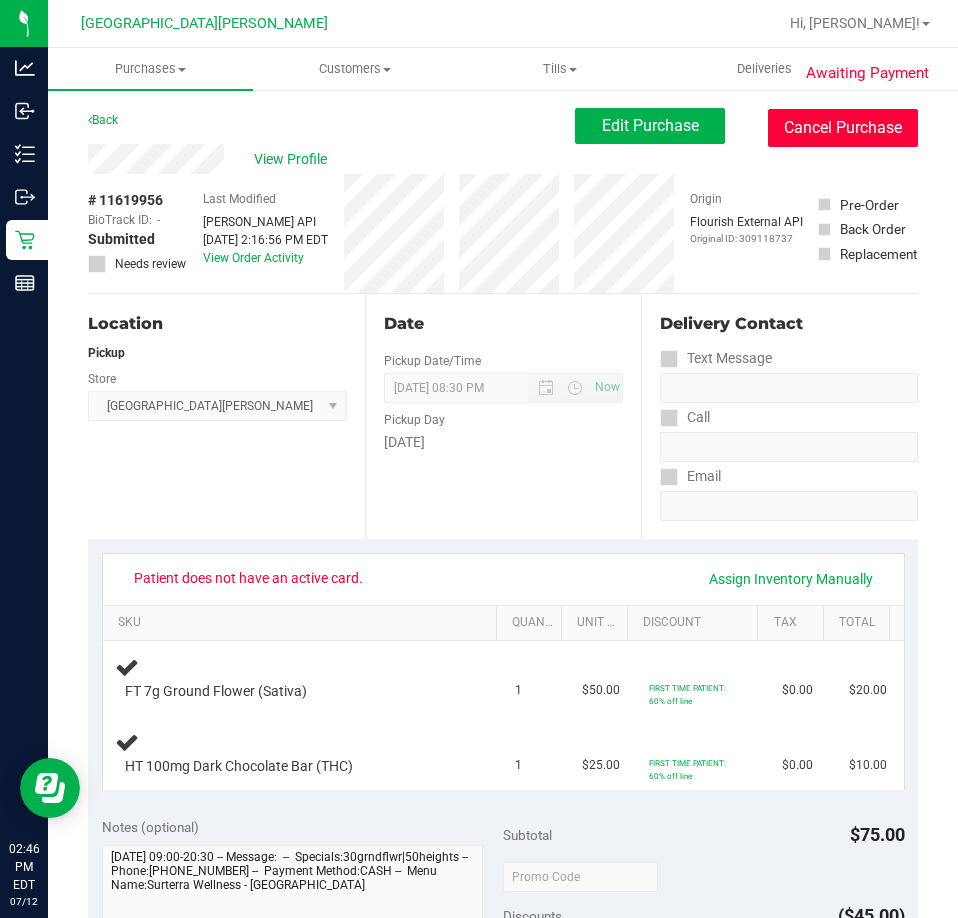 click on "Cancel Purchase" at bounding box center (843, 128) 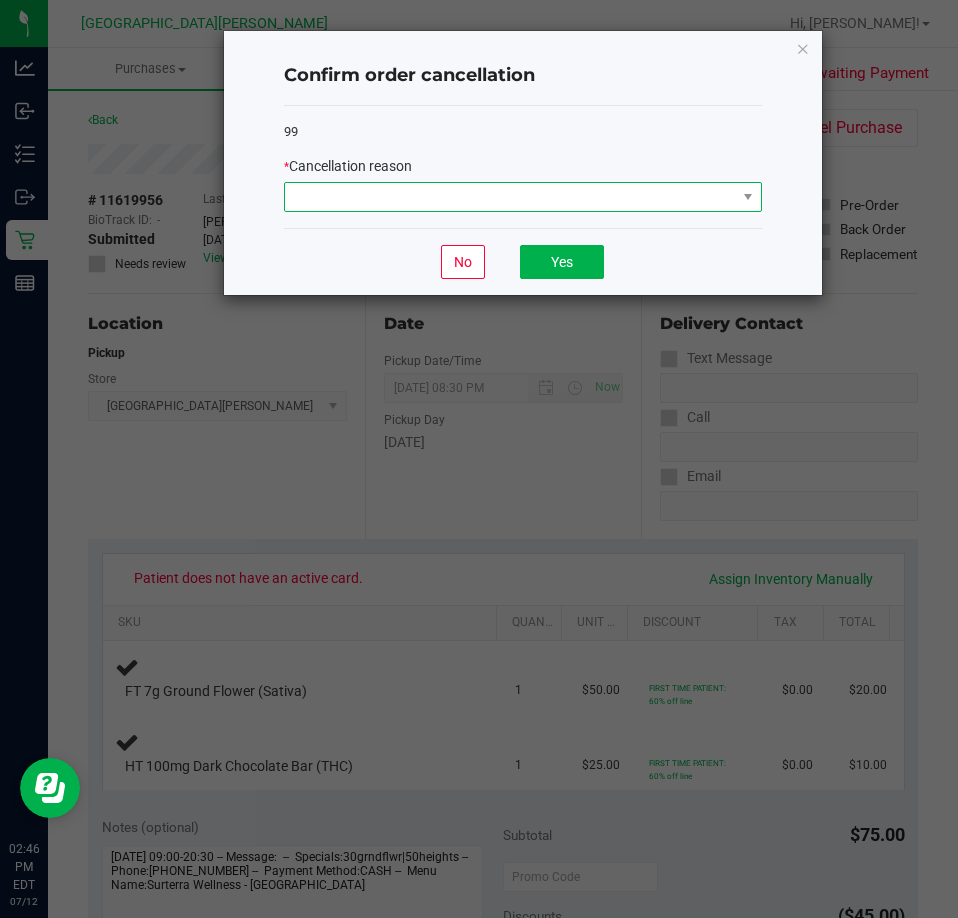 click at bounding box center [510, 197] 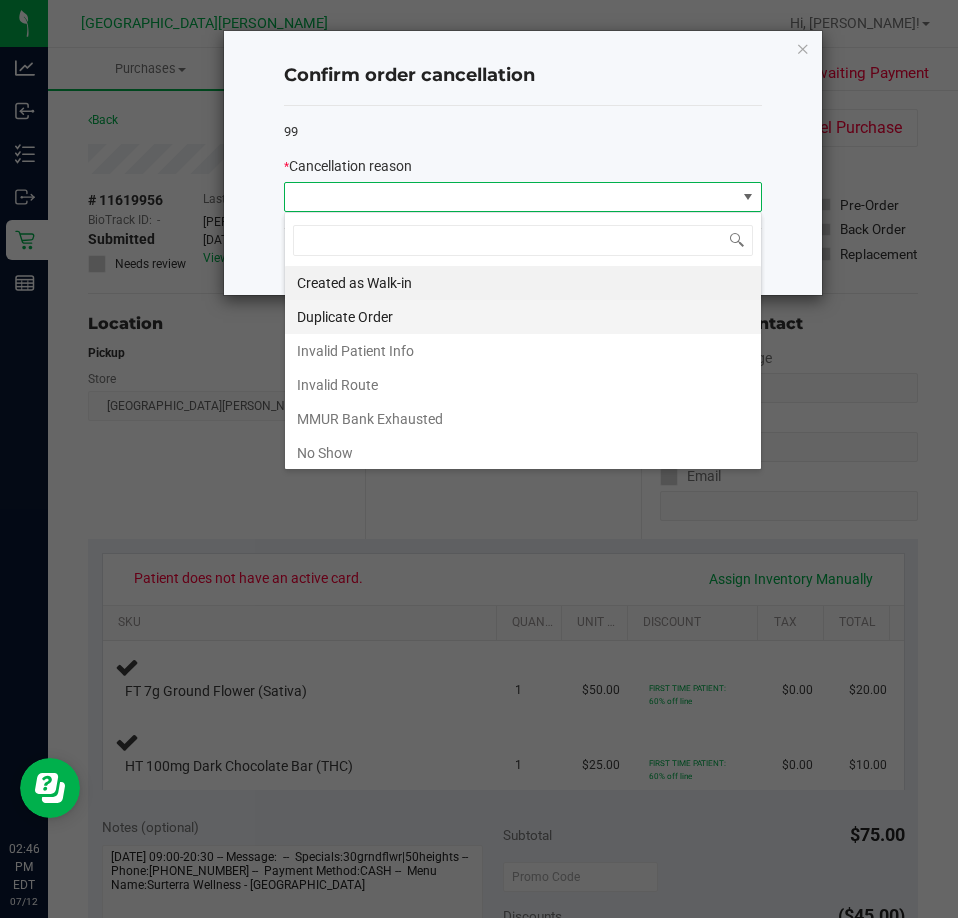 scroll, scrollTop: 99970, scrollLeft: 99522, axis: both 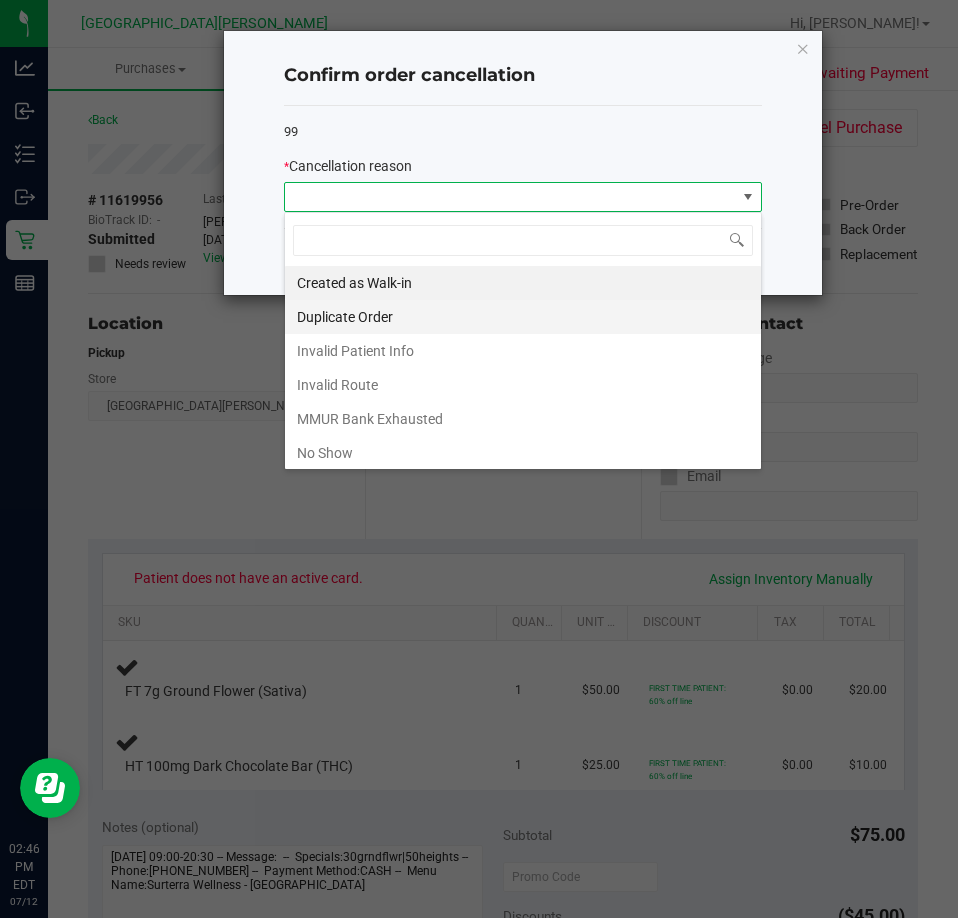 click on "Duplicate Order" at bounding box center (523, 317) 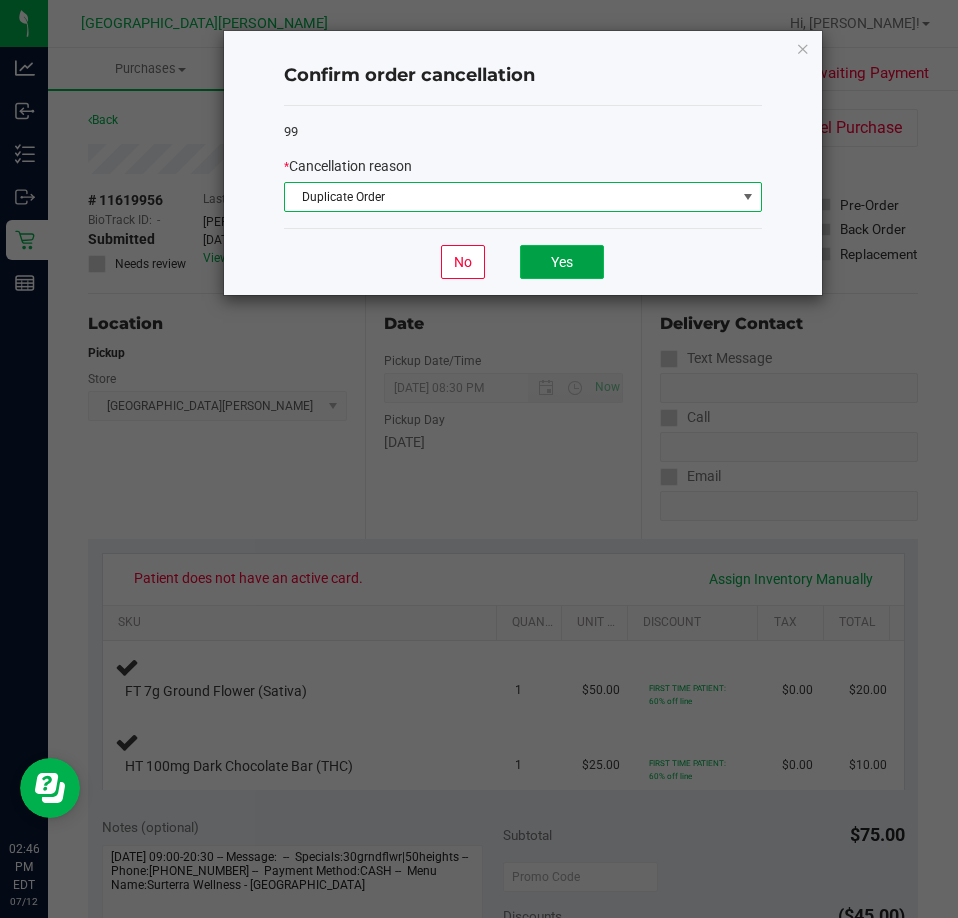 click on "Yes" 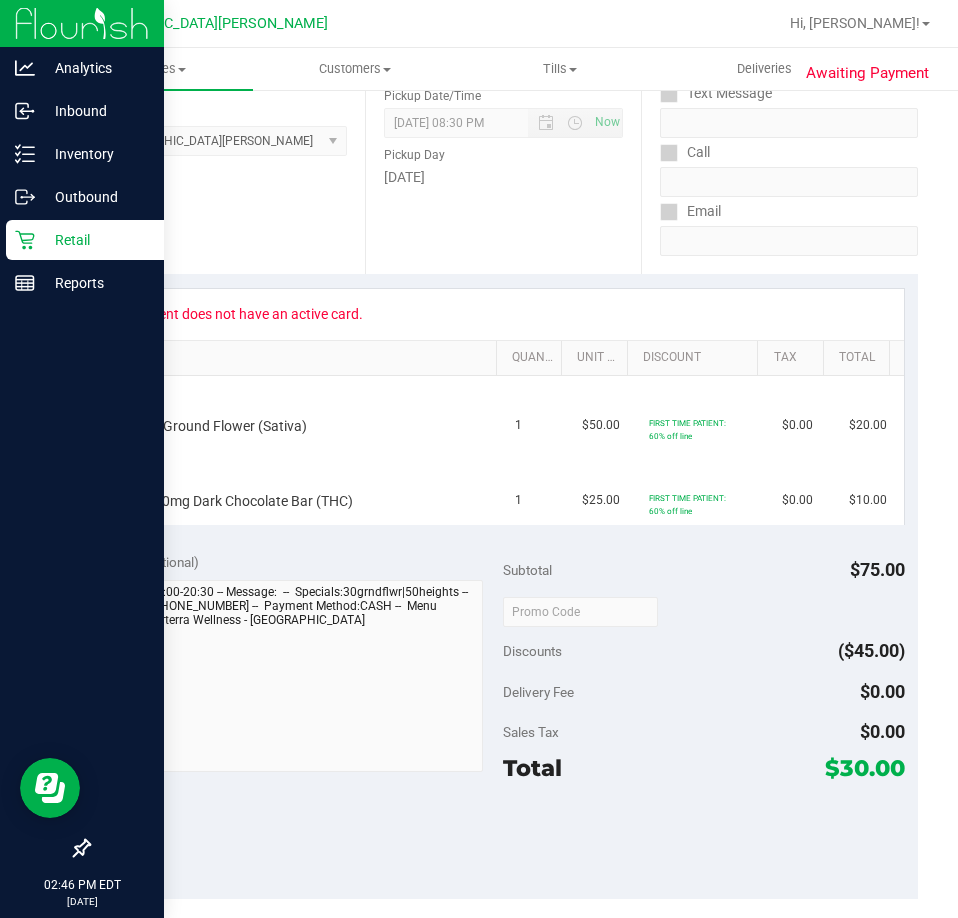scroll, scrollTop: 500, scrollLeft: 0, axis: vertical 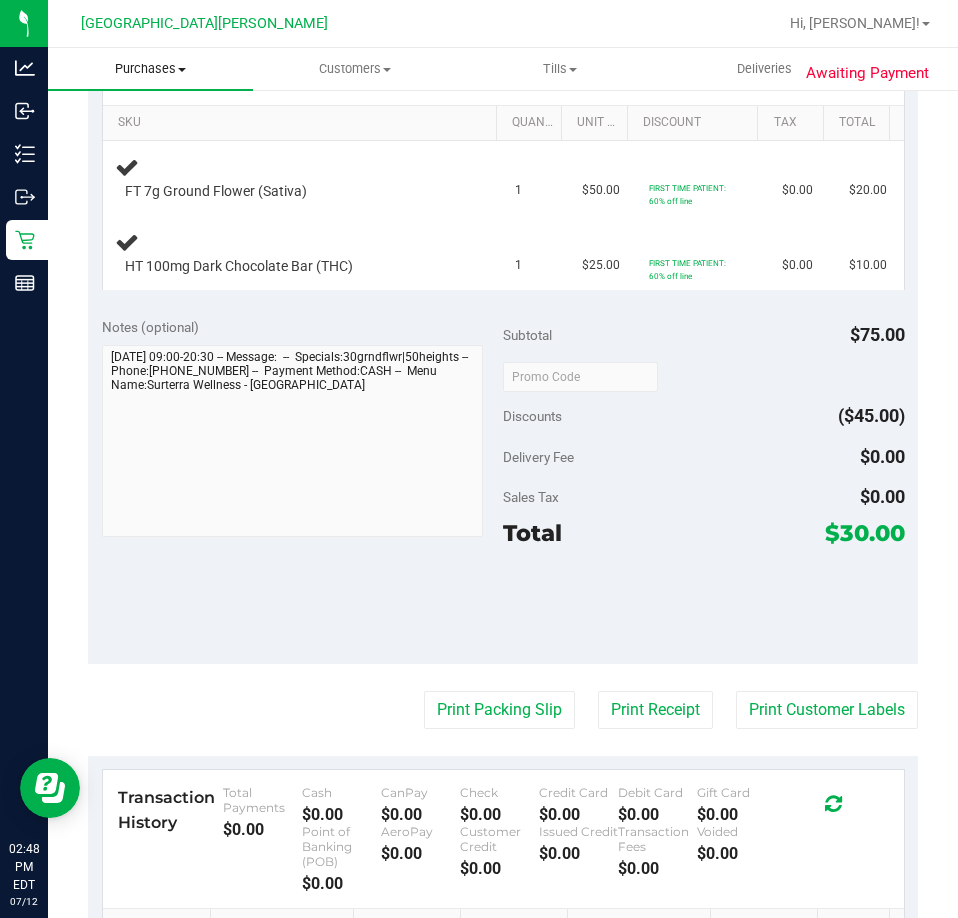 click on "Purchases" at bounding box center [150, 69] 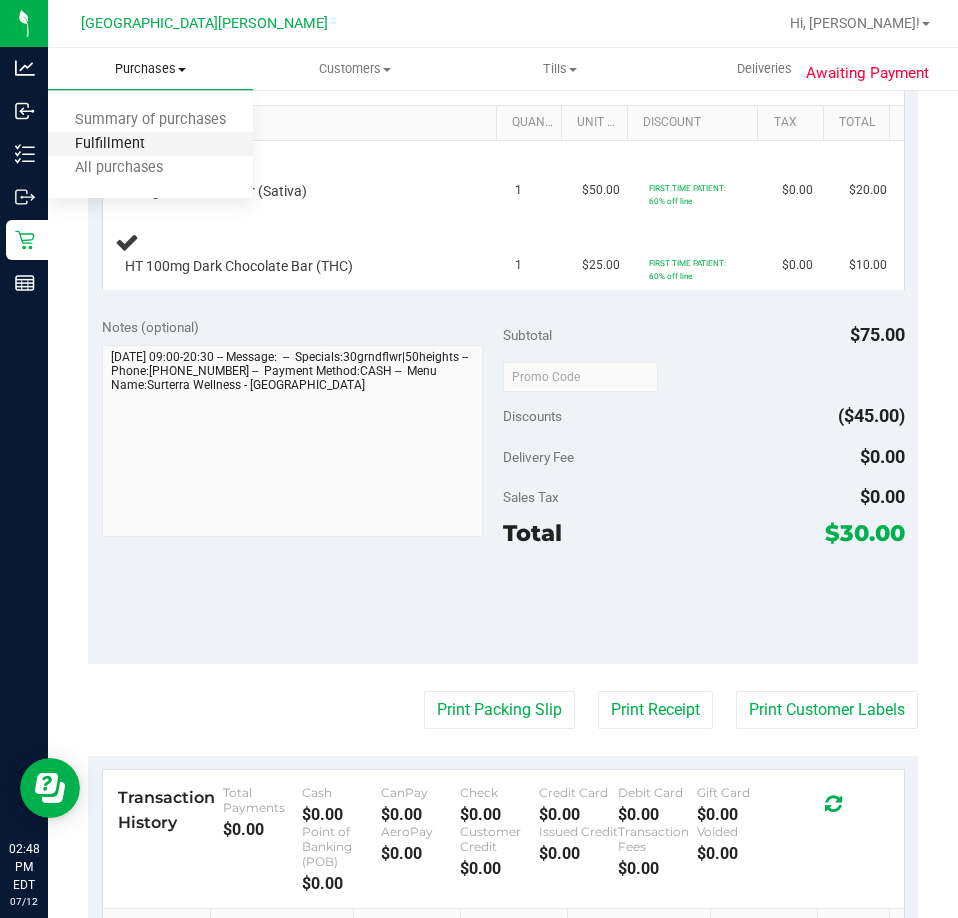 click on "Fulfillment" at bounding box center [110, 144] 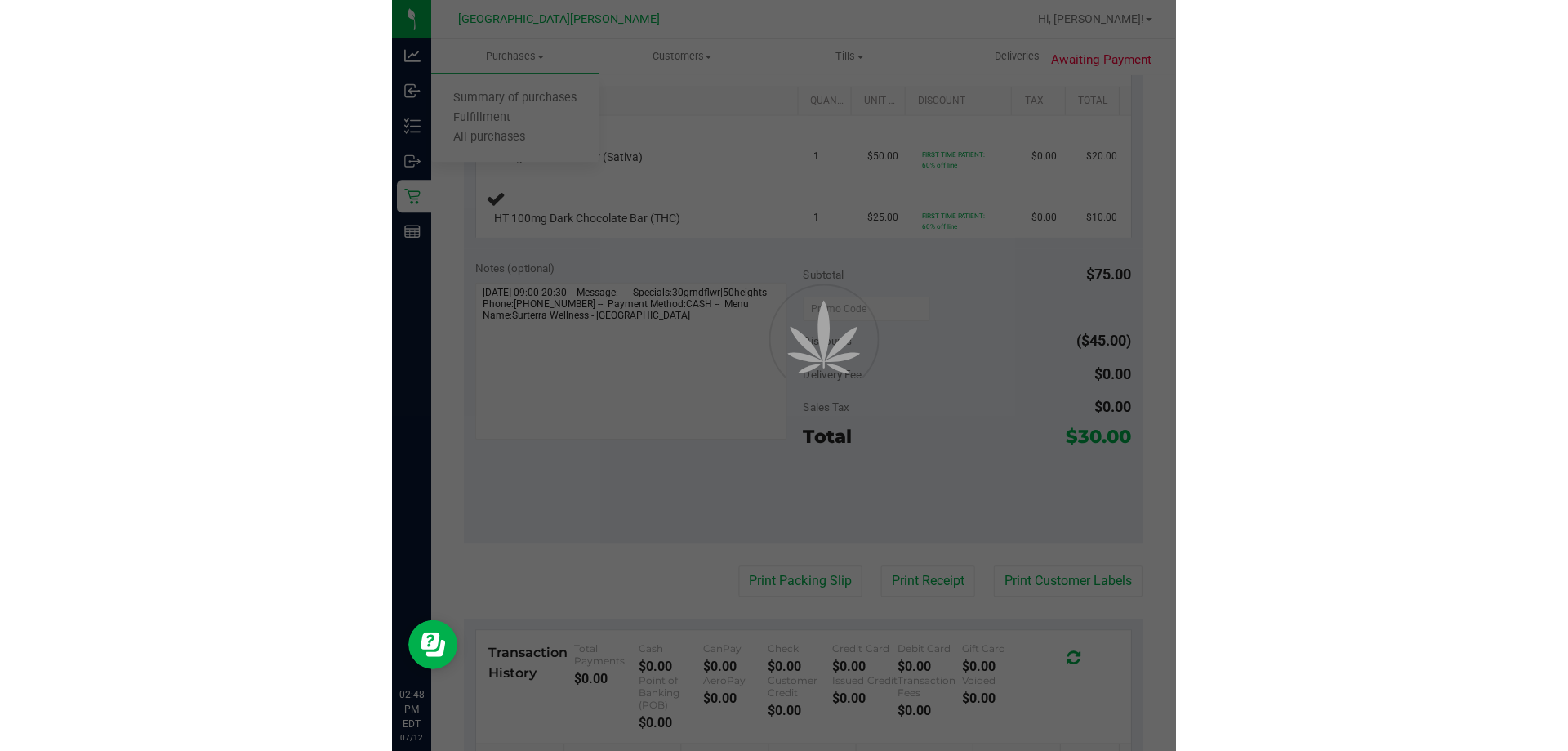 scroll, scrollTop: 0, scrollLeft: 0, axis: both 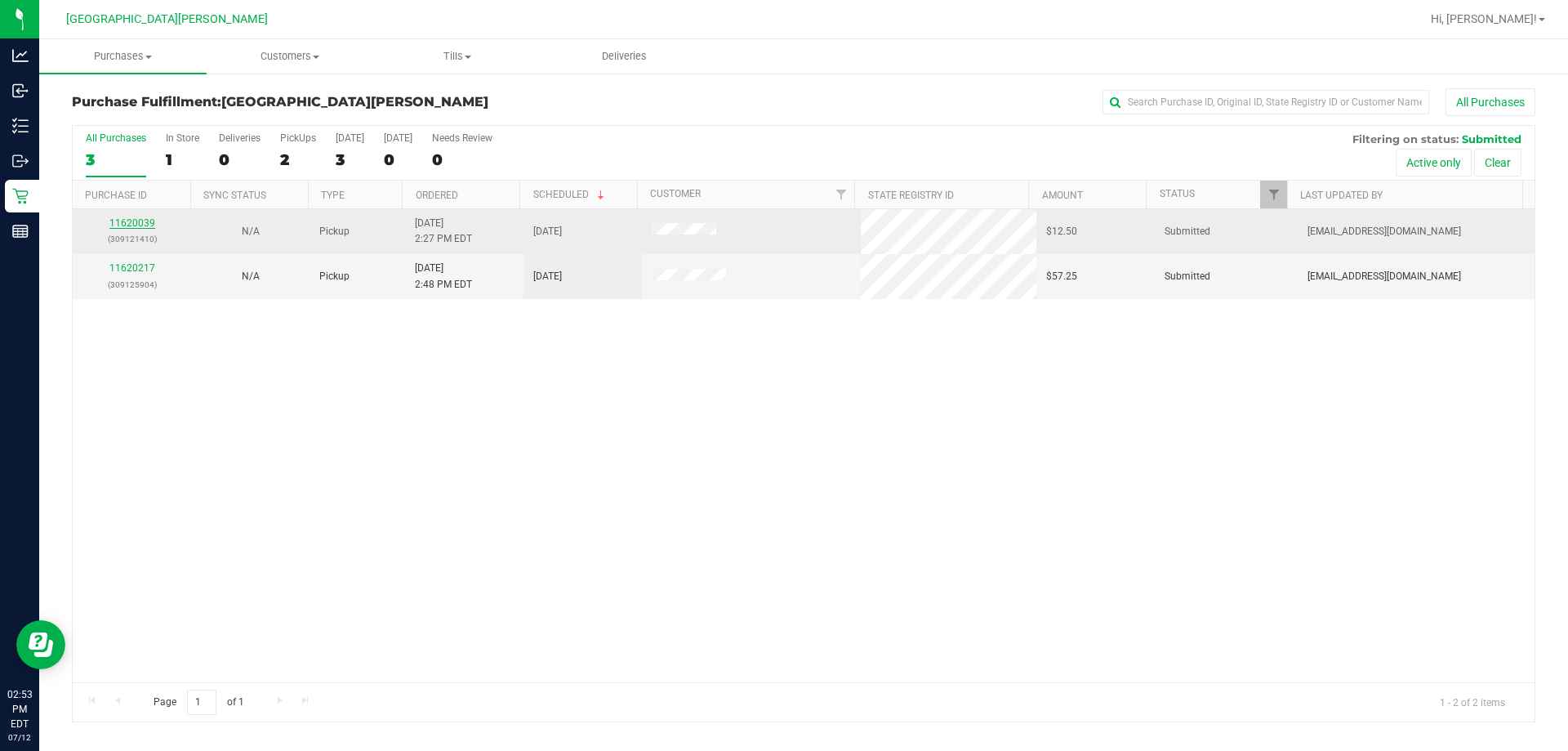 click on "11620039" at bounding box center [132, 223] 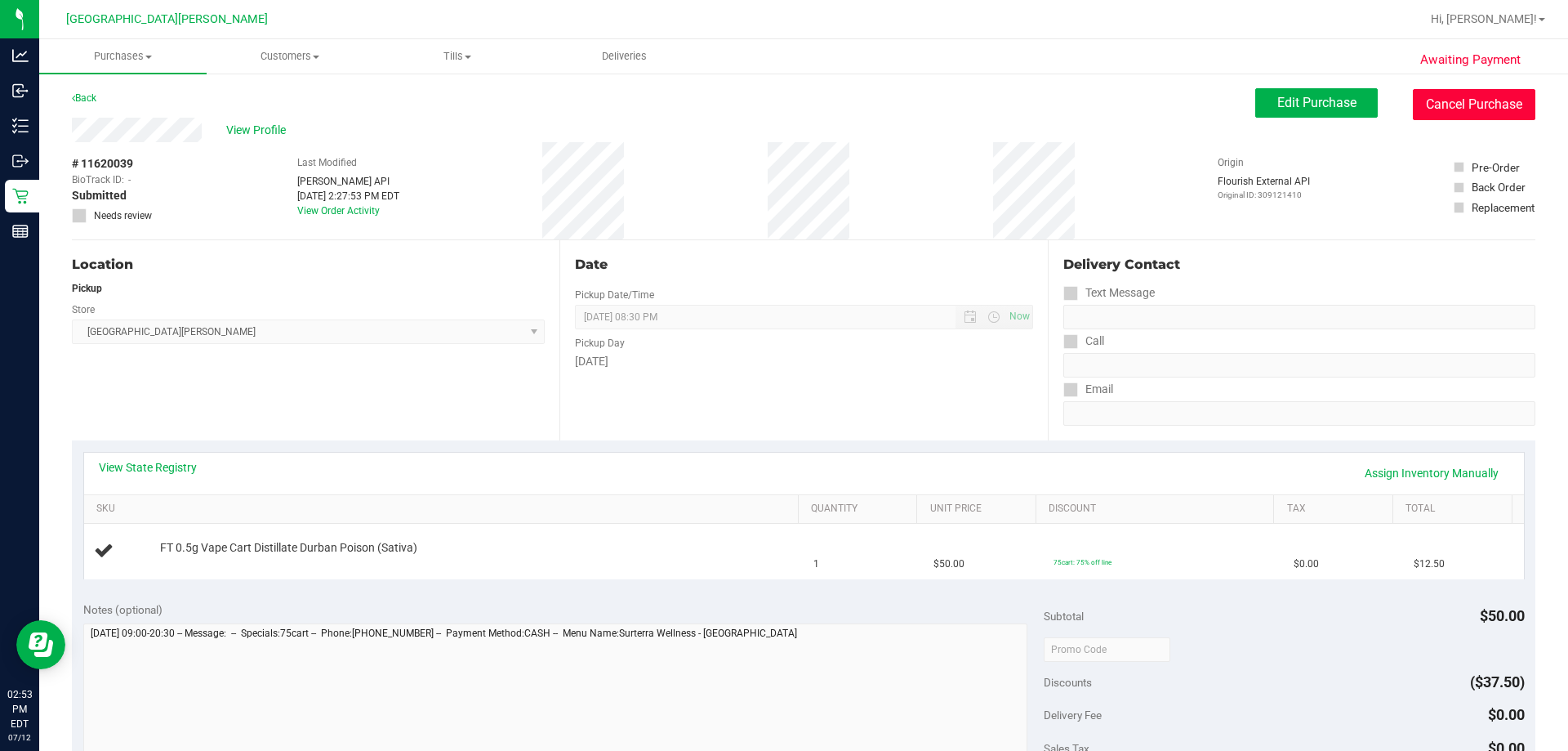 click on "Cancel Purchase" at bounding box center (1474, 105) 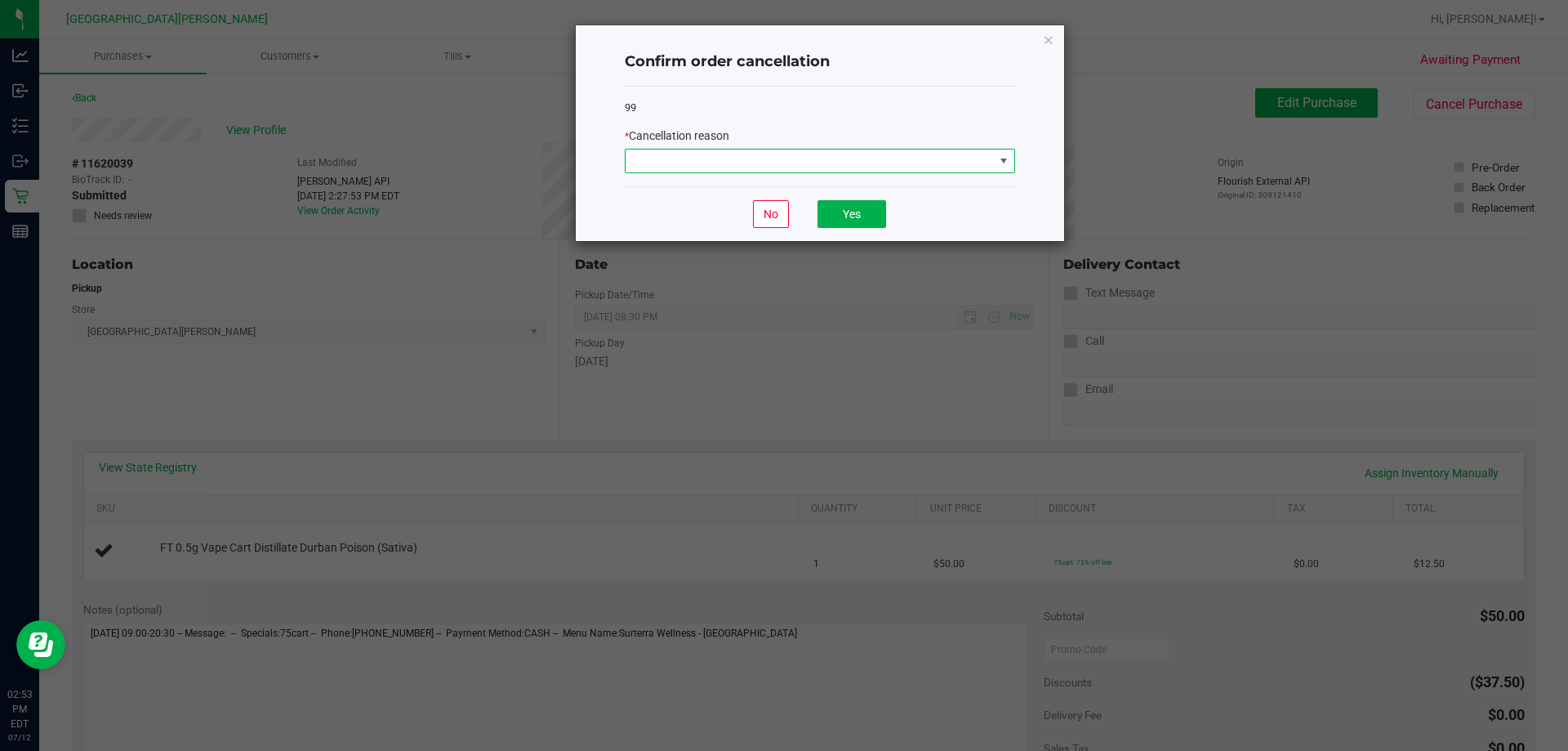 drag, startPoint x: 828, startPoint y: 153, endPoint x: 823, endPoint y: 163, distance: 11.18034 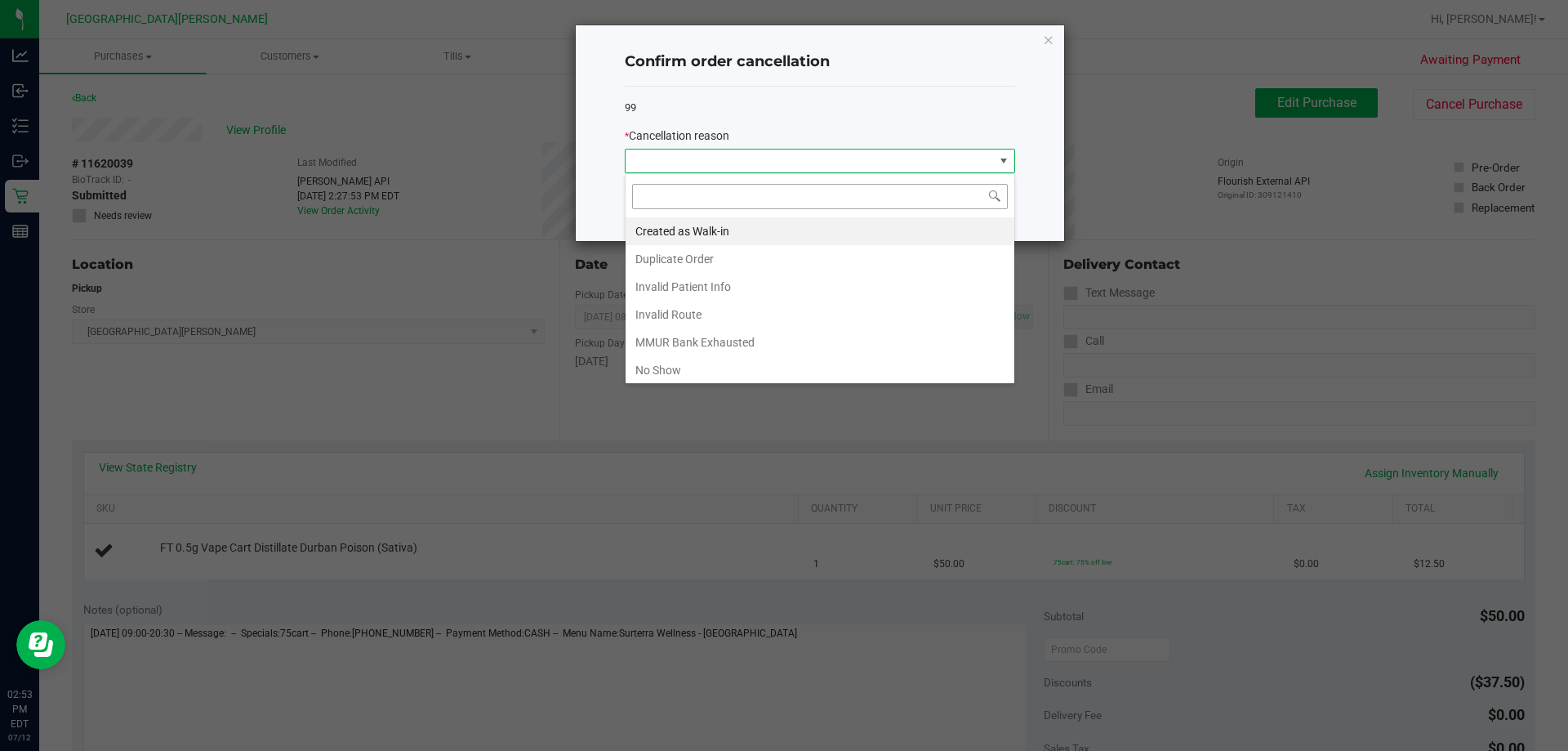 scroll, scrollTop: 81695, scrollLeft: 81276, axis: both 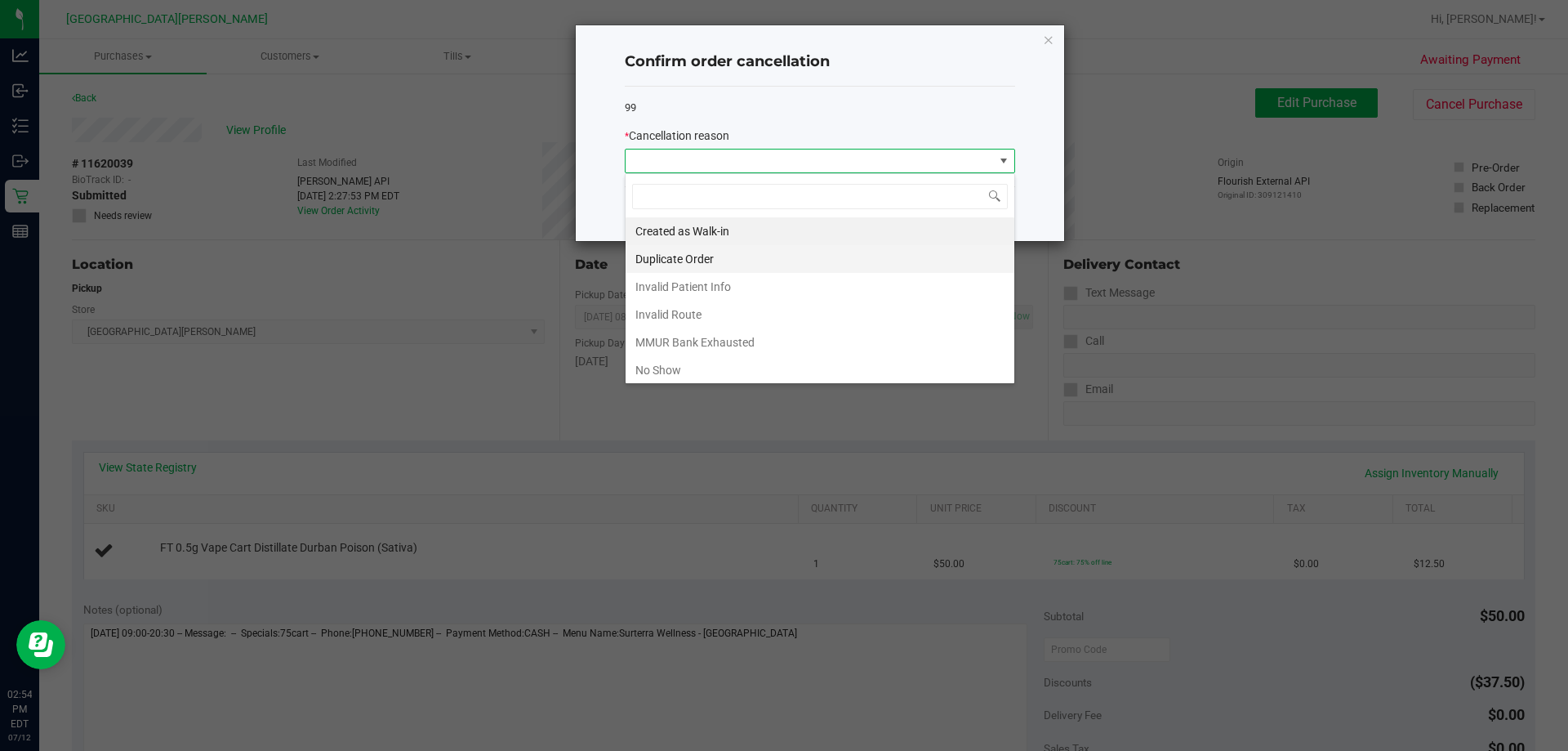 click on "Duplicate Order" at bounding box center [820, 259] 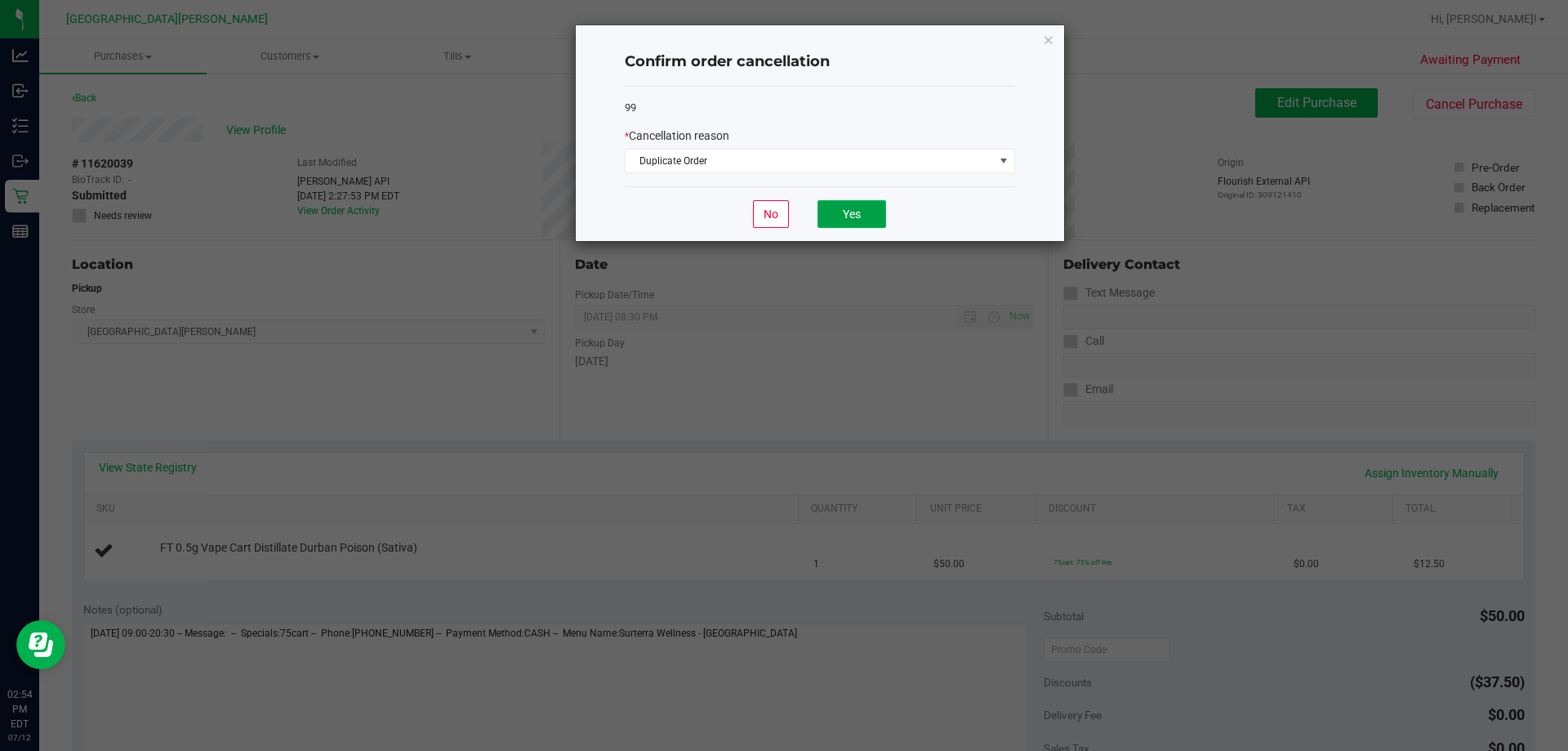 click on "Yes" 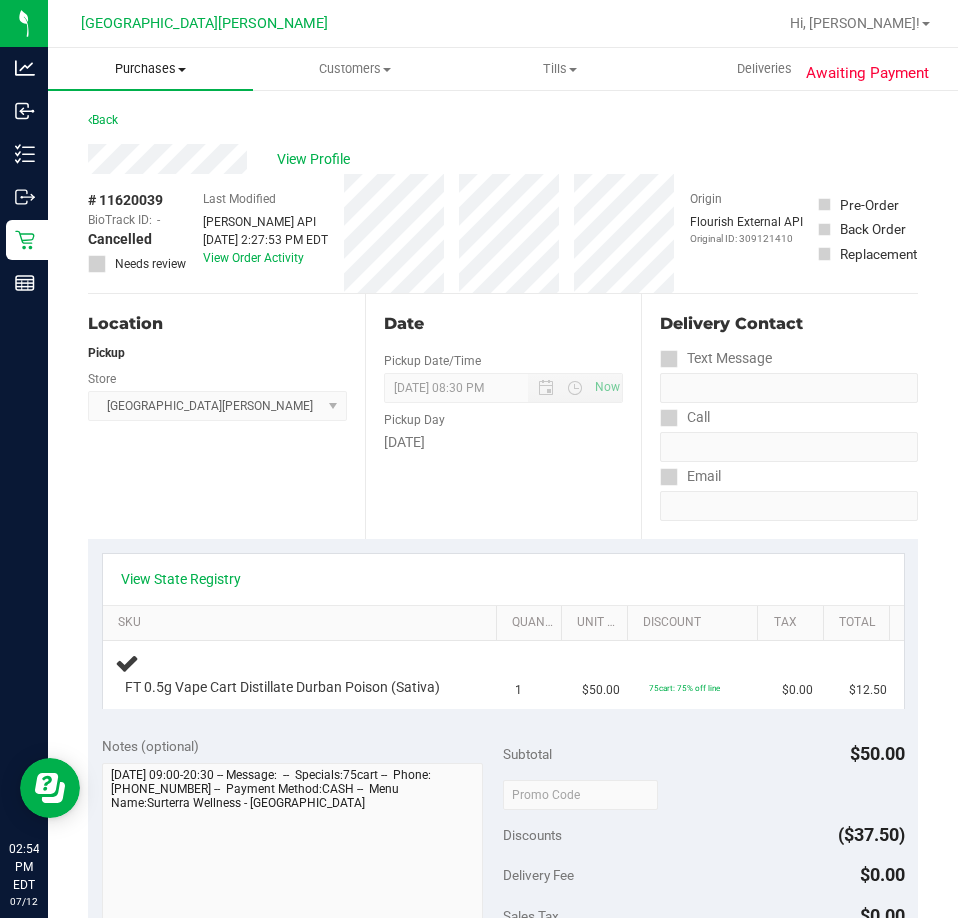 click on "Purchases" at bounding box center [150, 69] 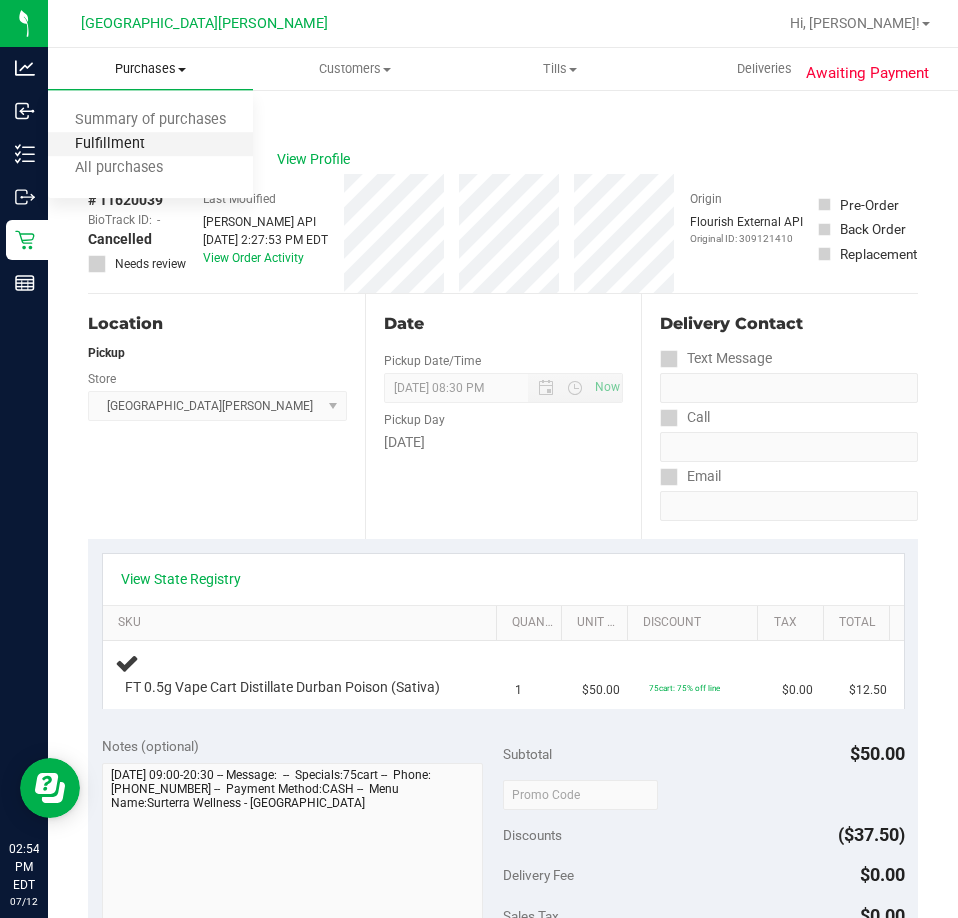 click on "Fulfillment" at bounding box center [110, 144] 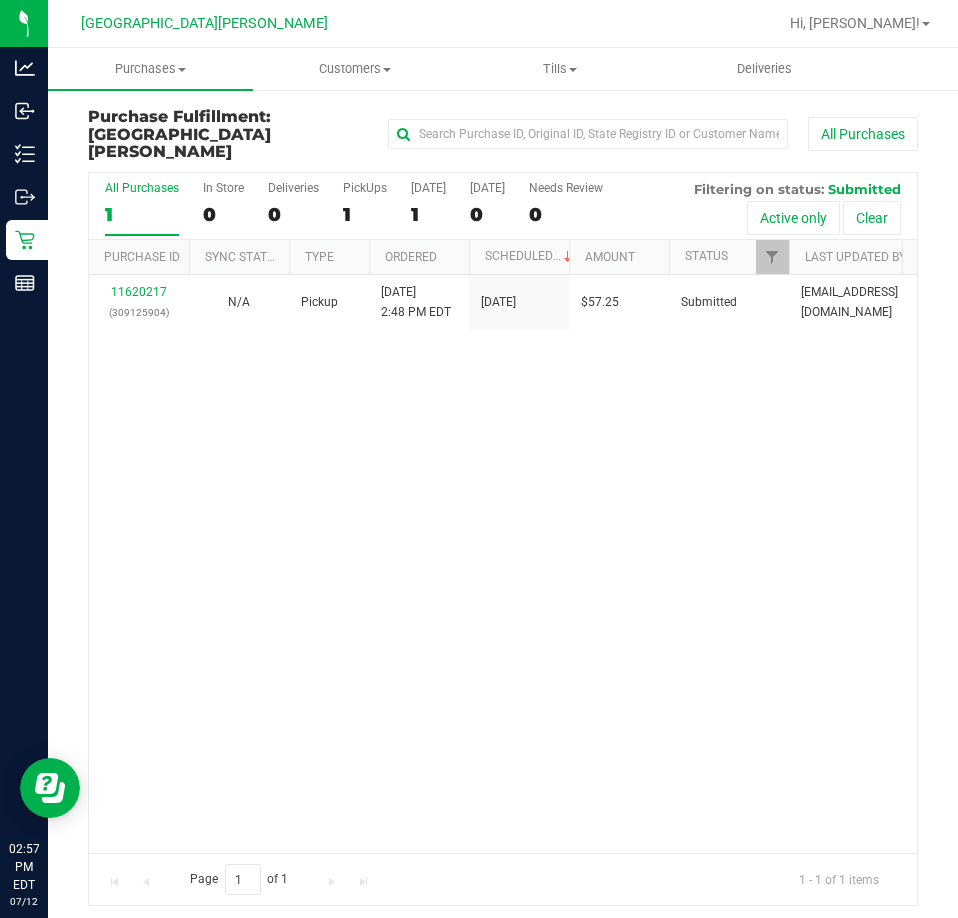 click on "11620217
(309125904)
N/A
Pickup [DATE] 2:48 PM EDT 7/12/2025
$57.25
Submitted [EMAIL_ADDRESS][DOMAIN_NAME]" at bounding box center [503, 564] 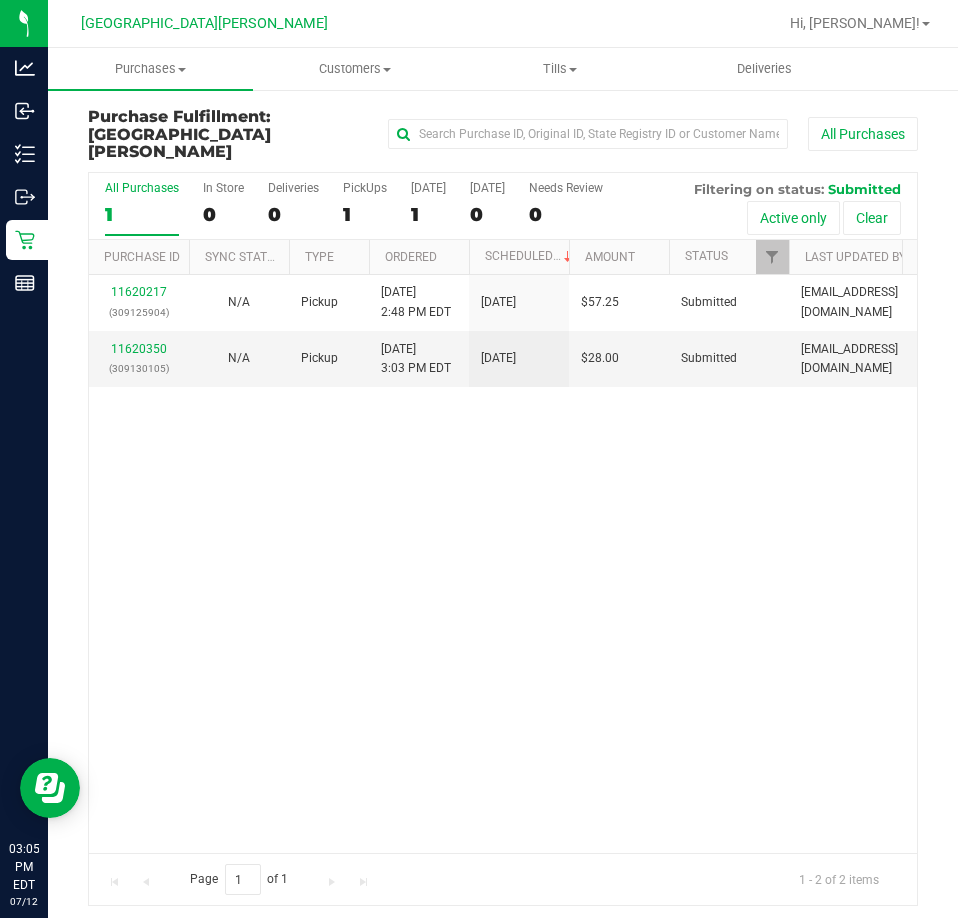 click on "11620217
(309125904)
N/A
Pickup [DATE] 2:48 PM EDT 7/12/2025
$57.25
Submitted [EMAIL_ADDRESS][DOMAIN_NAME]
11620350
(309130105)
N/A
Pickup [DATE] 3:03 PM EDT 7/12/2025
$28.00
Submitted [EMAIL_ADDRESS][DOMAIN_NAME]" at bounding box center [503, 564] 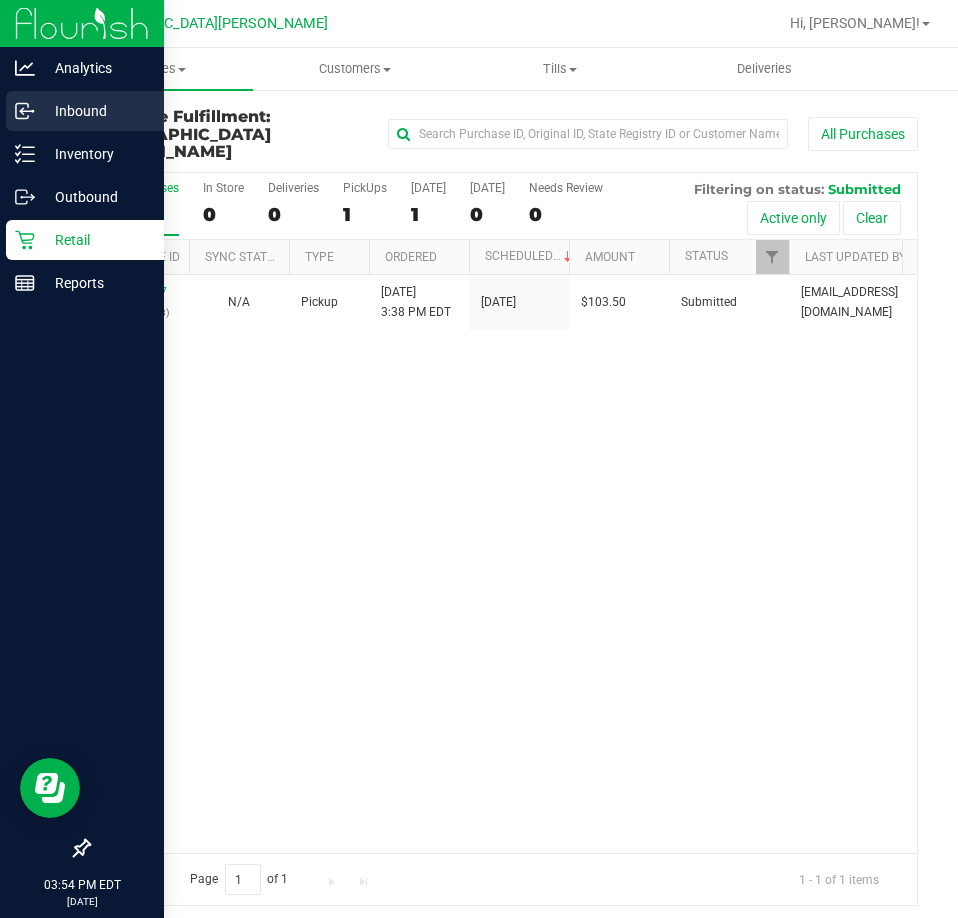 click on "Inbound" at bounding box center (95, 111) 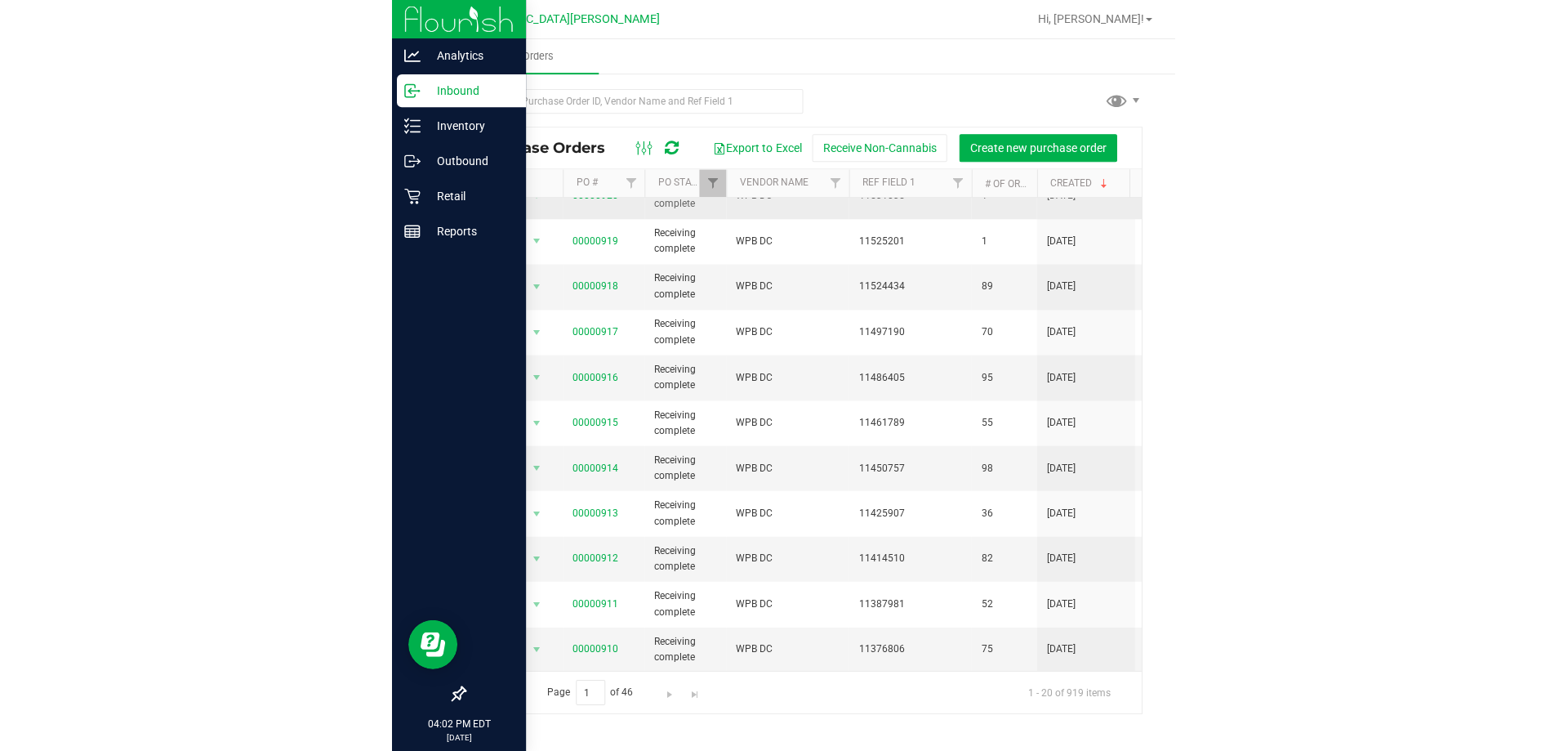 scroll, scrollTop: 191, scrollLeft: 0, axis: vertical 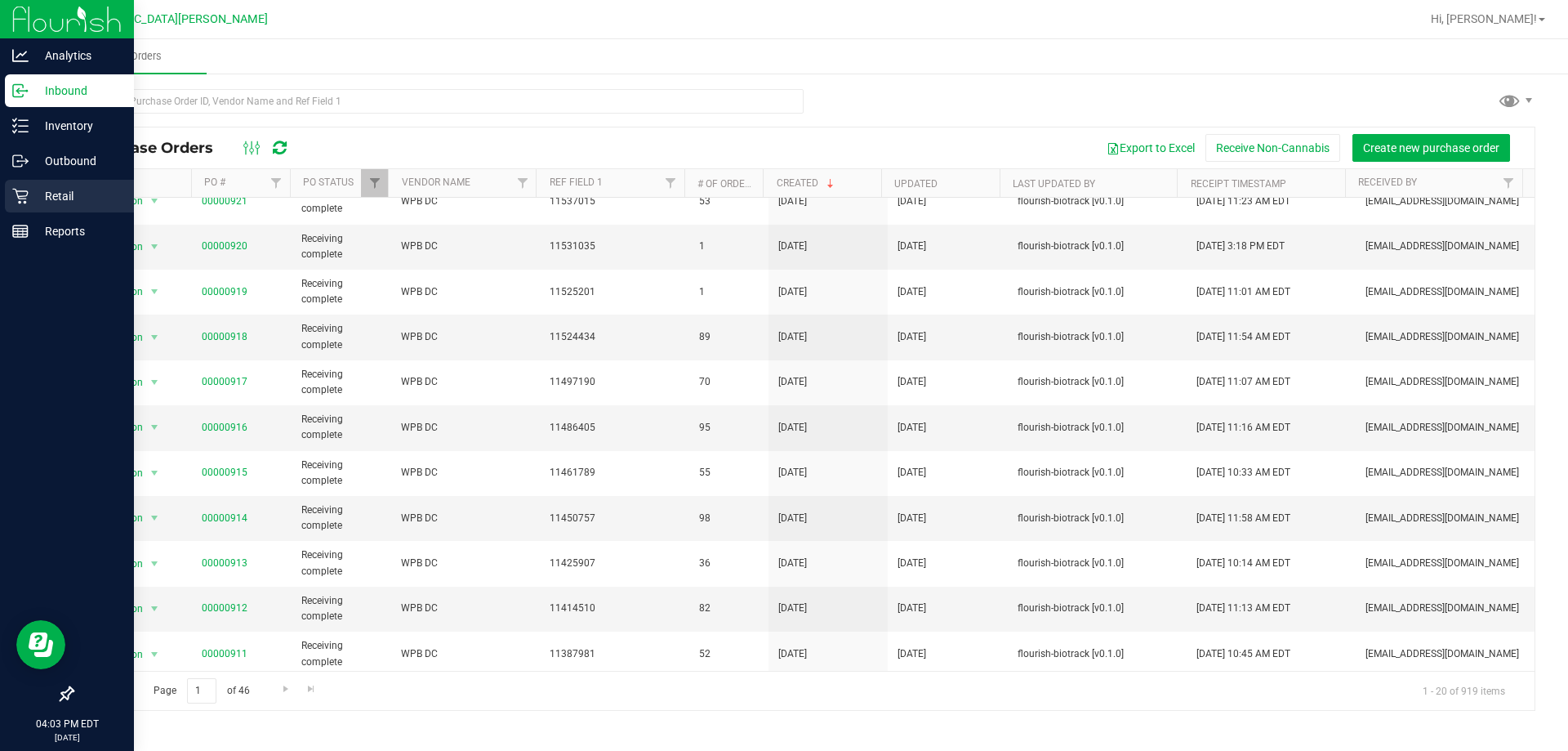 click on "Retail" at bounding box center [78, 196] 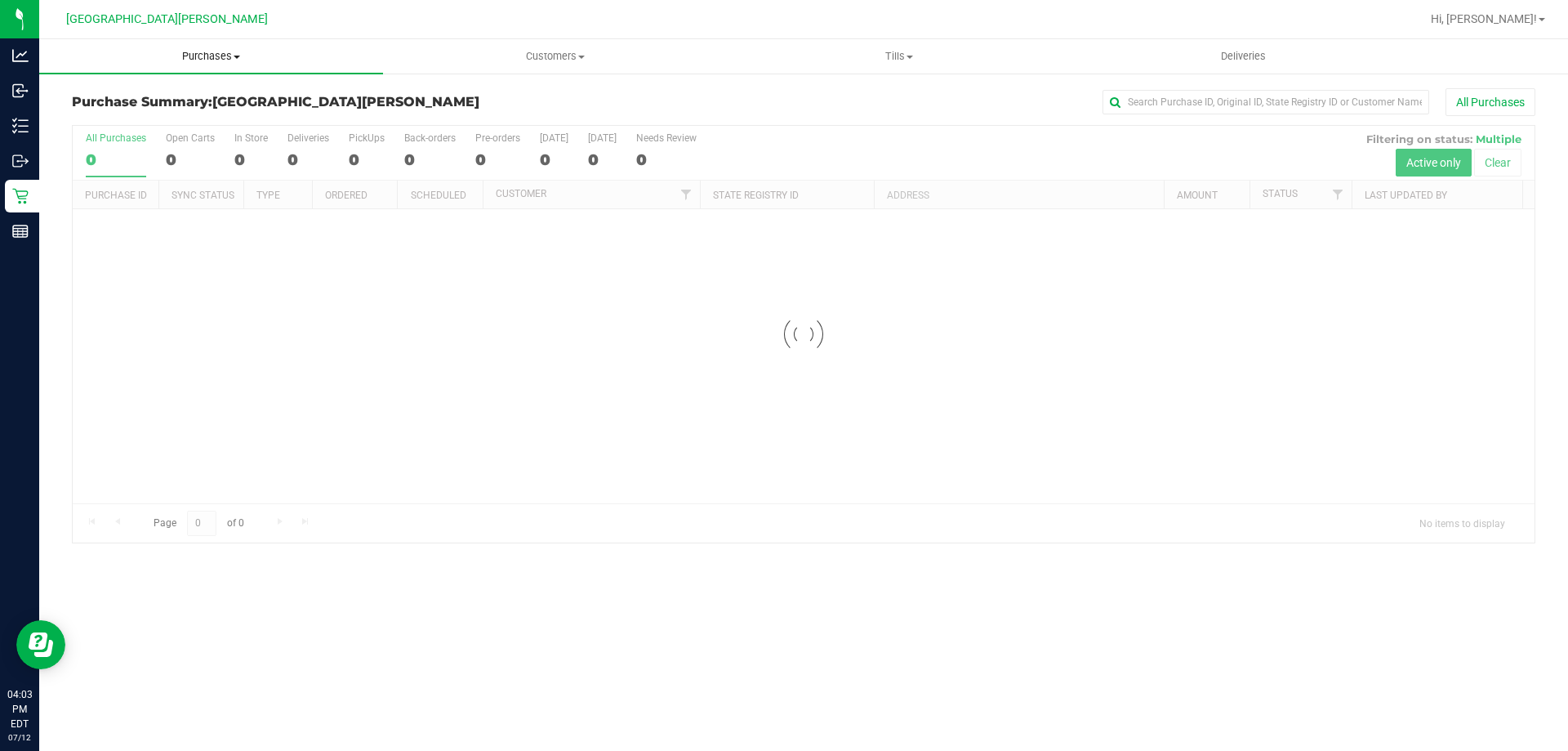 click on "Purchases" at bounding box center (211, 56) 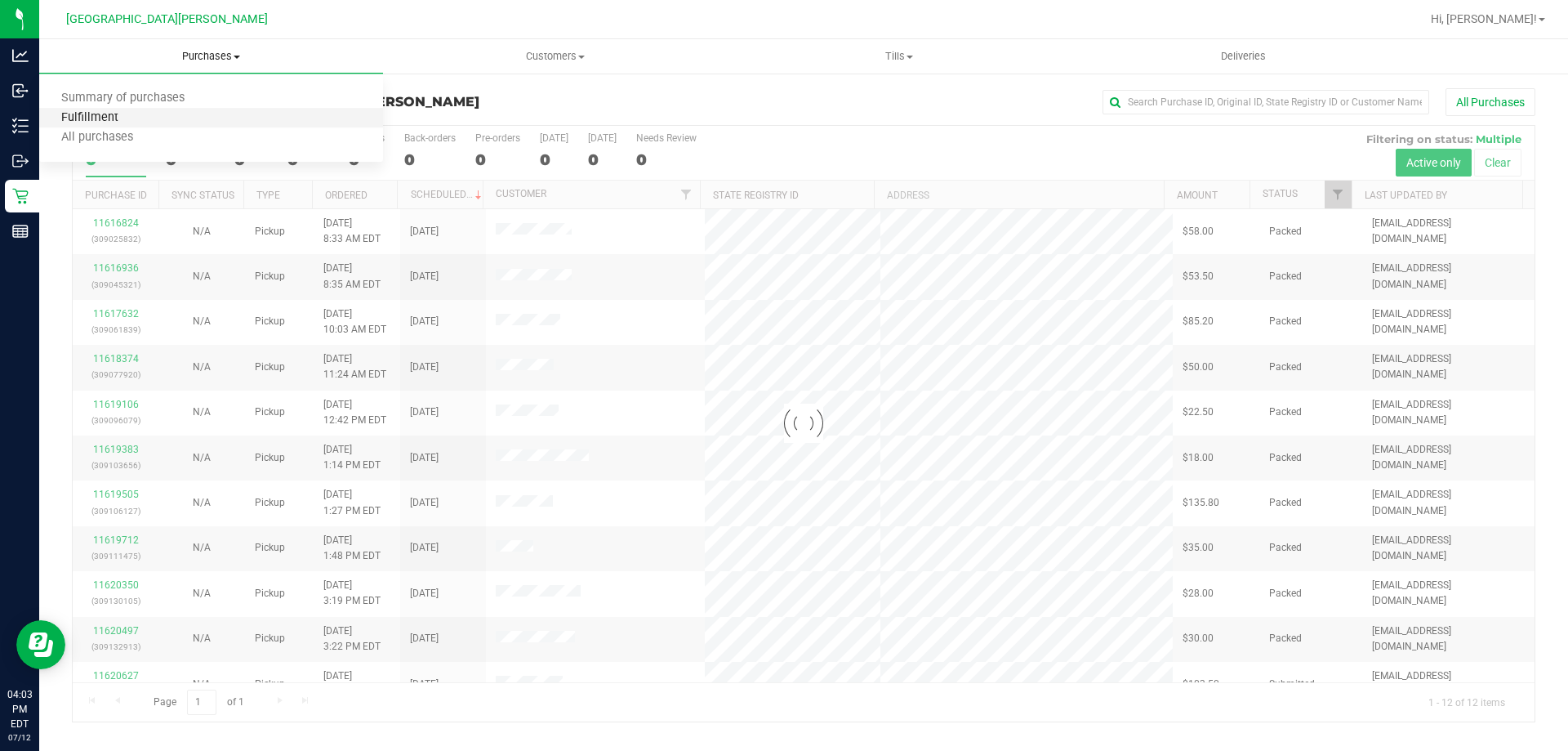 click on "Fulfillment" at bounding box center (90, 118) 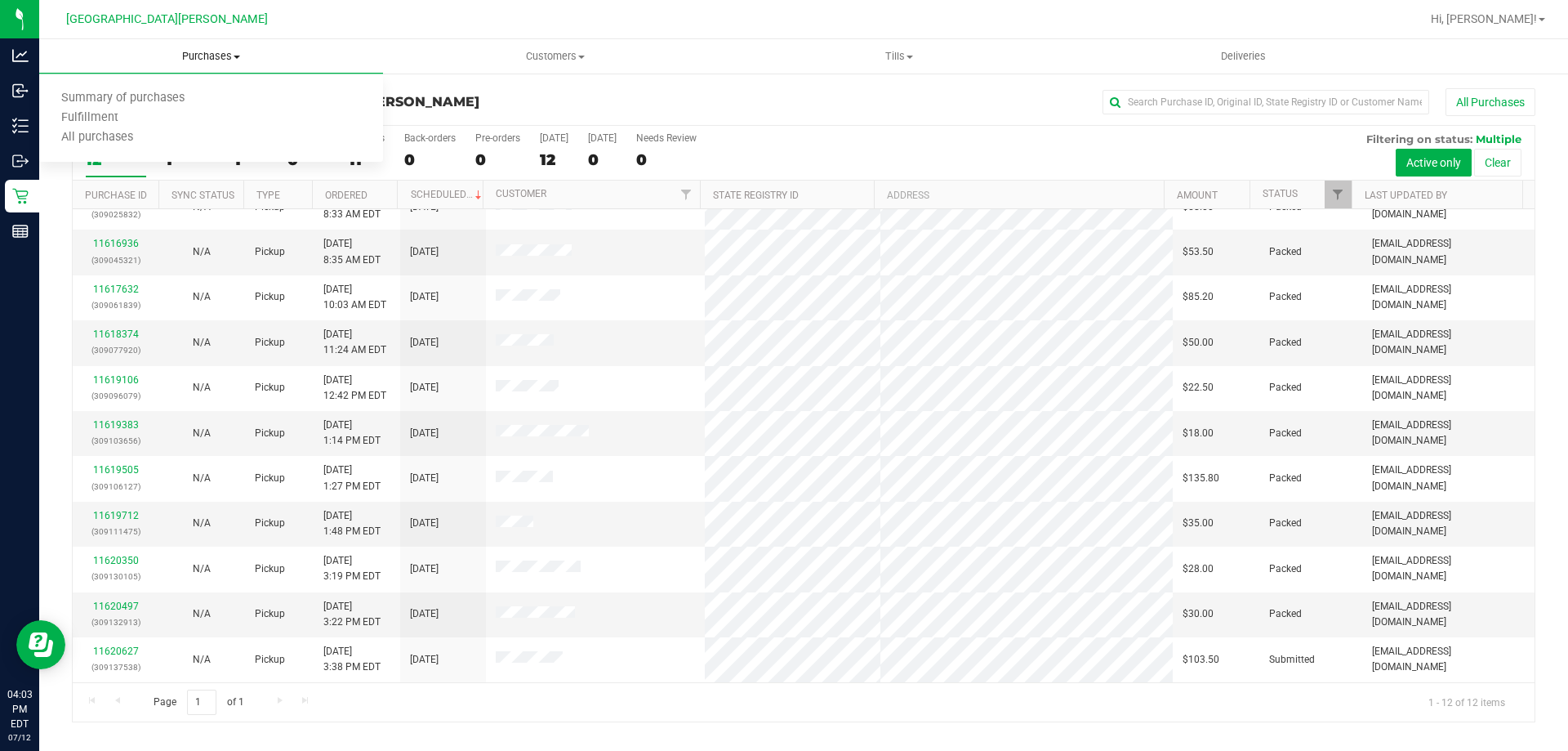 scroll, scrollTop: 0, scrollLeft: 0, axis: both 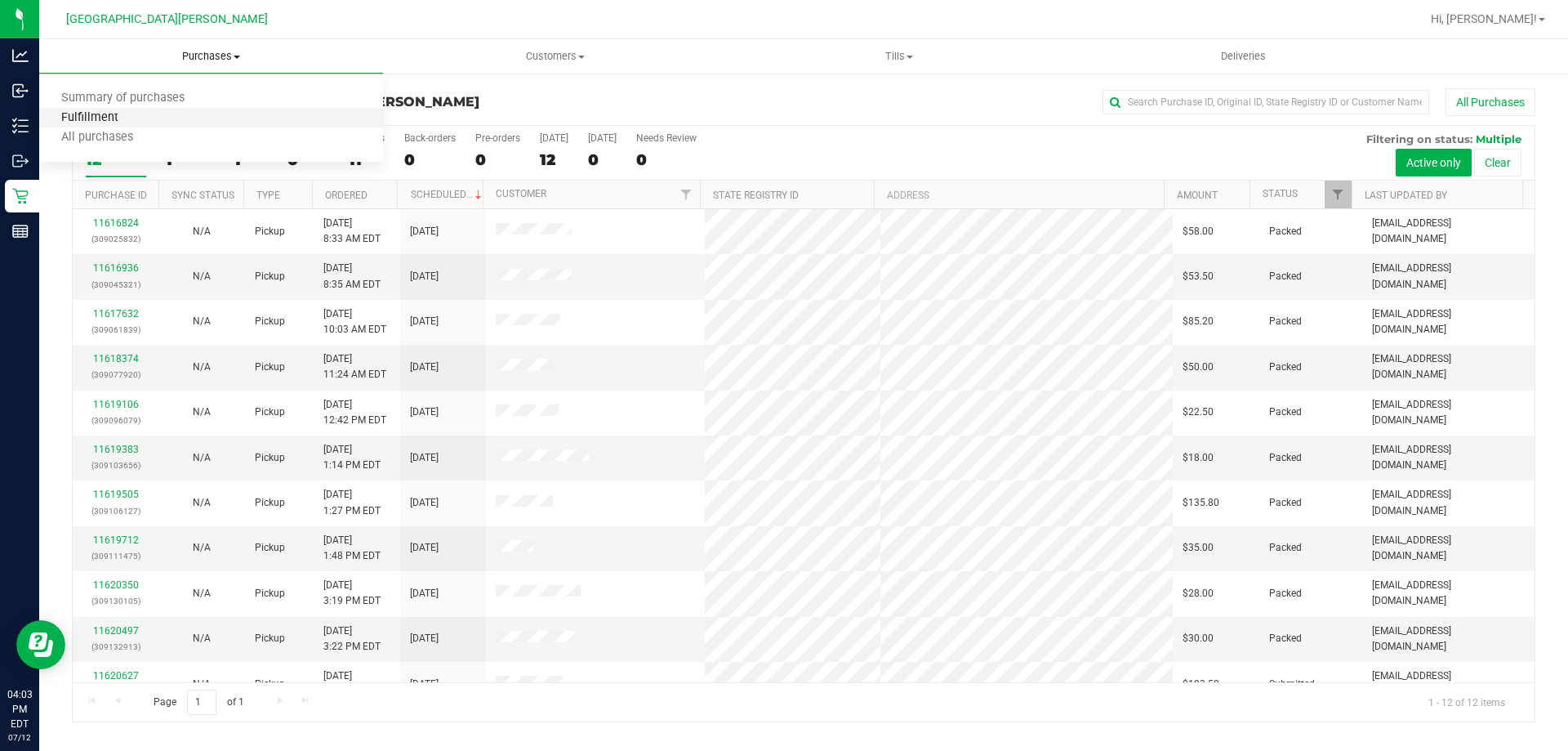 click on "Fulfillment" at bounding box center [90, 118] 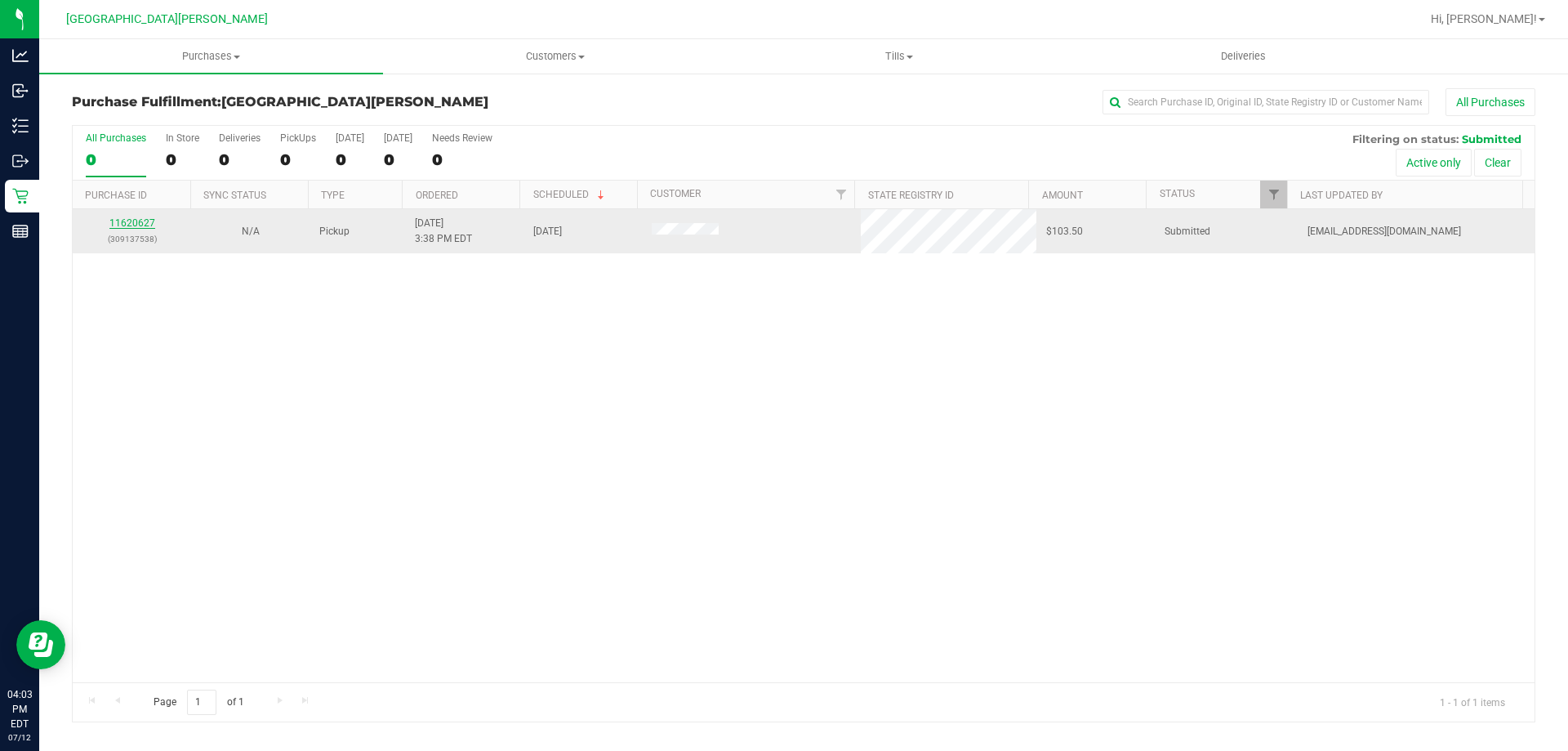 click on "11620627" at bounding box center (132, 223) 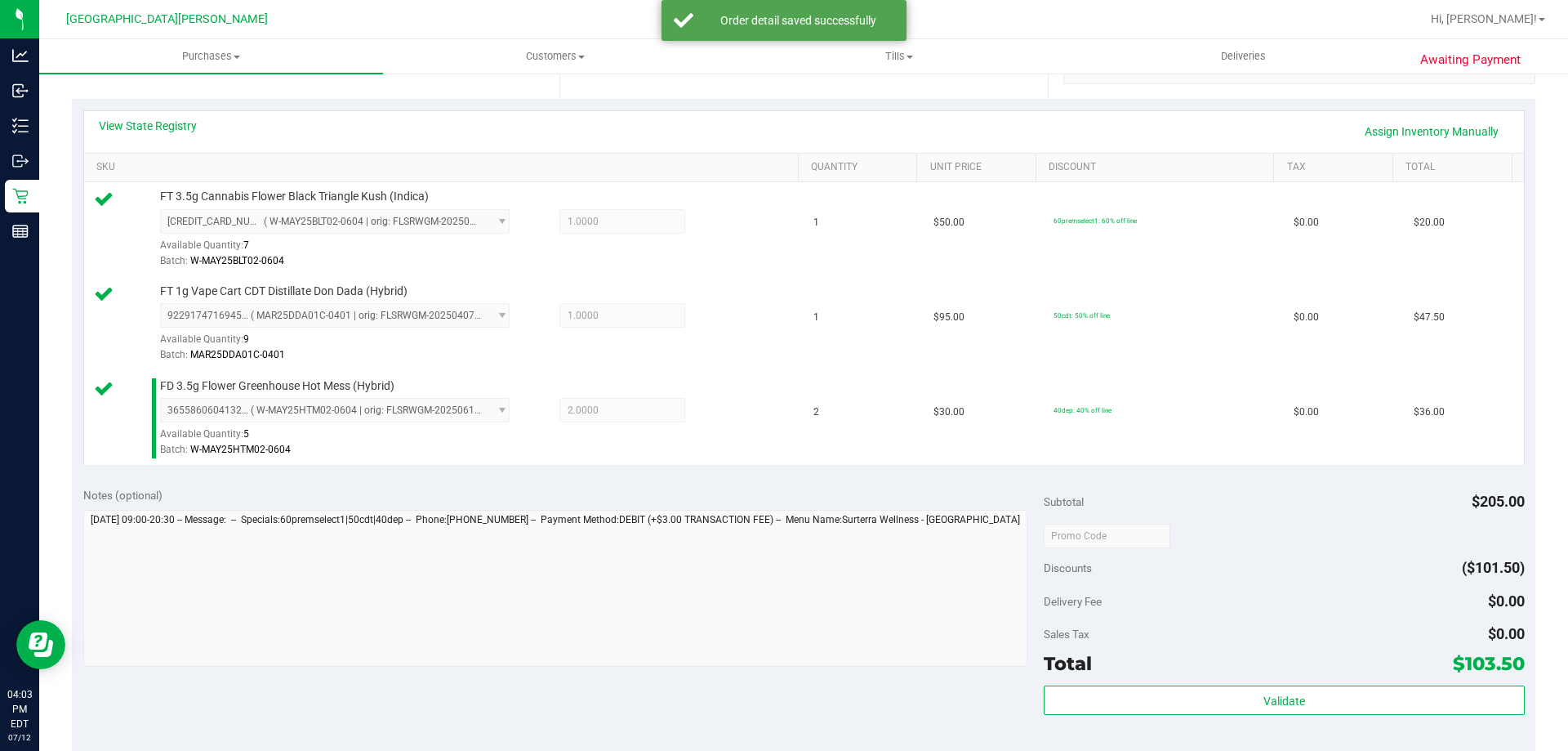 scroll, scrollTop: 409, scrollLeft: 0, axis: vertical 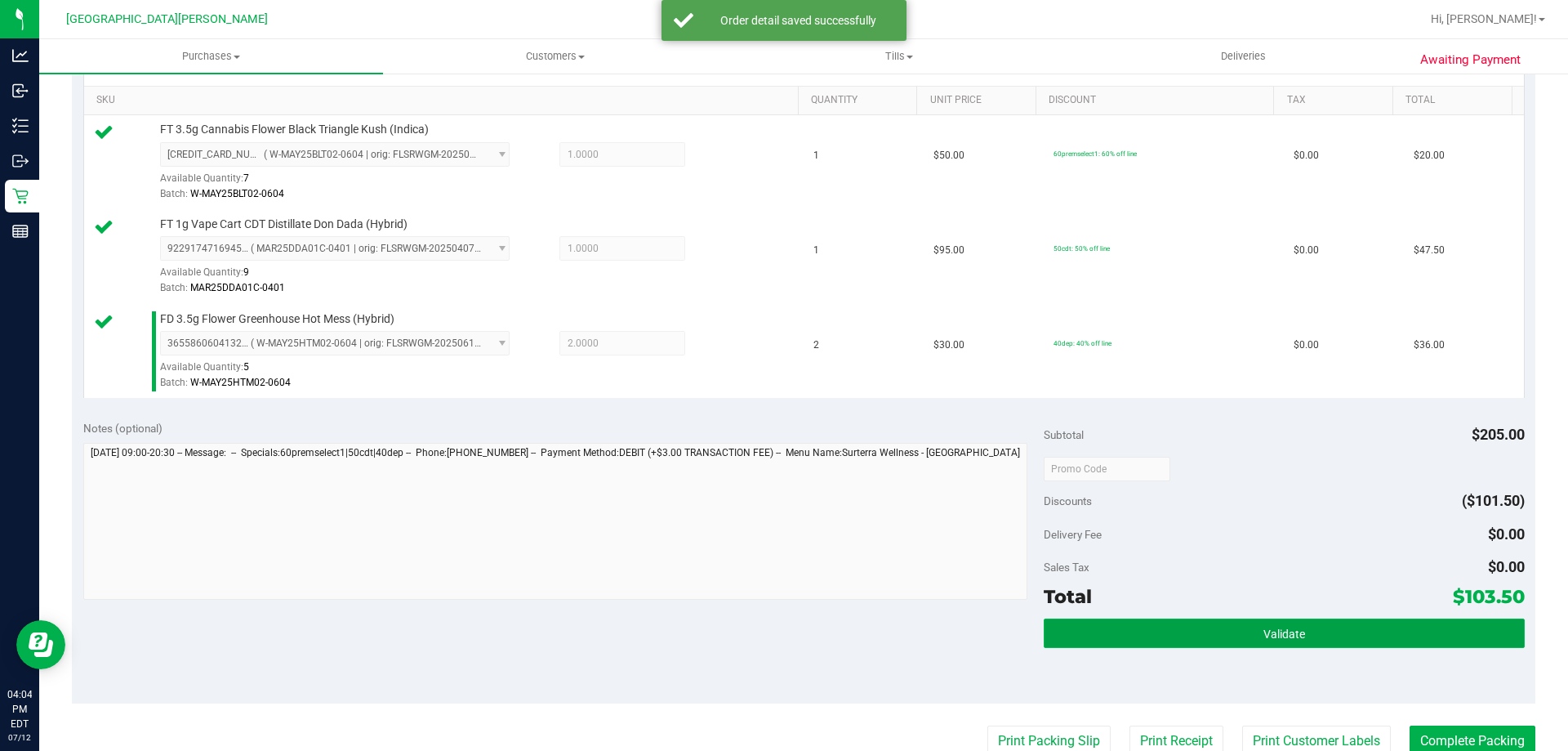 click on "Validate" at bounding box center [1284, 633] 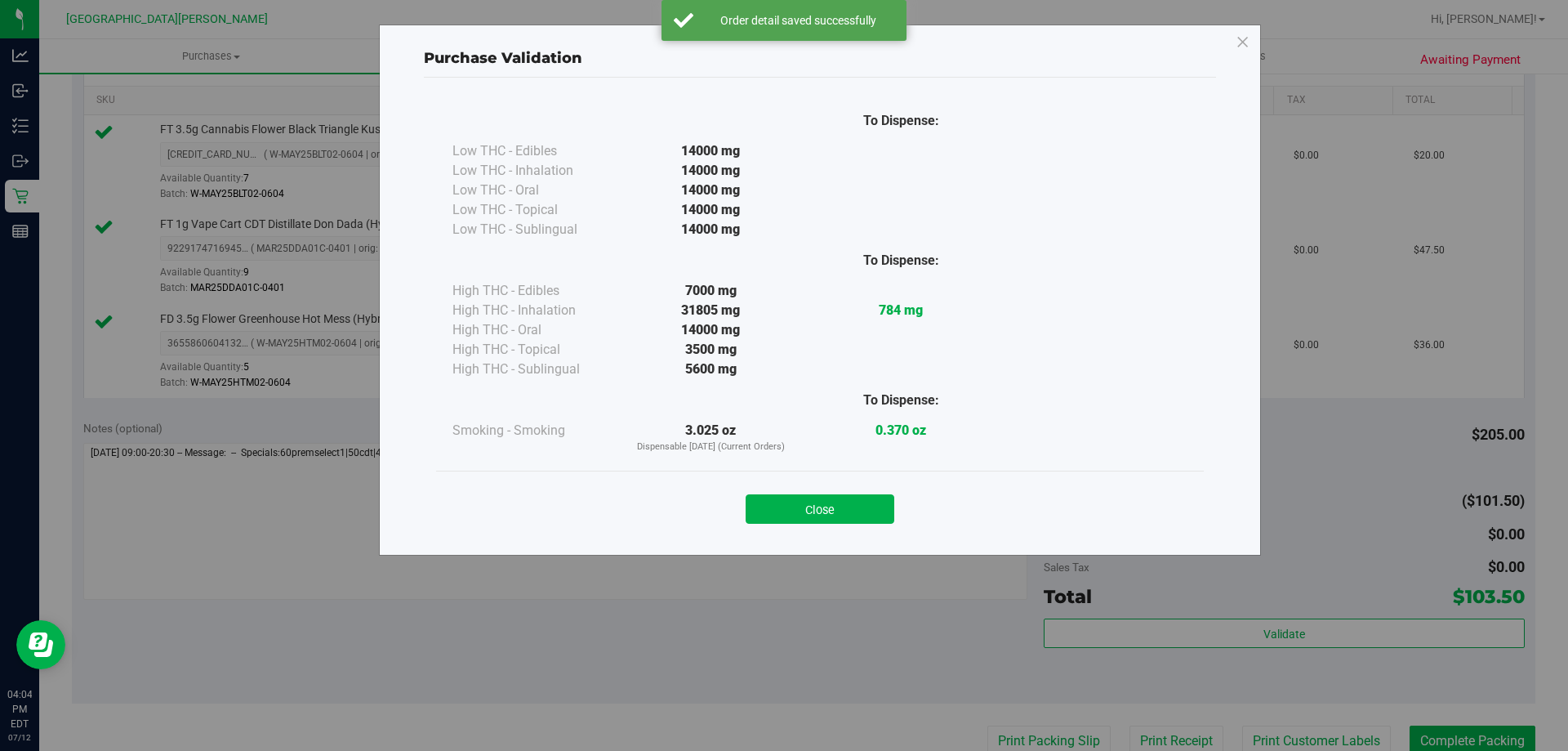 click on "Close" at bounding box center (820, 509) 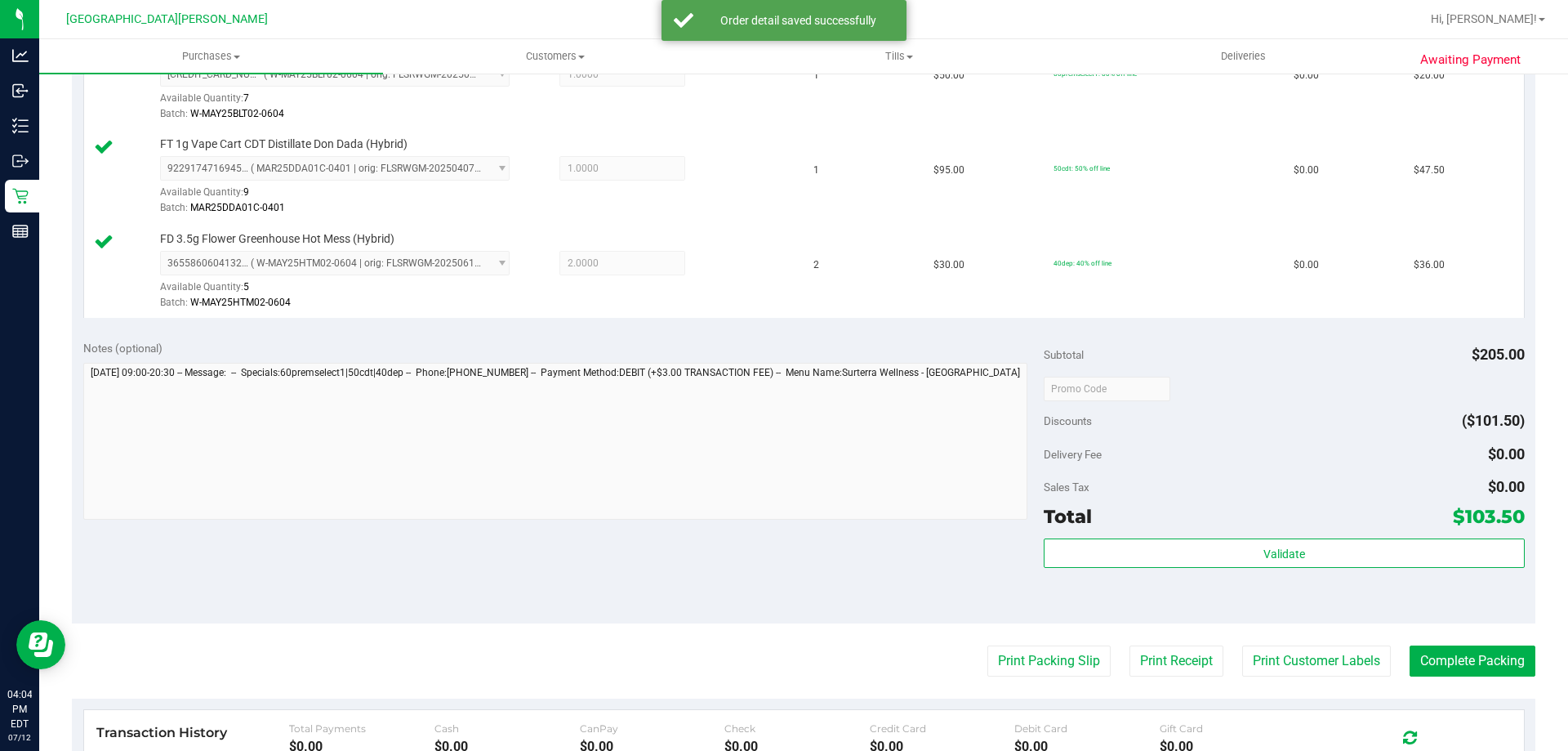 scroll, scrollTop: 654, scrollLeft: 0, axis: vertical 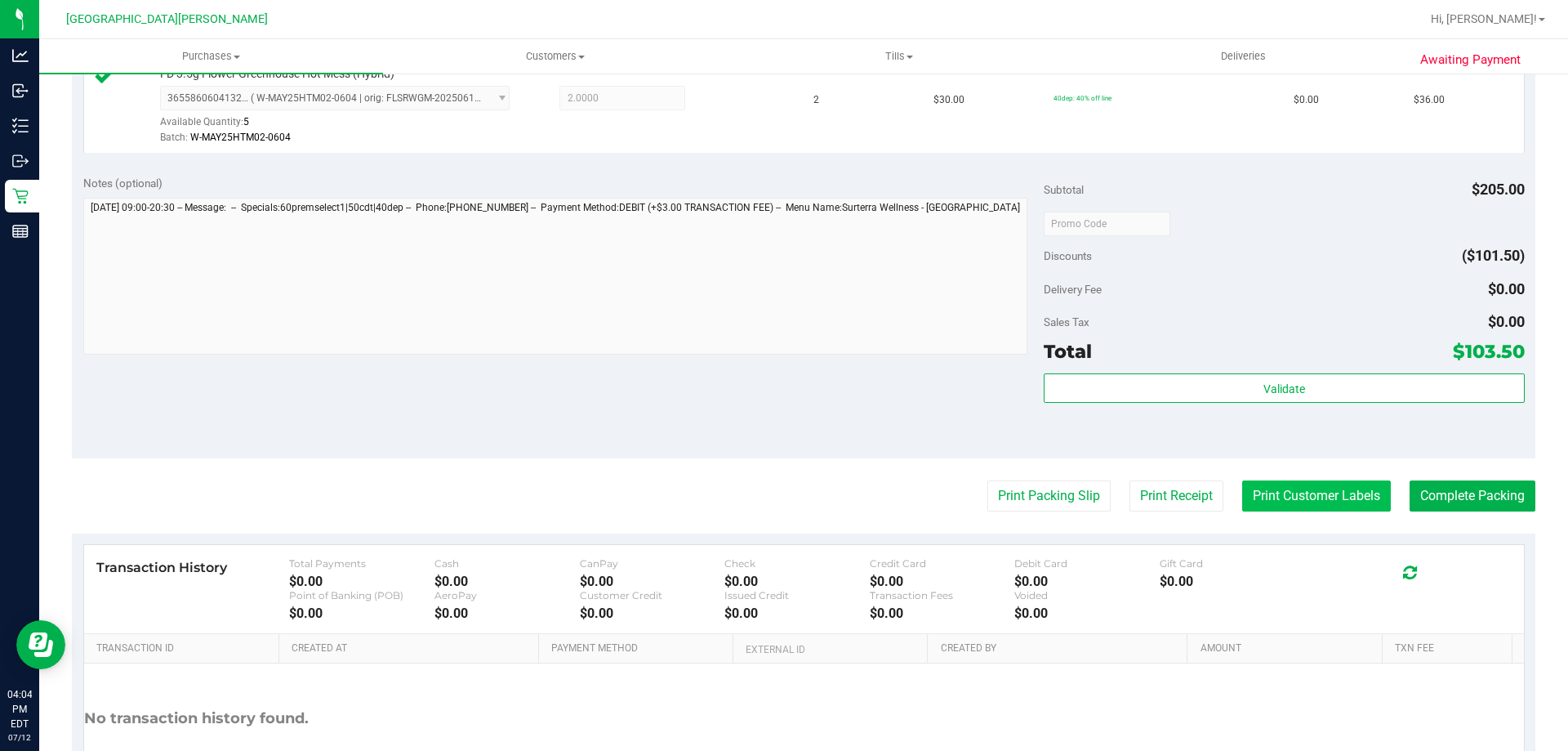 click on "Print Customer Labels" at bounding box center (1316, 496) 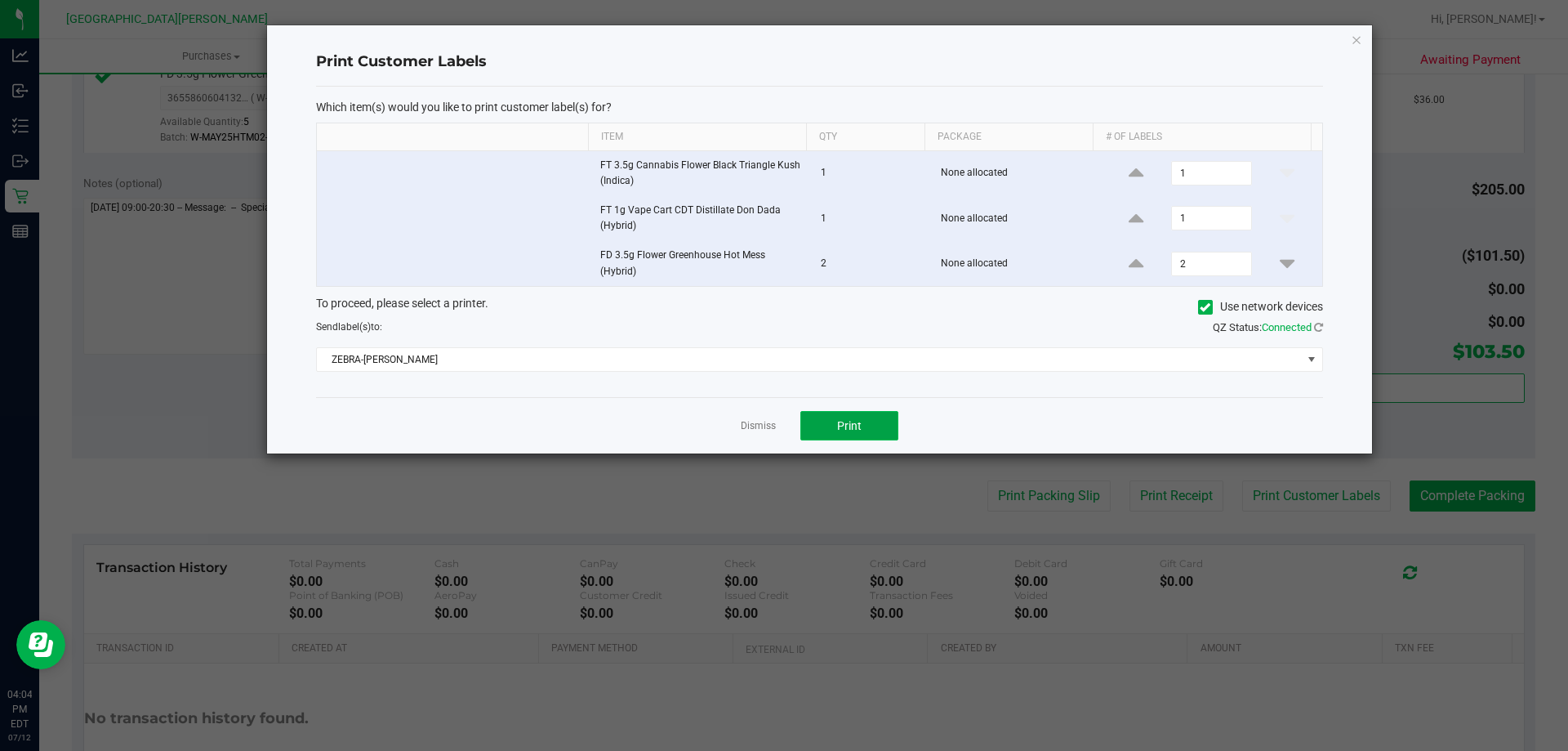 click on "Print" 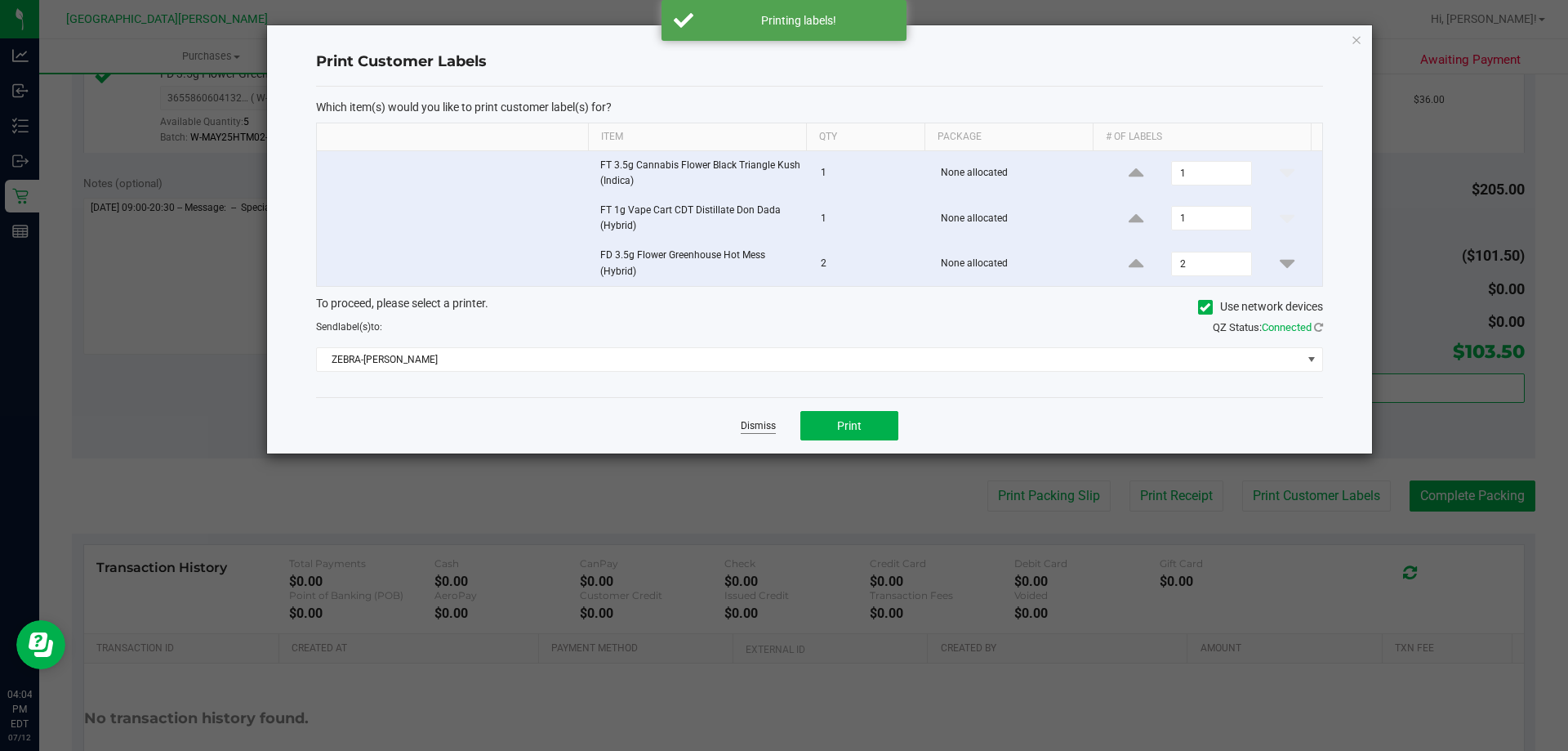 click on "Dismiss" 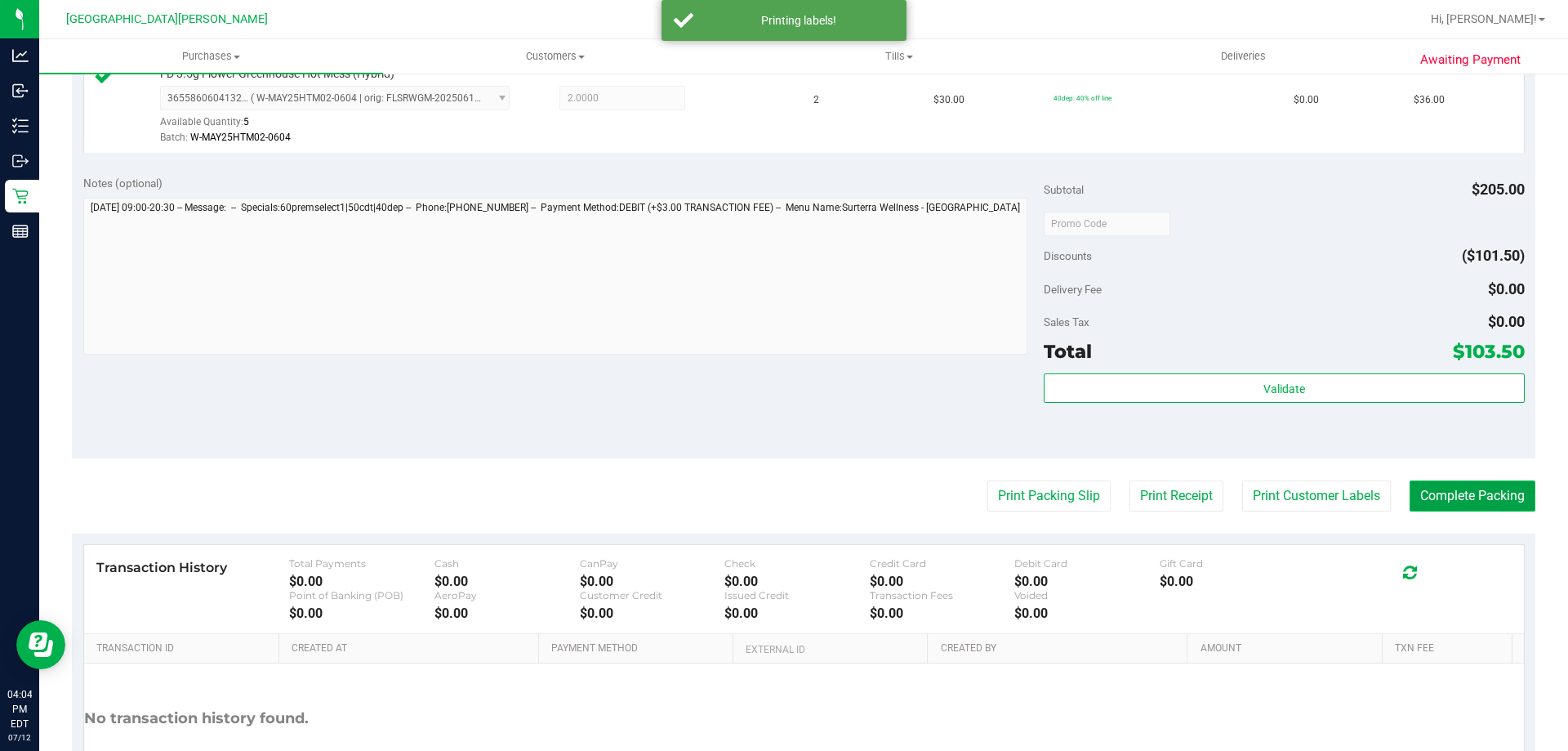 click on "Complete Packing" at bounding box center (1472, 496) 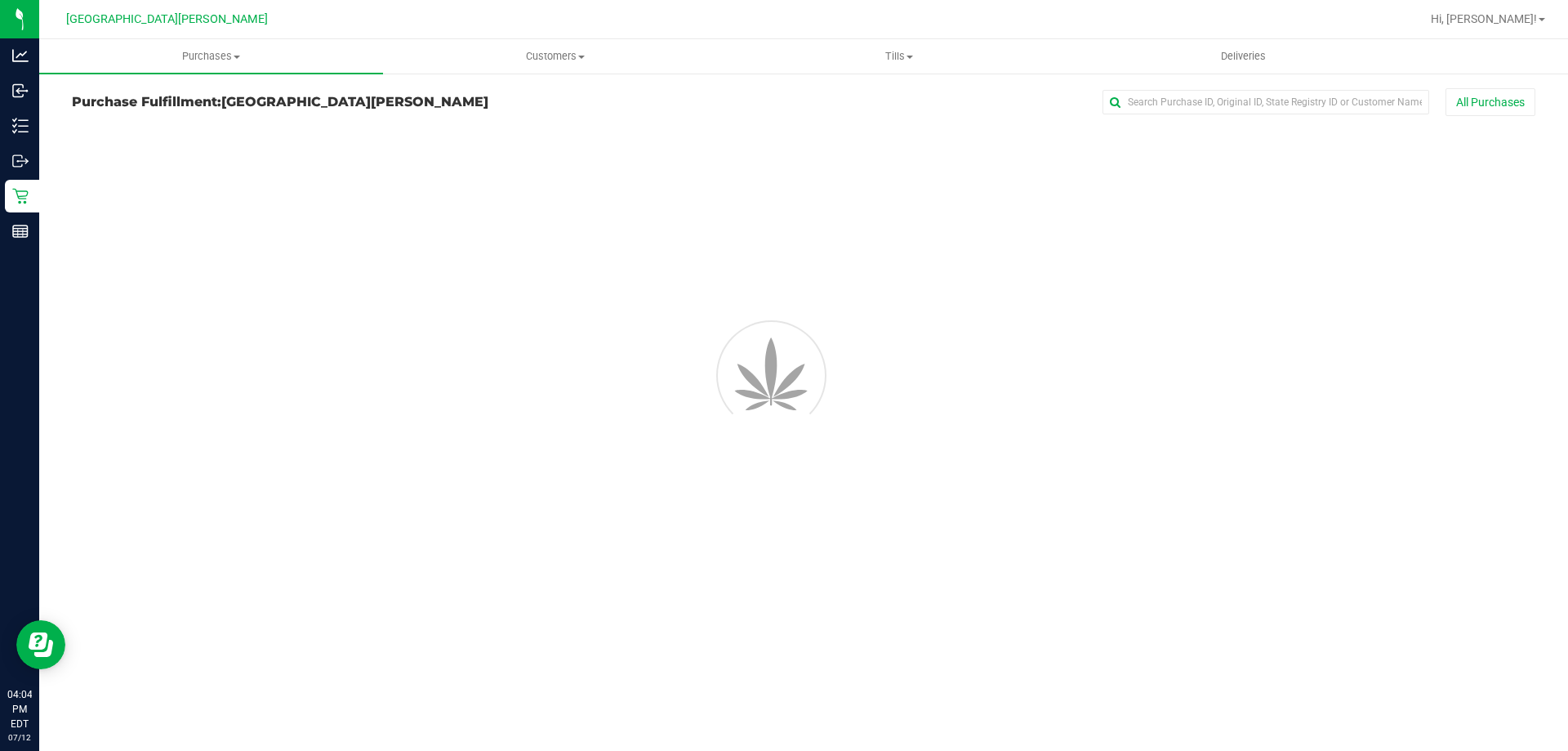 scroll, scrollTop: 0, scrollLeft: 0, axis: both 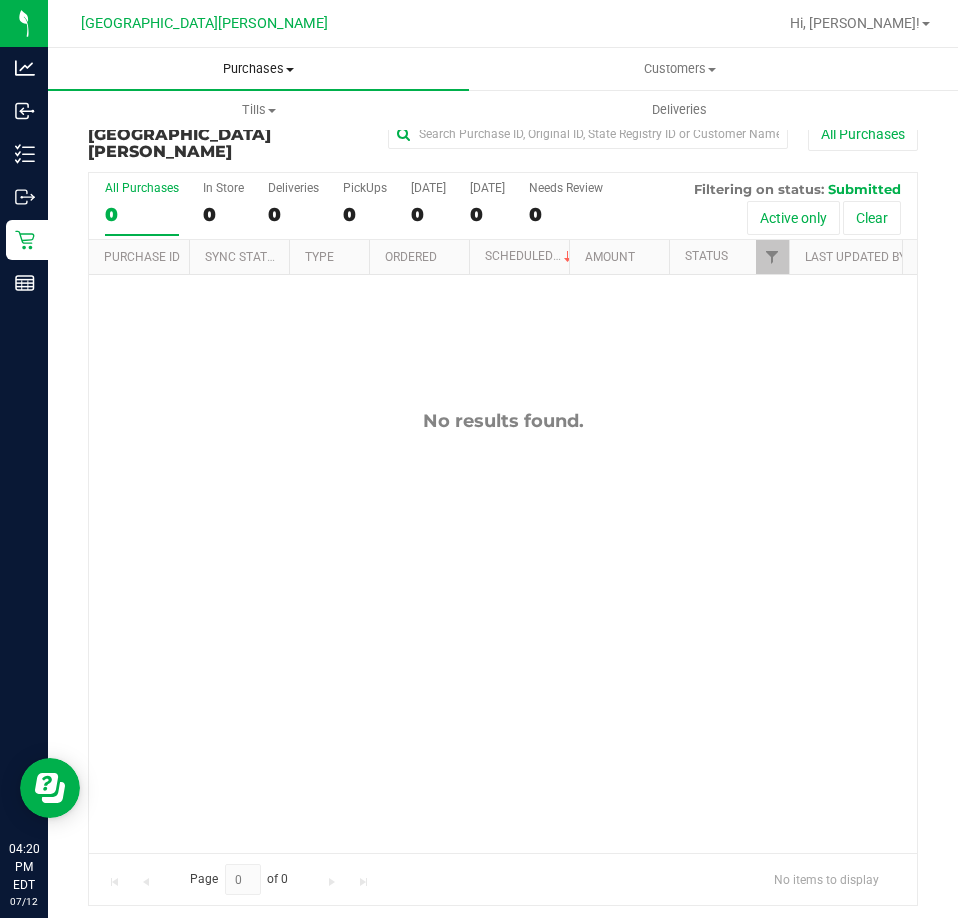 click on "Purchases" at bounding box center (258, 69) 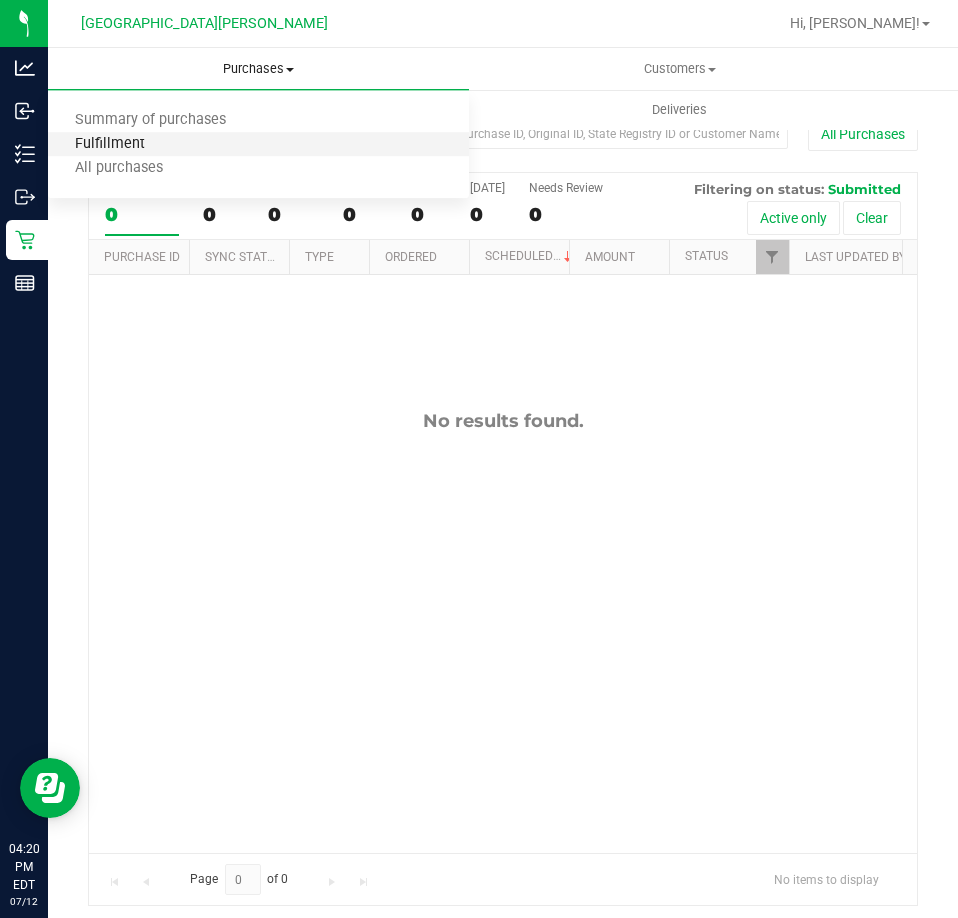 click on "Fulfillment" at bounding box center [110, 144] 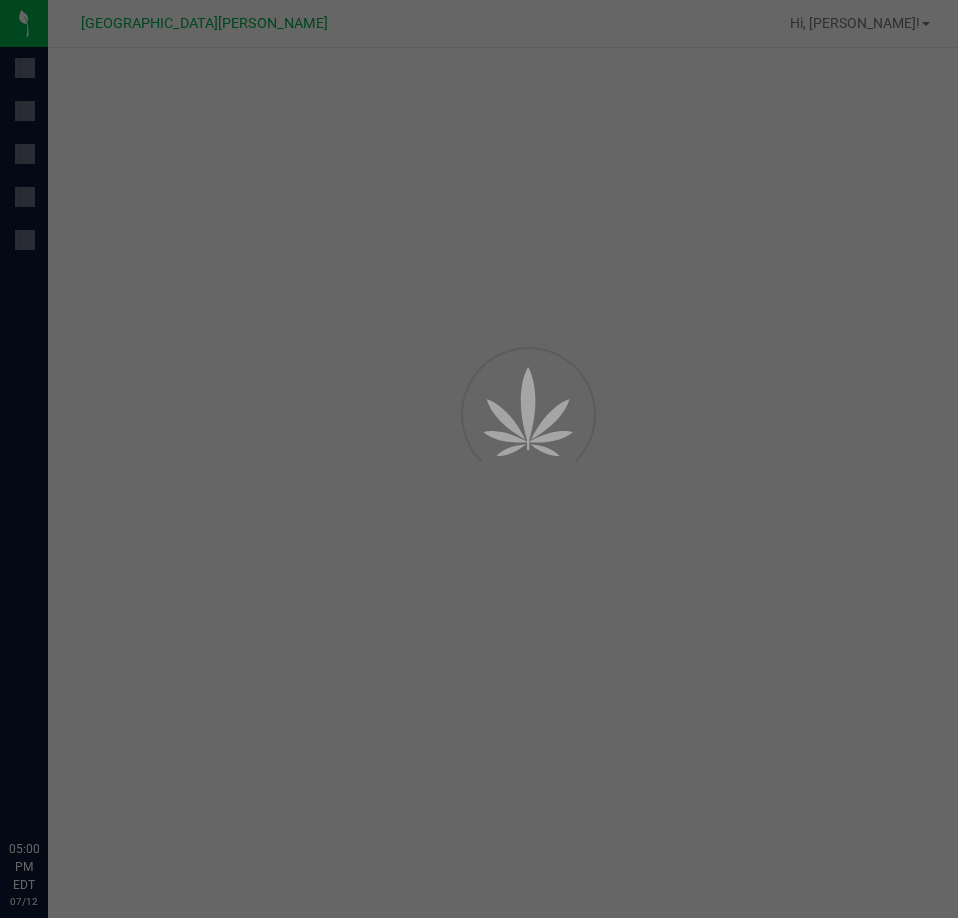 scroll, scrollTop: 0, scrollLeft: 0, axis: both 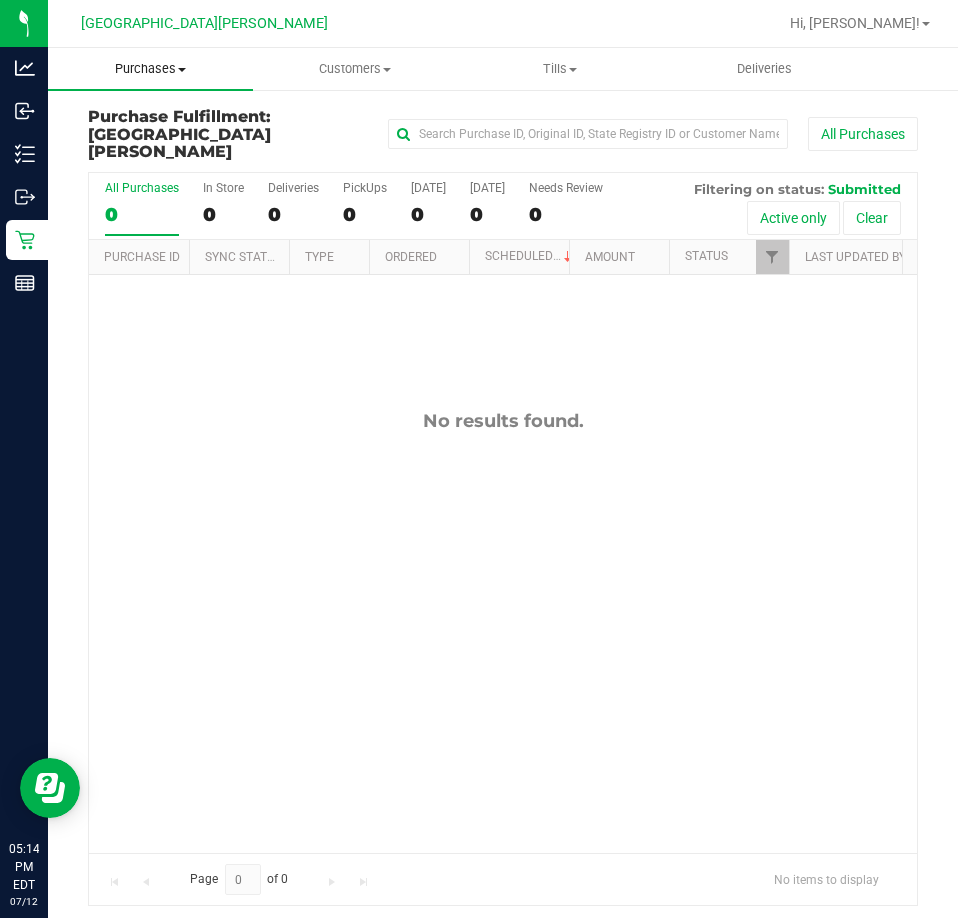 click on "Purchases" at bounding box center (150, 69) 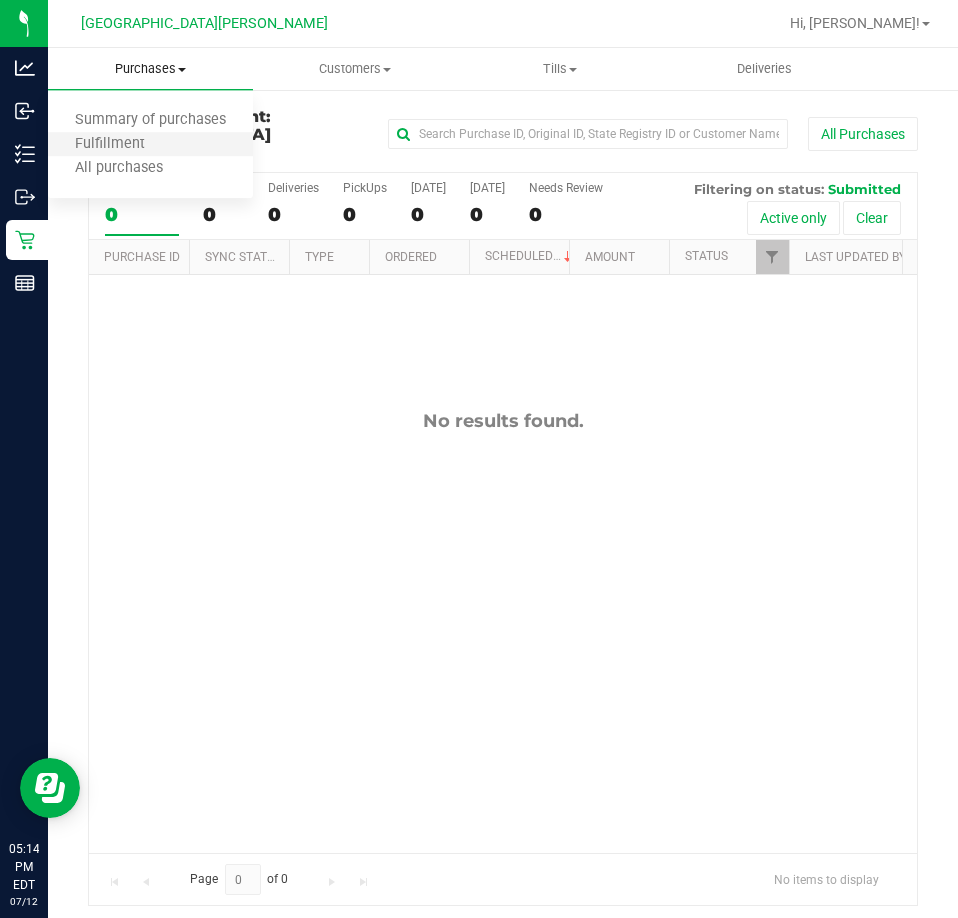 click on "Fulfillment" at bounding box center (150, 145) 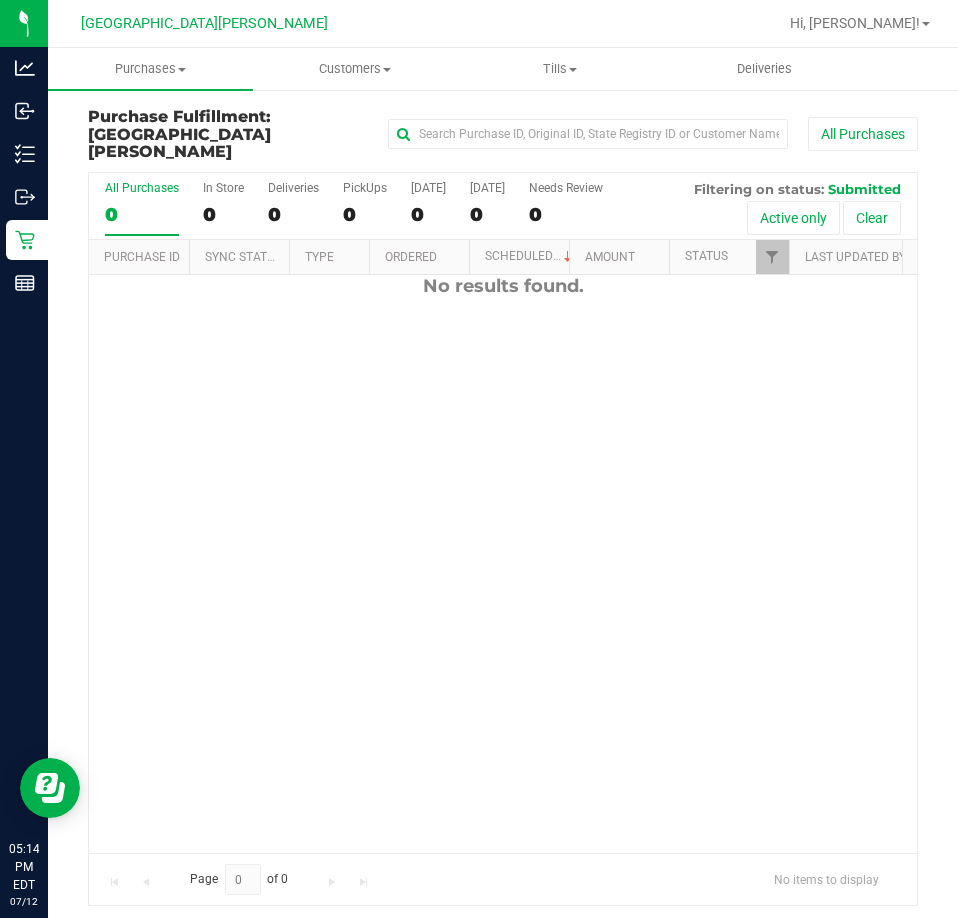 scroll, scrollTop: 0, scrollLeft: 0, axis: both 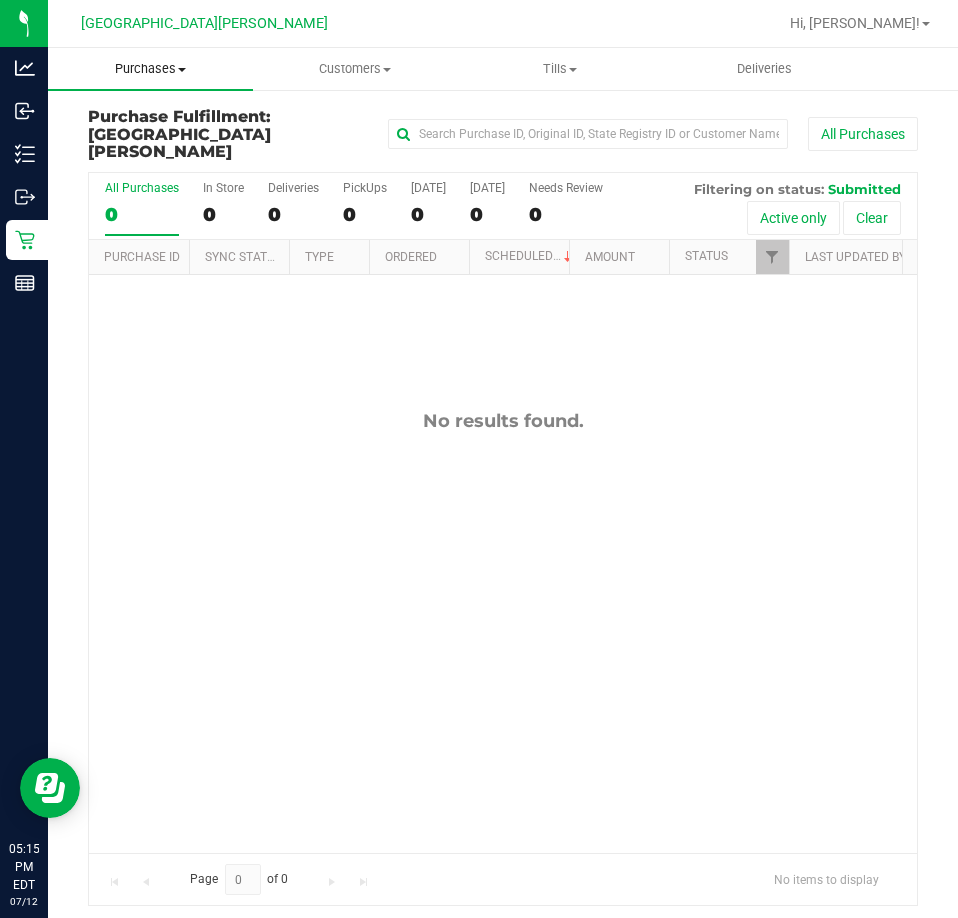 click on "Purchases" at bounding box center [150, 69] 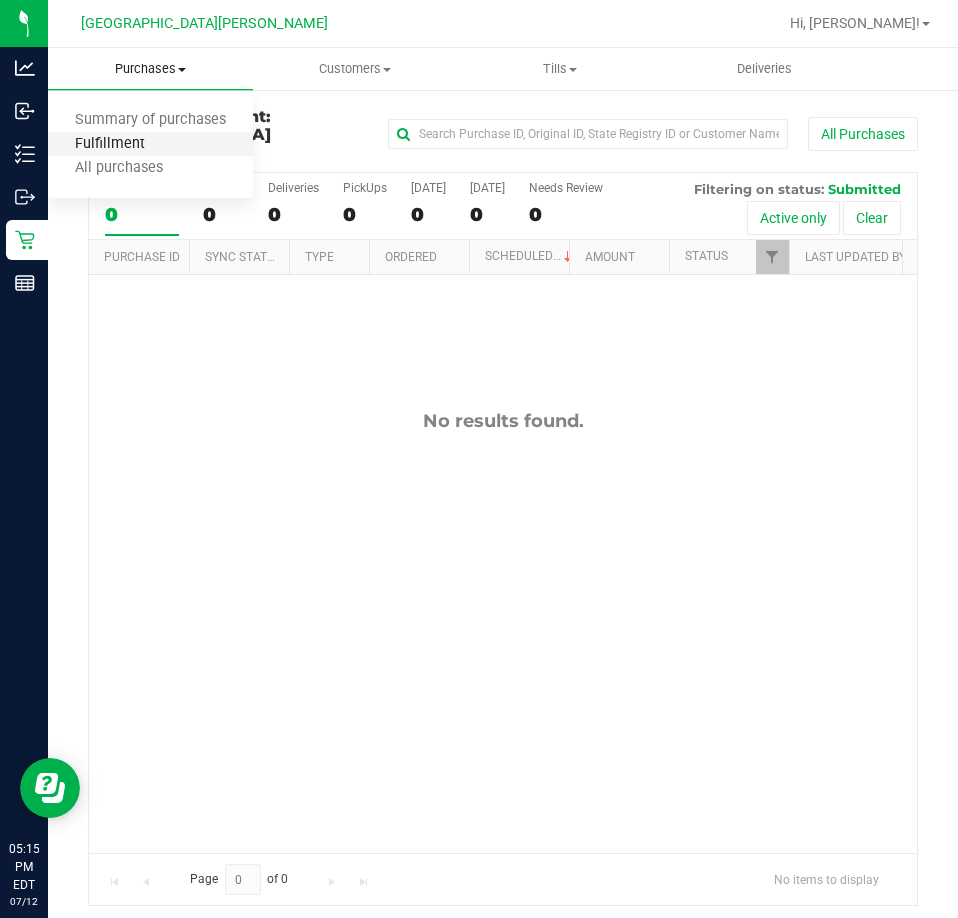 click on "Fulfillment" at bounding box center [110, 144] 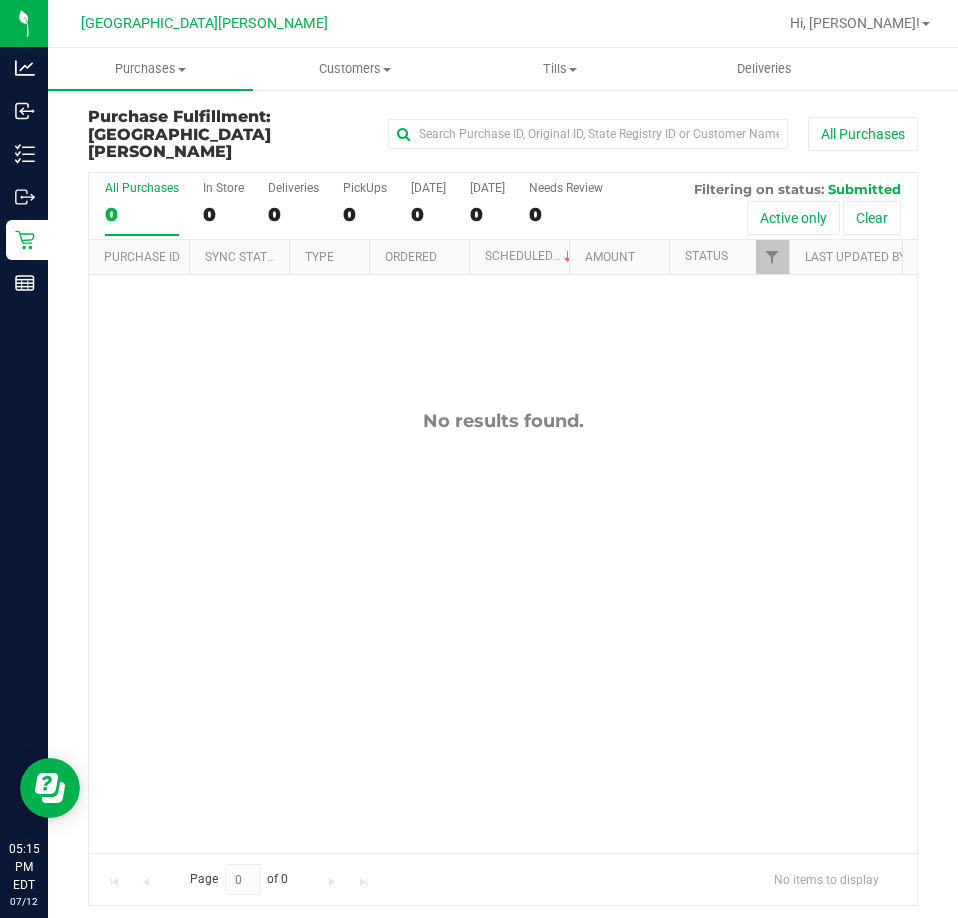 click on "No results found." at bounding box center (503, 421) 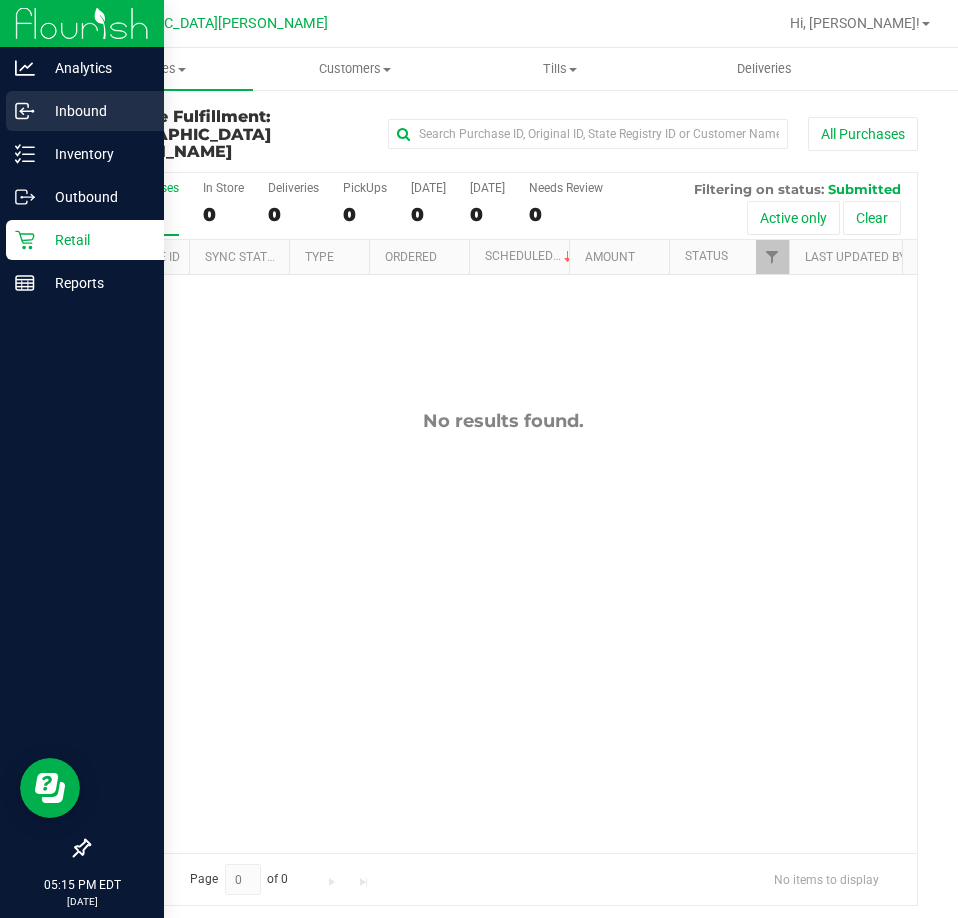 click on "Inbound" at bounding box center [95, 111] 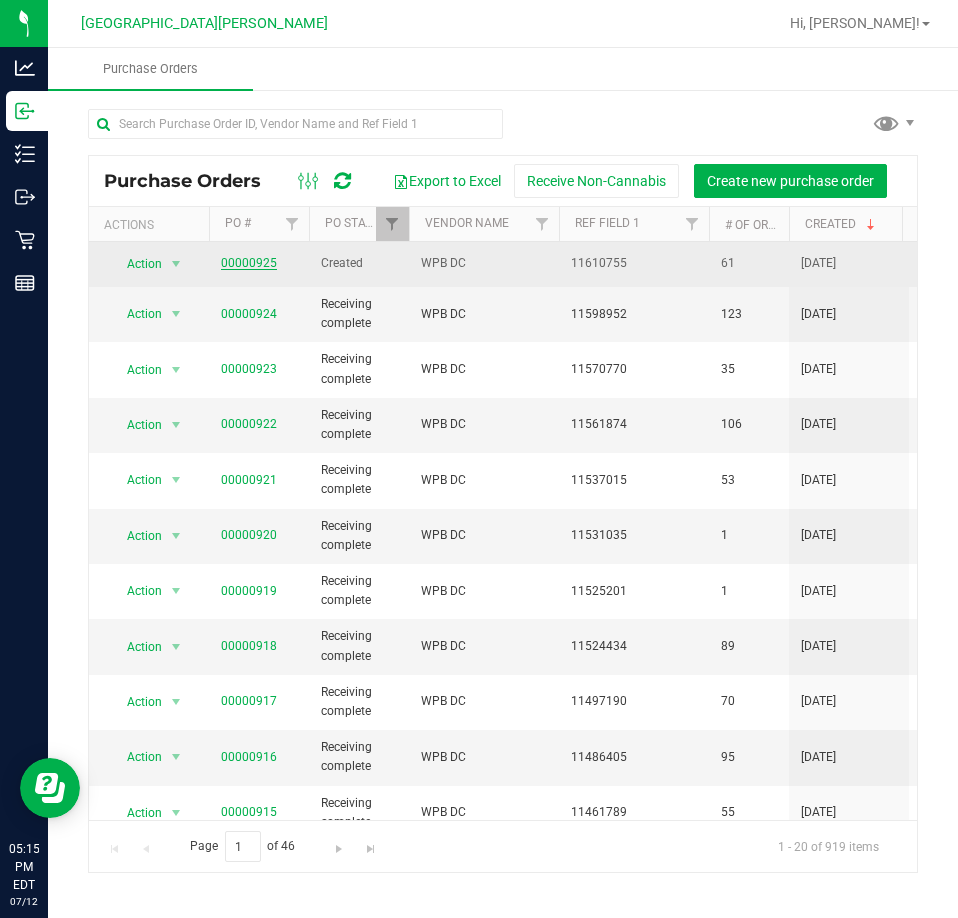 click on "00000925" at bounding box center [249, 263] 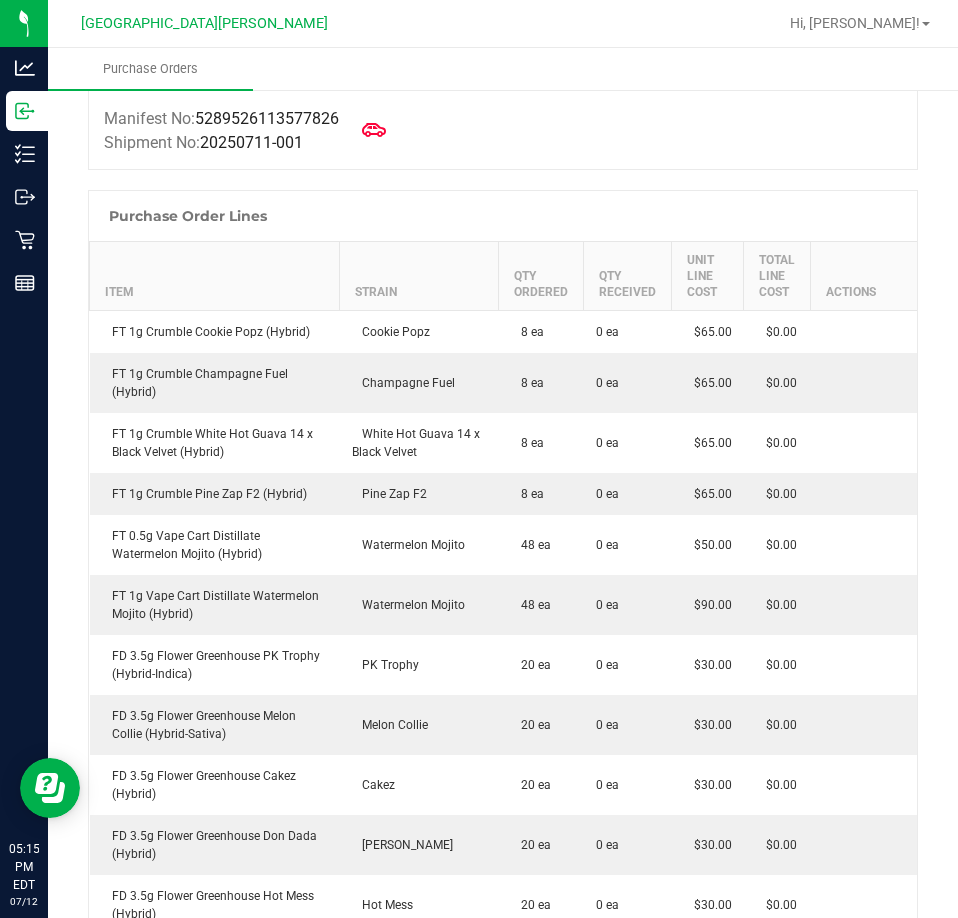 scroll, scrollTop: 0, scrollLeft: 0, axis: both 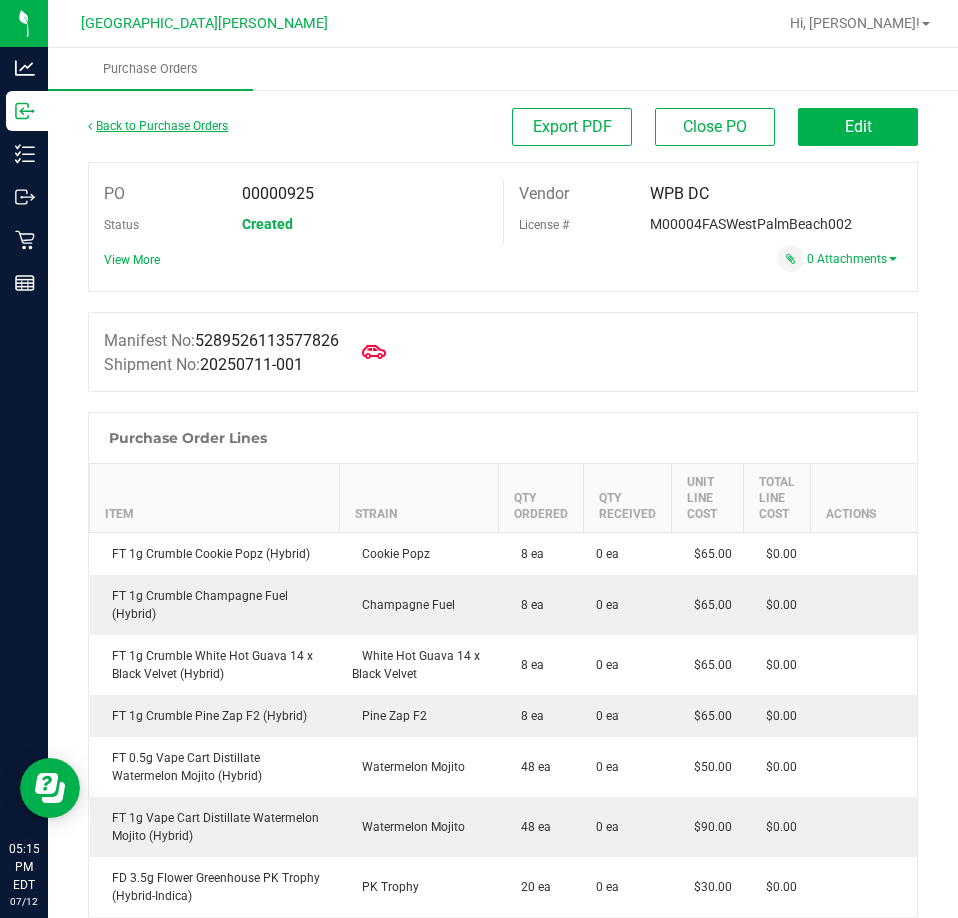 click on "Back to Purchase Orders" at bounding box center [158, 126] 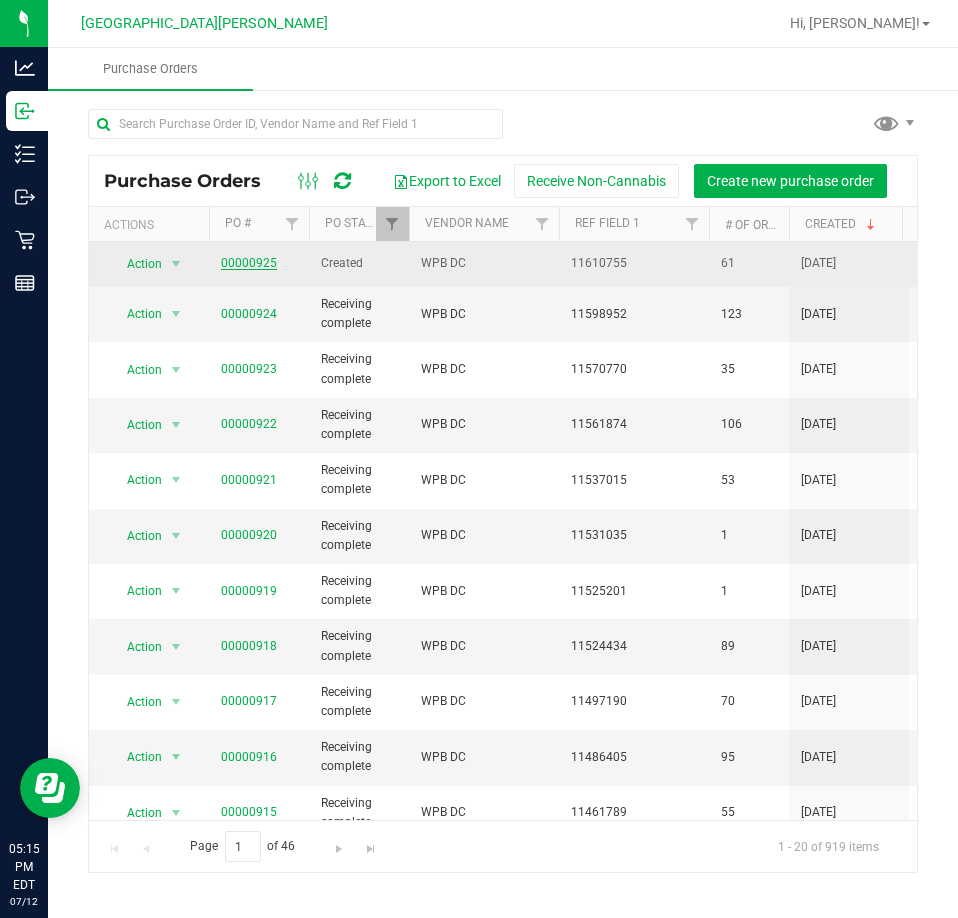 click on "00000925" at bounding box center [249, 263] 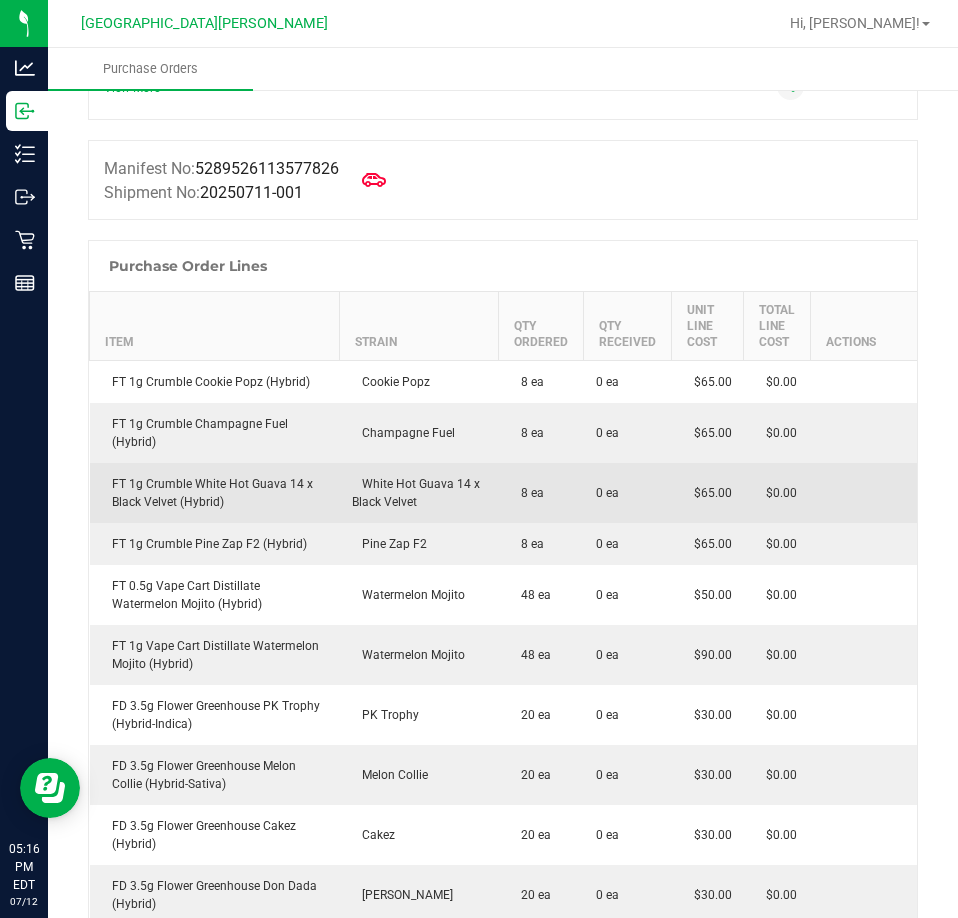 scroll, scrollTop: 200, scrollLeft: 0, axis: vertical 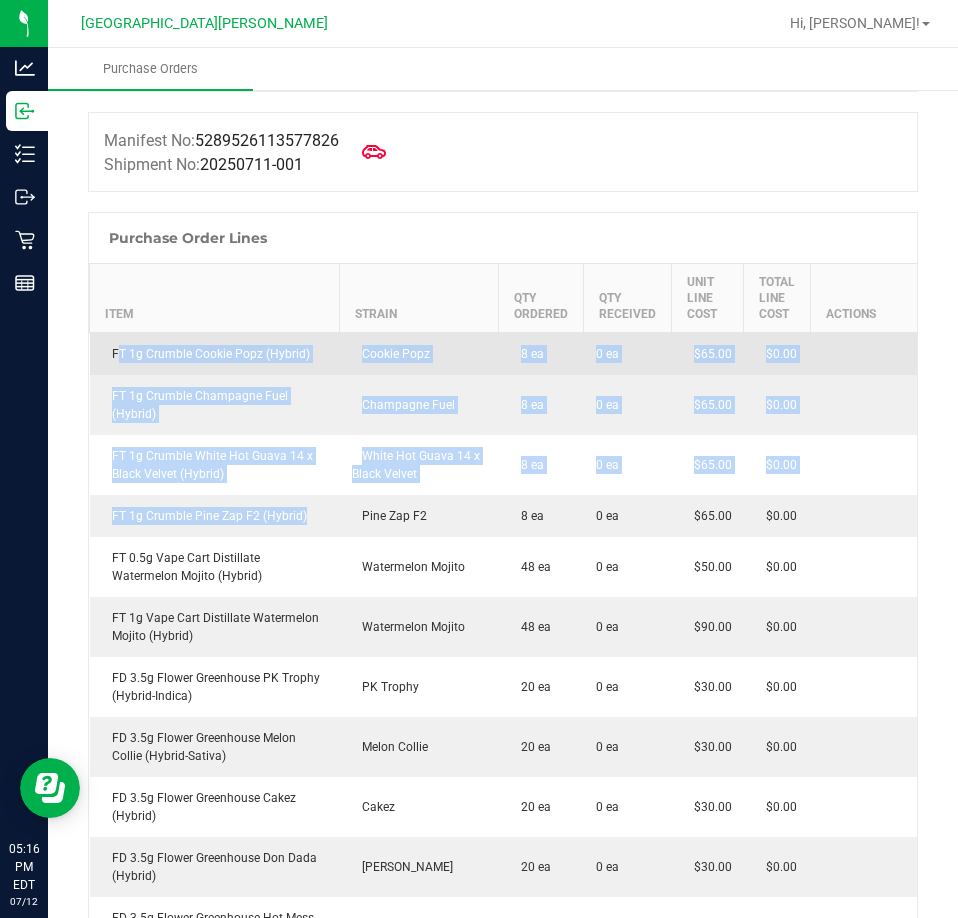 drag, startPoint x: 316, startPoint y: 502, endPoint x: 120, endPoint y: 357, distance: 243.80525 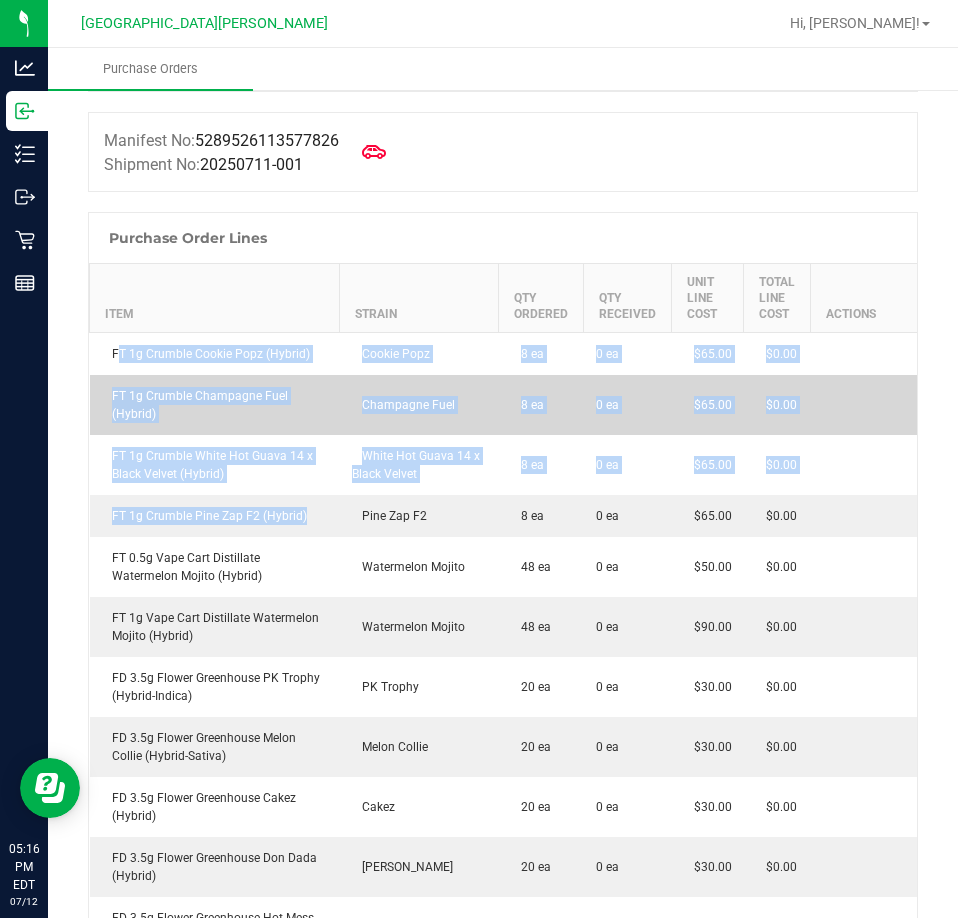click on "FT 1g Crumble Champagne Fuel (Hybrid)" at bounding box center (215, 405) 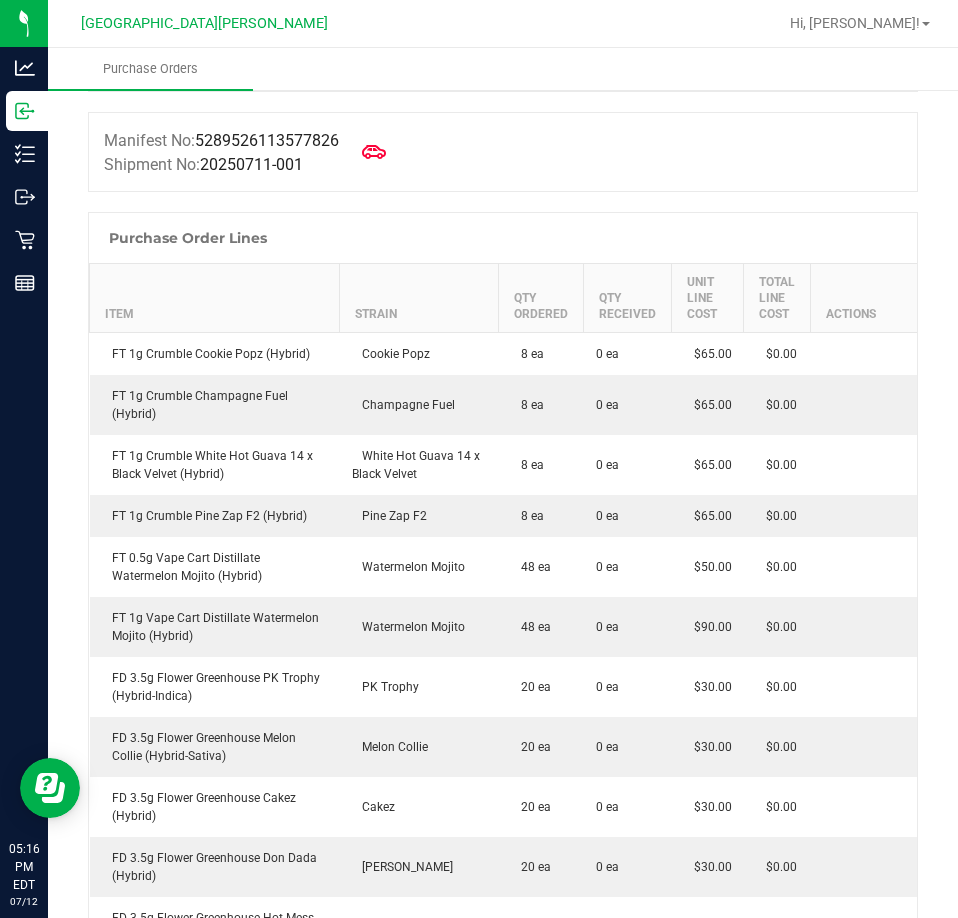 click on "Item" at bounding box center [215, 298] 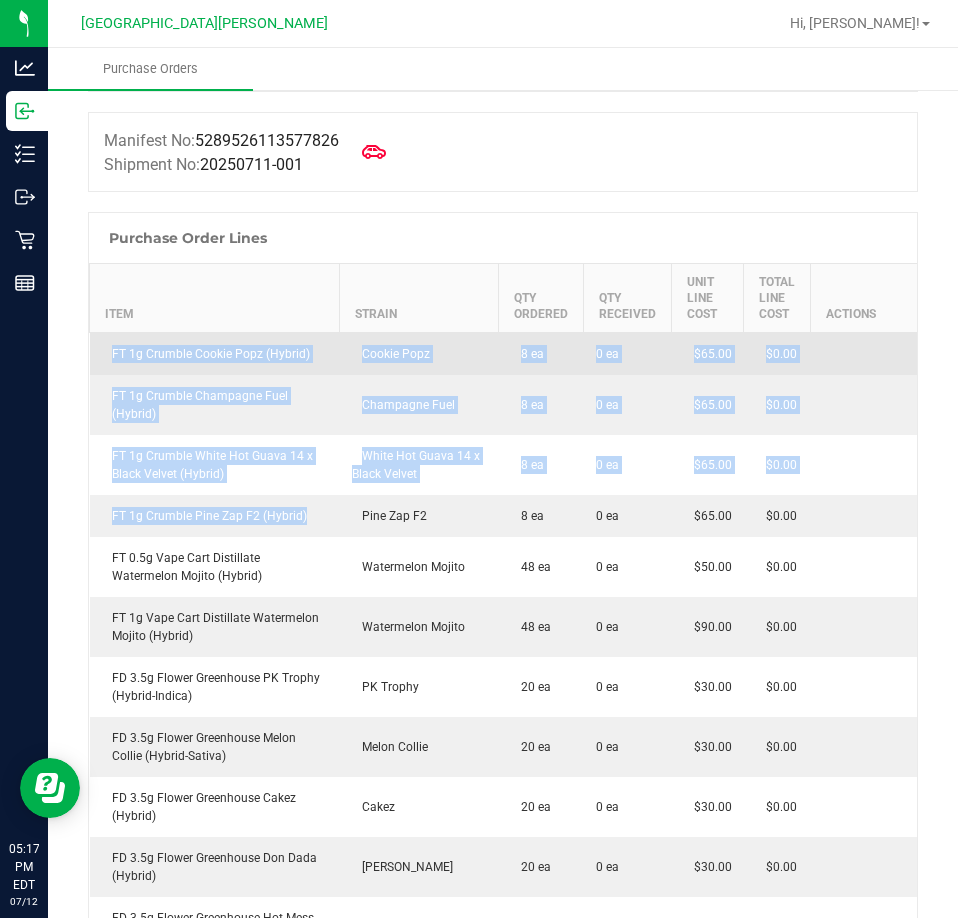 drag, startPoint x: 314, startPoint y: 502, endPoint x: 112, endPoint y: 357, distance: 248.65437 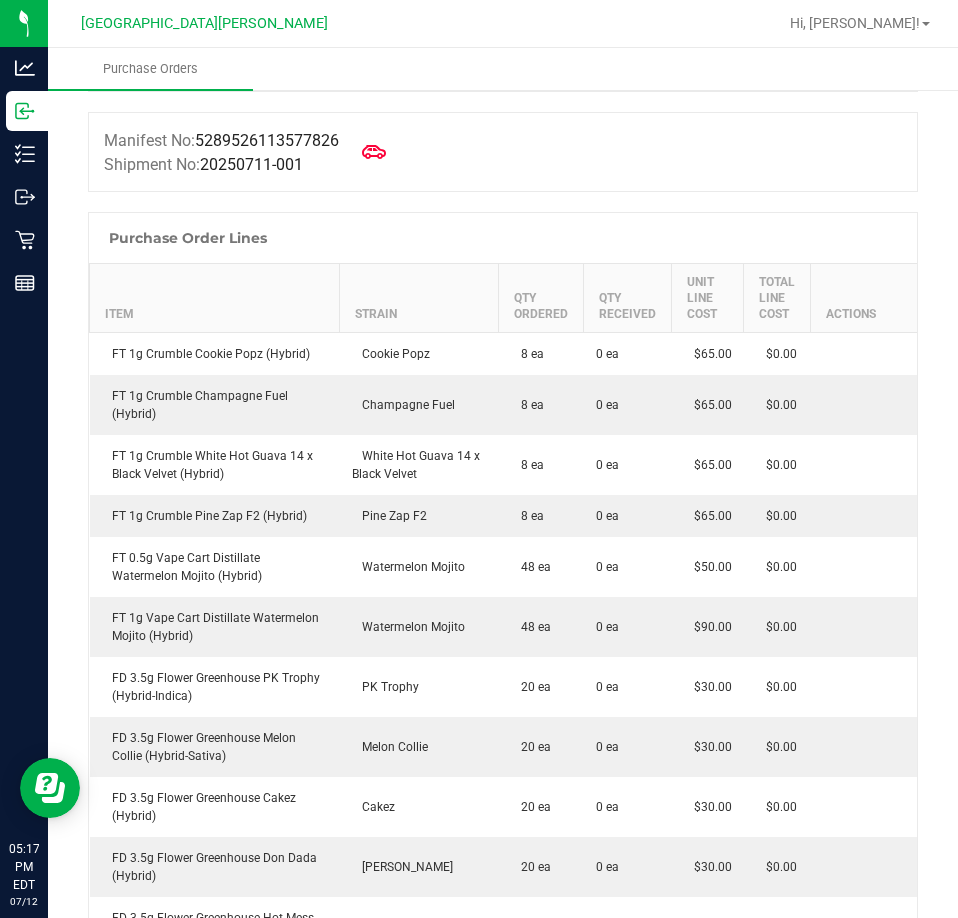 click on "Item" at bounding box center (215, 298) 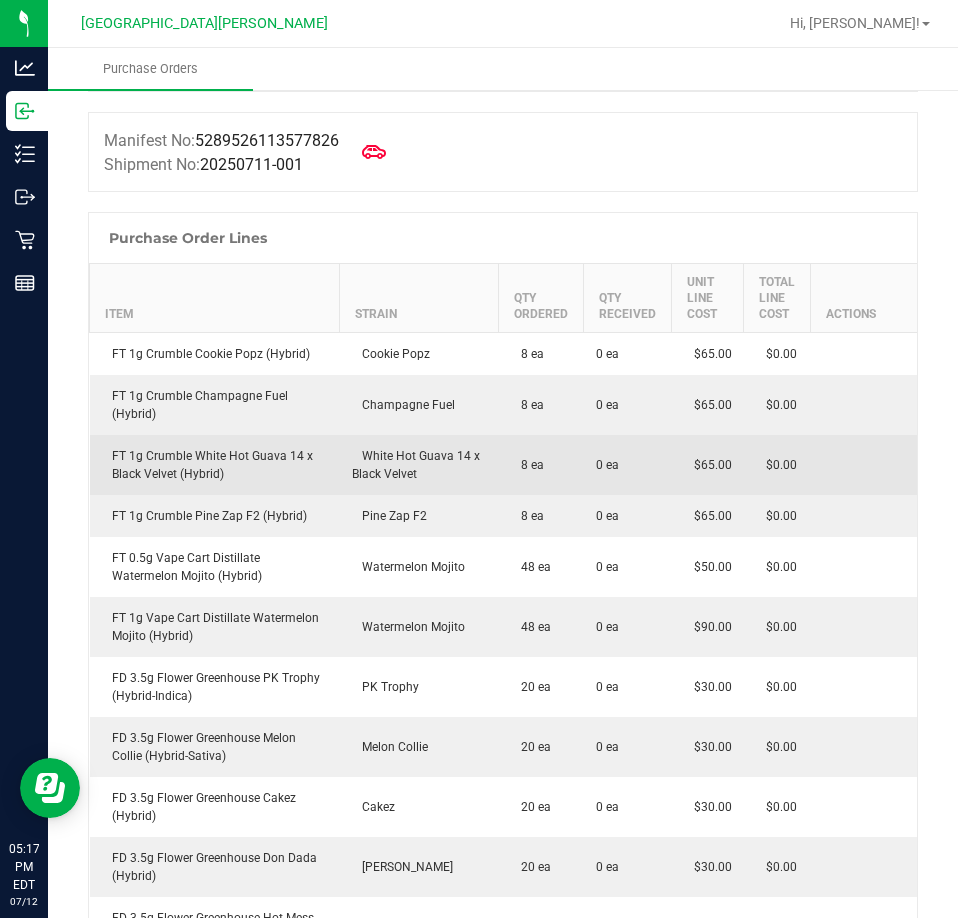 click on "White Hot Guava 14 x Black Velvet" at bounding box center (419, 465) 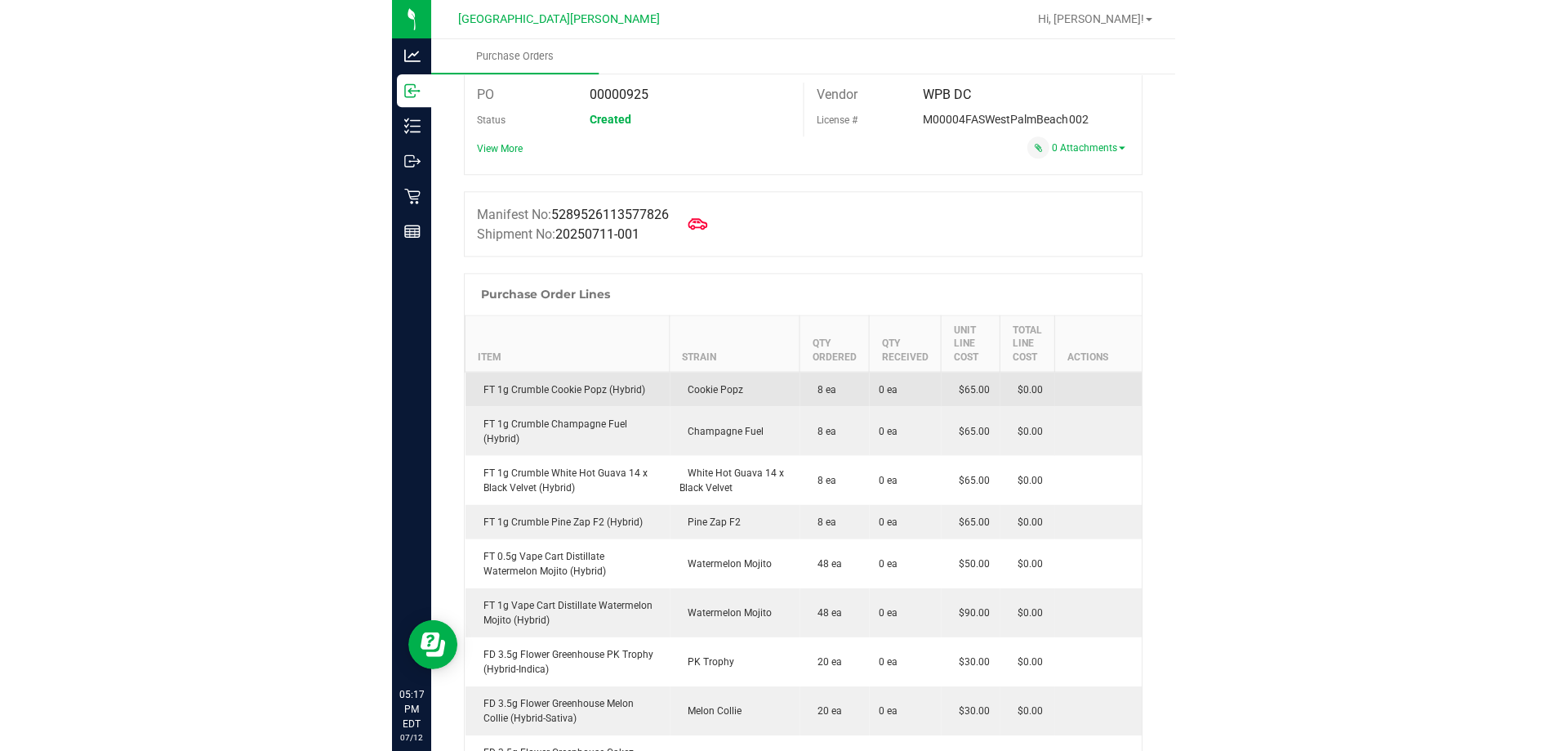 scroll, scrollTop: 0, scrollLeft: 0, axis: both 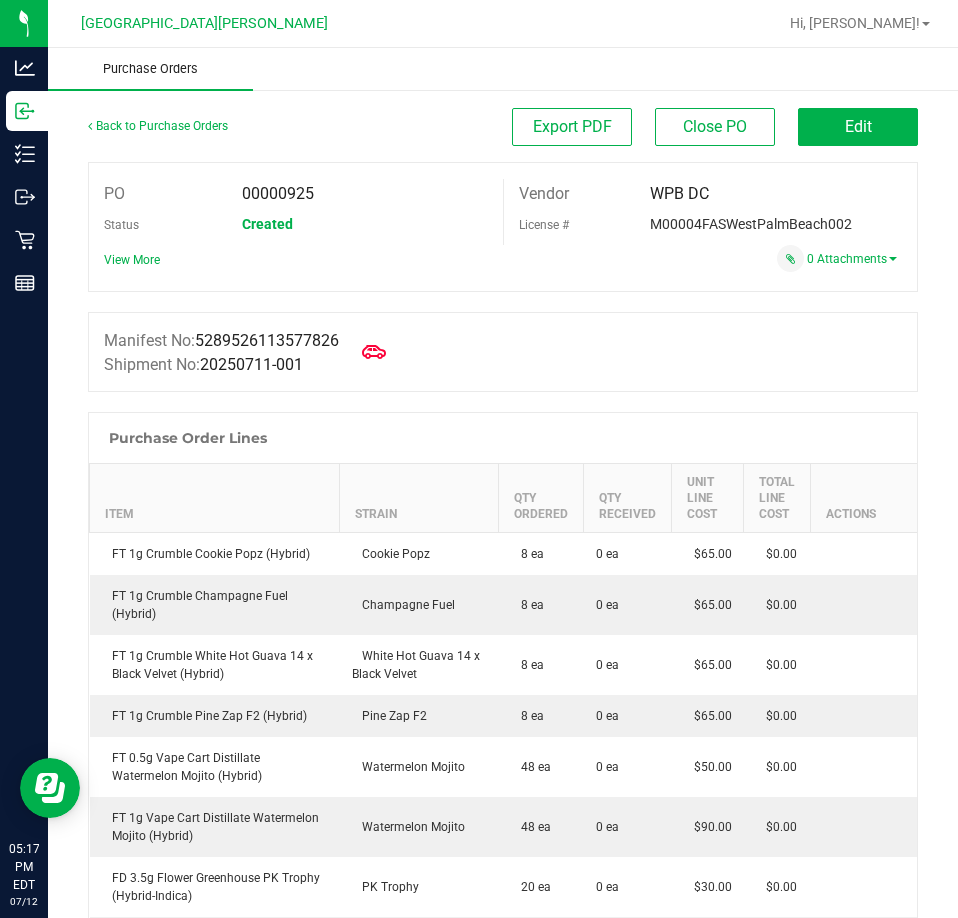 click on "Purchase Orders" at bounding box center [150, 69] 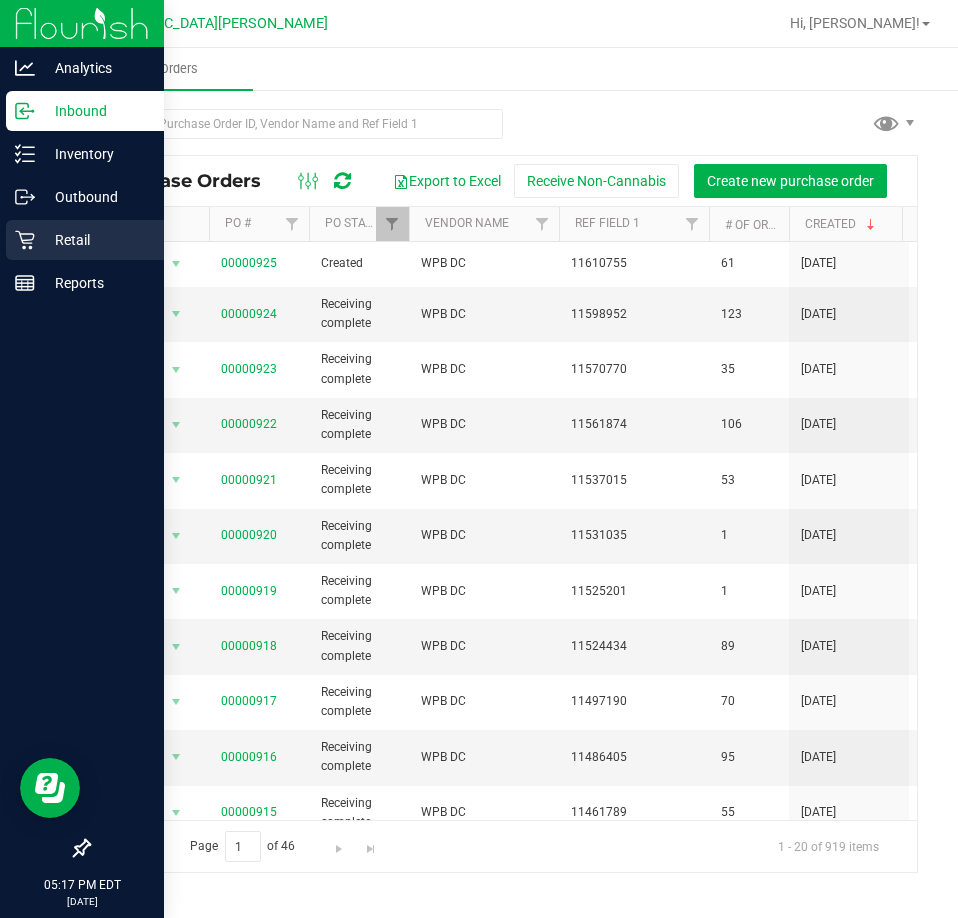 click on "Retail" at bounding box center [95, 240] 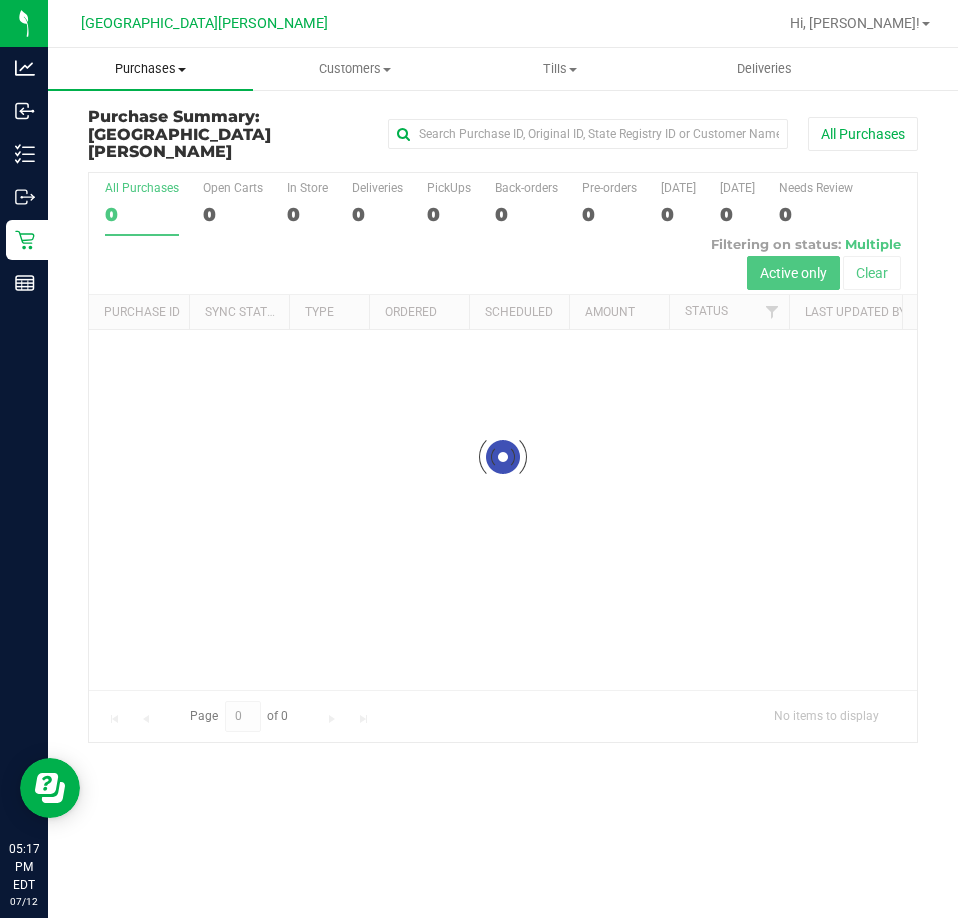 click on "Purchases" at bounding box center (150, 69) 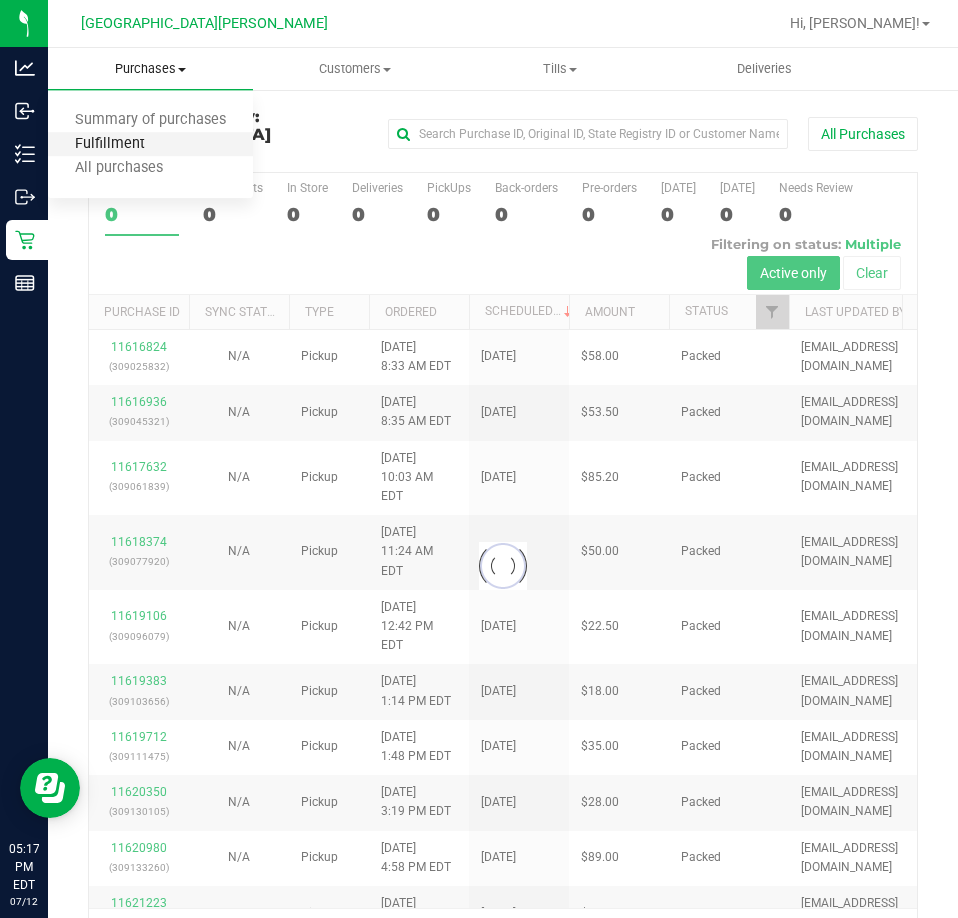 click on "Fulfillment" at bounding box center [110, 144] 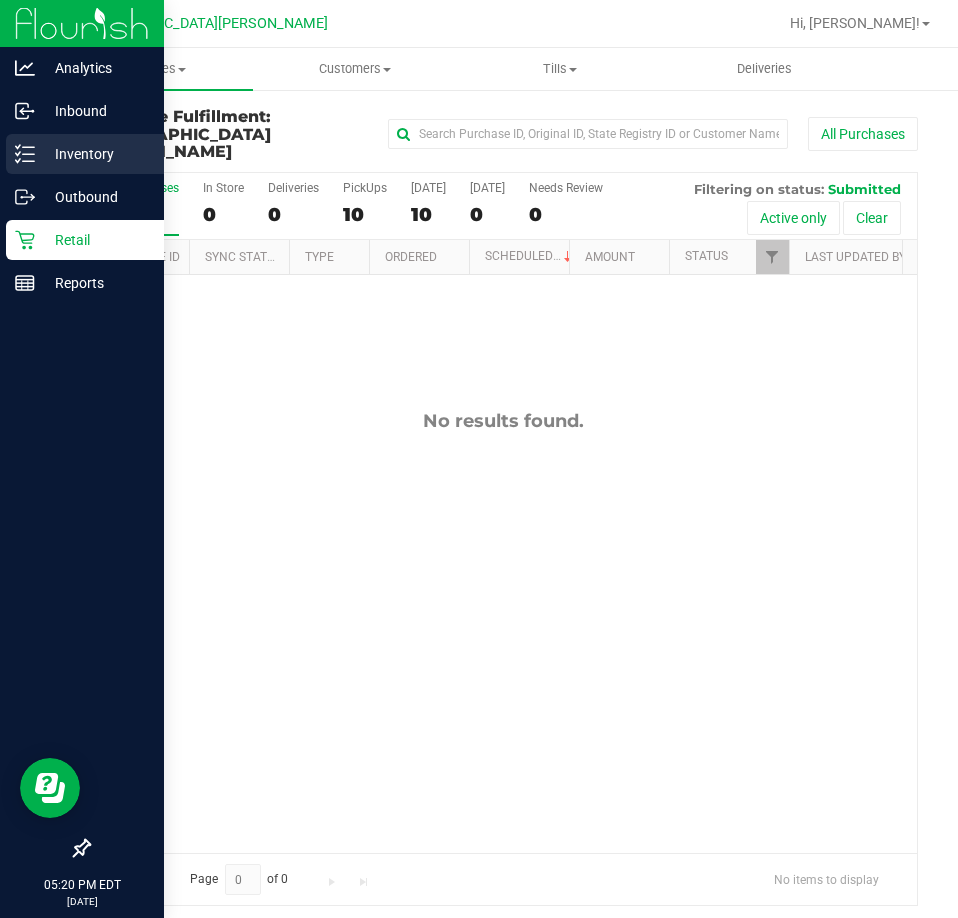 click on "Inventory" at bounding box center (95, 154) 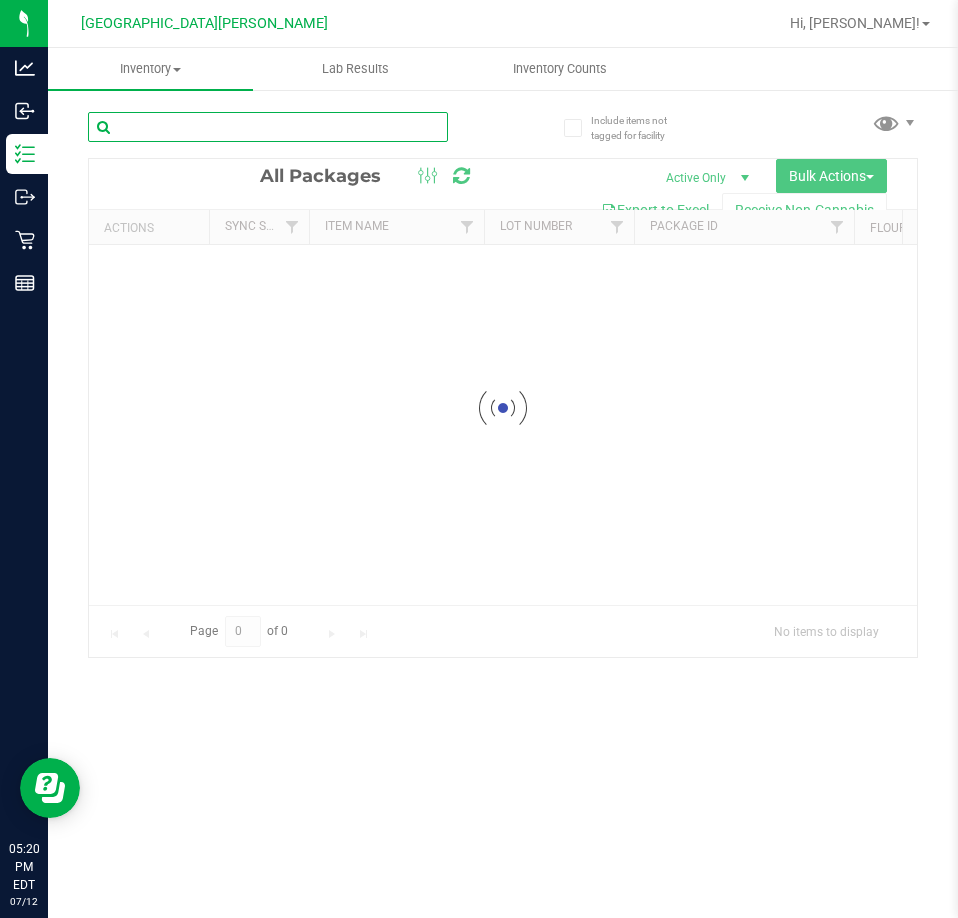 click at bounding box center (268, 127) 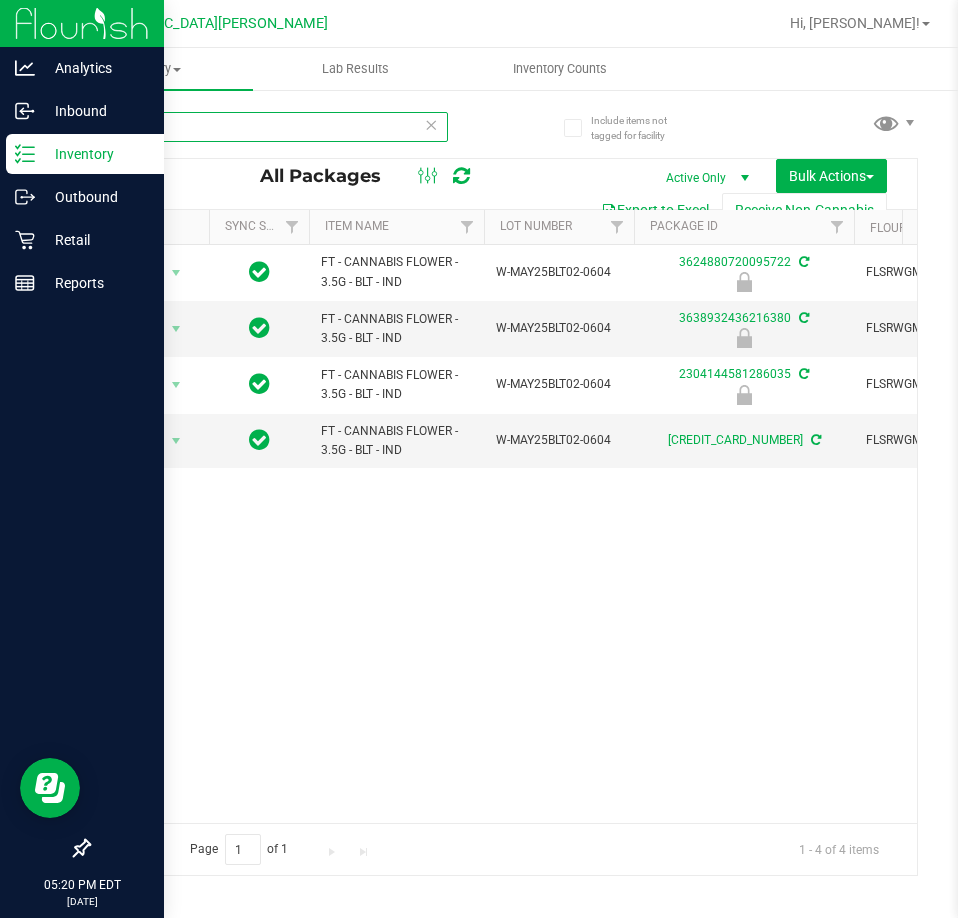 type on "blt" 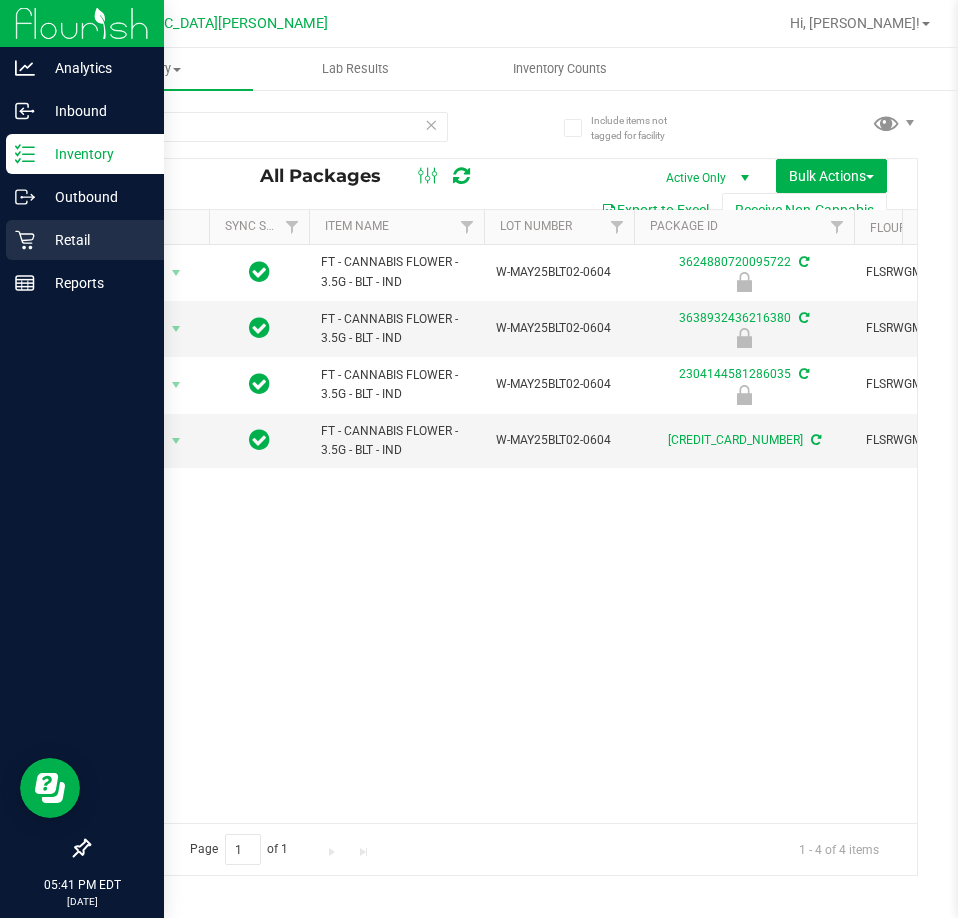 click on "Retail" at bounding box center [95, 240] 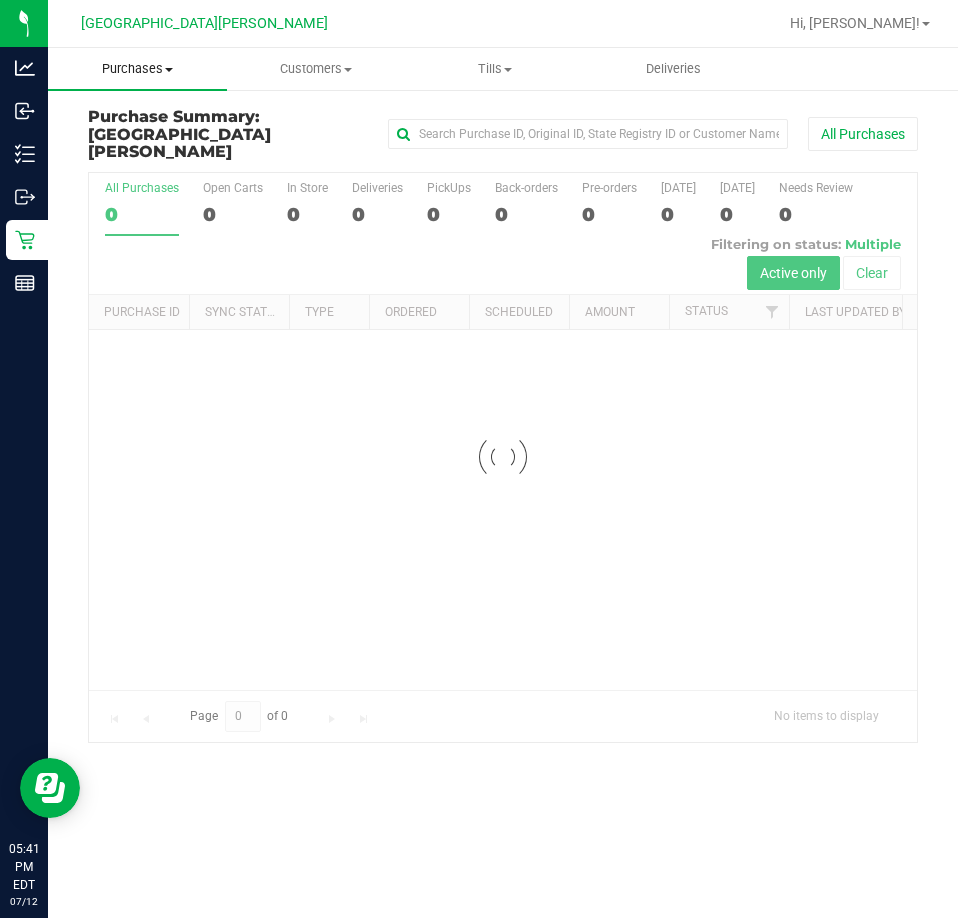 click on "Purchases
Summary of purchases
Fulfillment
All purchases" at bounding box center [137, 69] 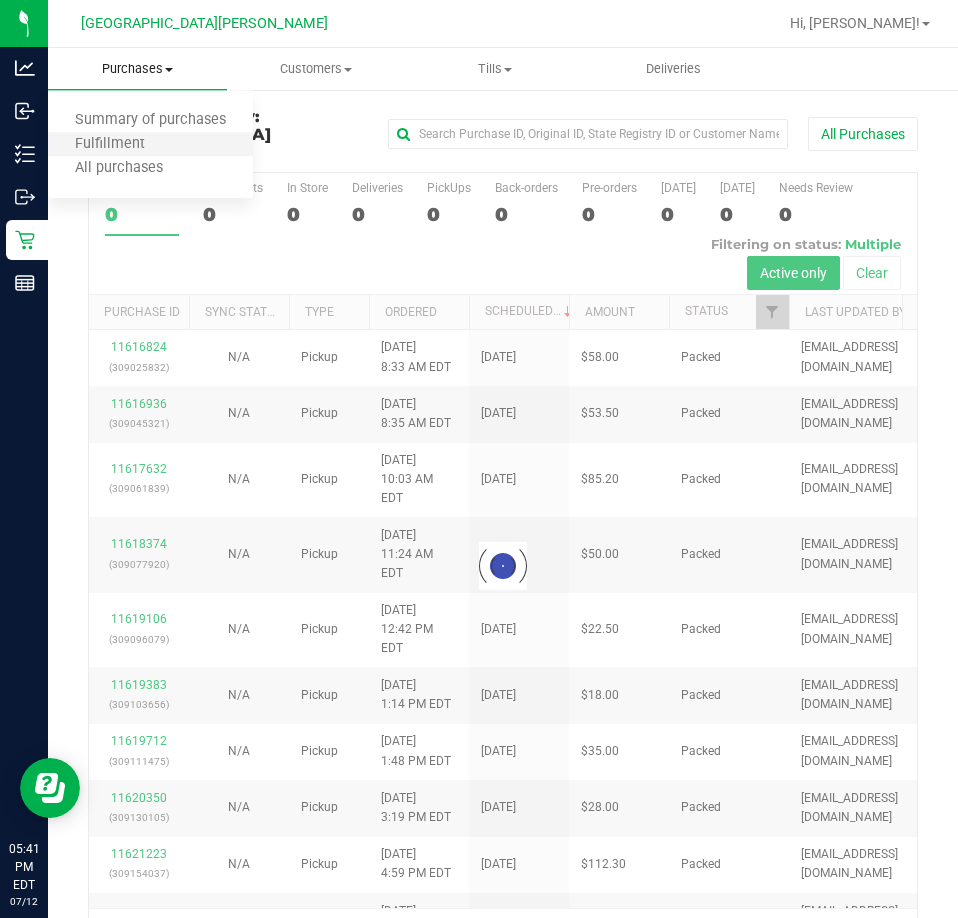 click on "Fulfillment" at bounding box center [150, 145] 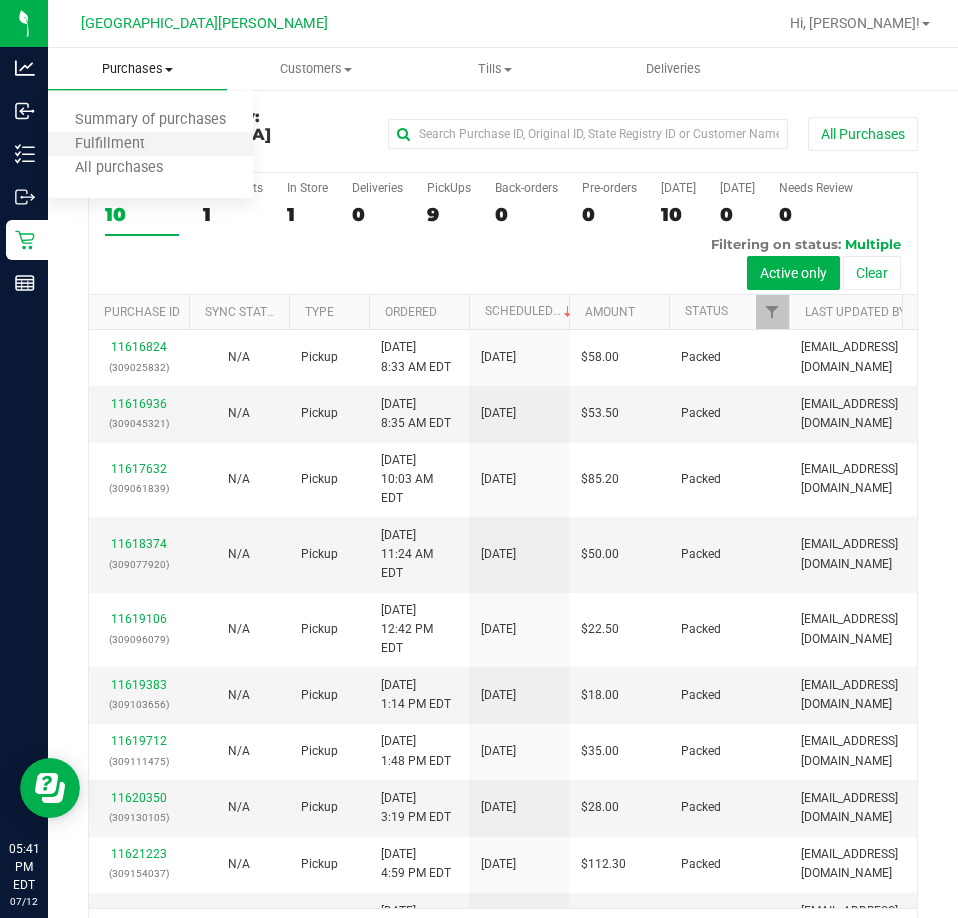 click on "Fulfillment" at bounding box center (150, 145) 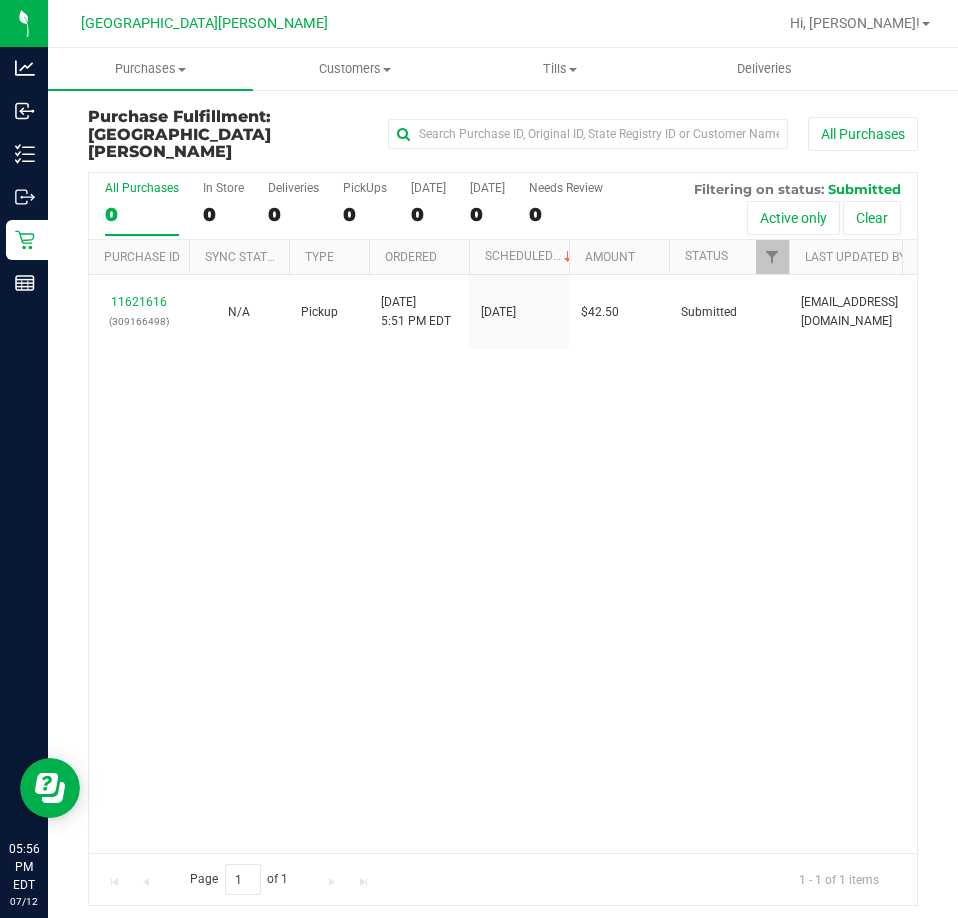 drag, startPoint x: 632, startPoint y: 494, endPoint x: 628, endPoint y: 473, distance: 21.377558 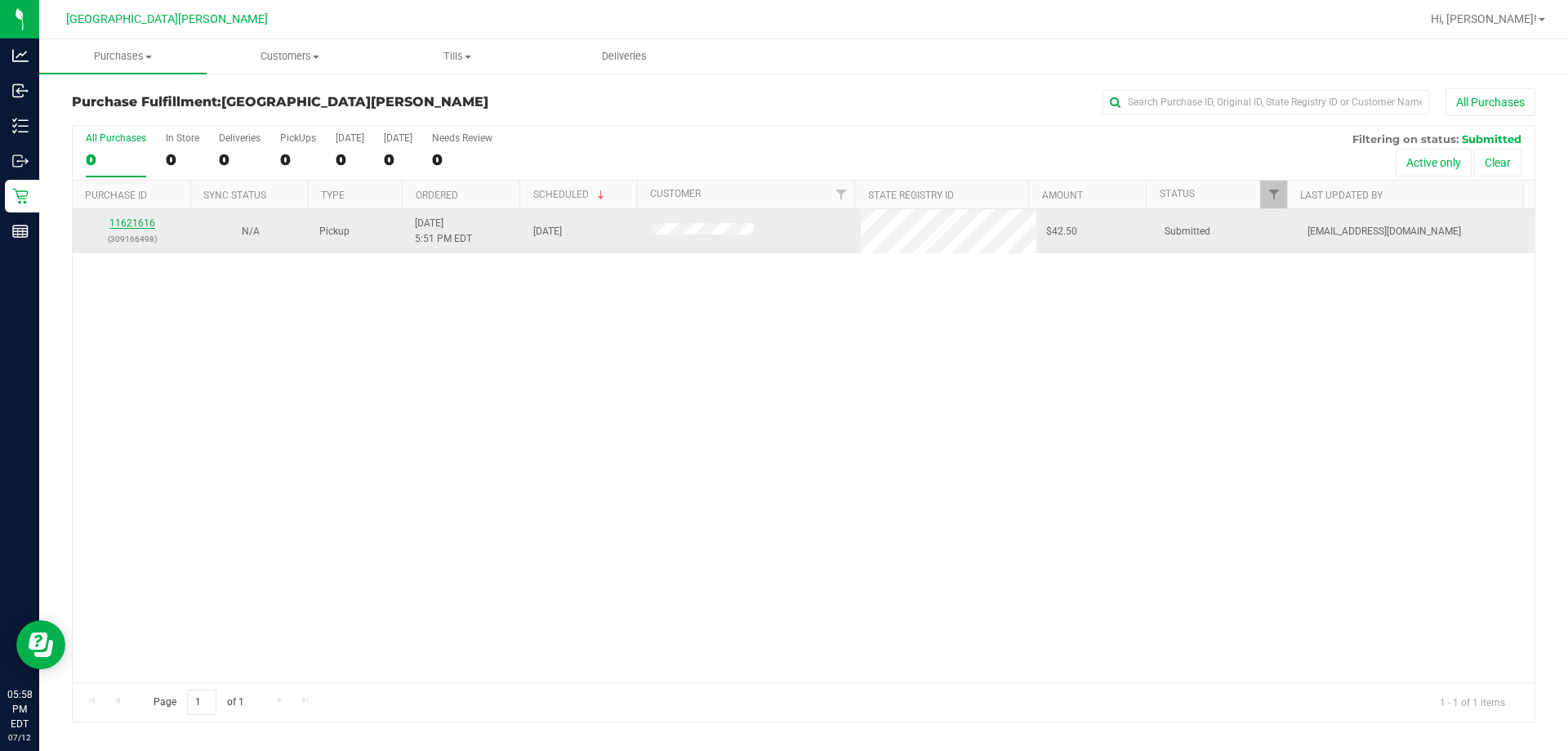 click on "11621616" at bounding box center (132, 223) 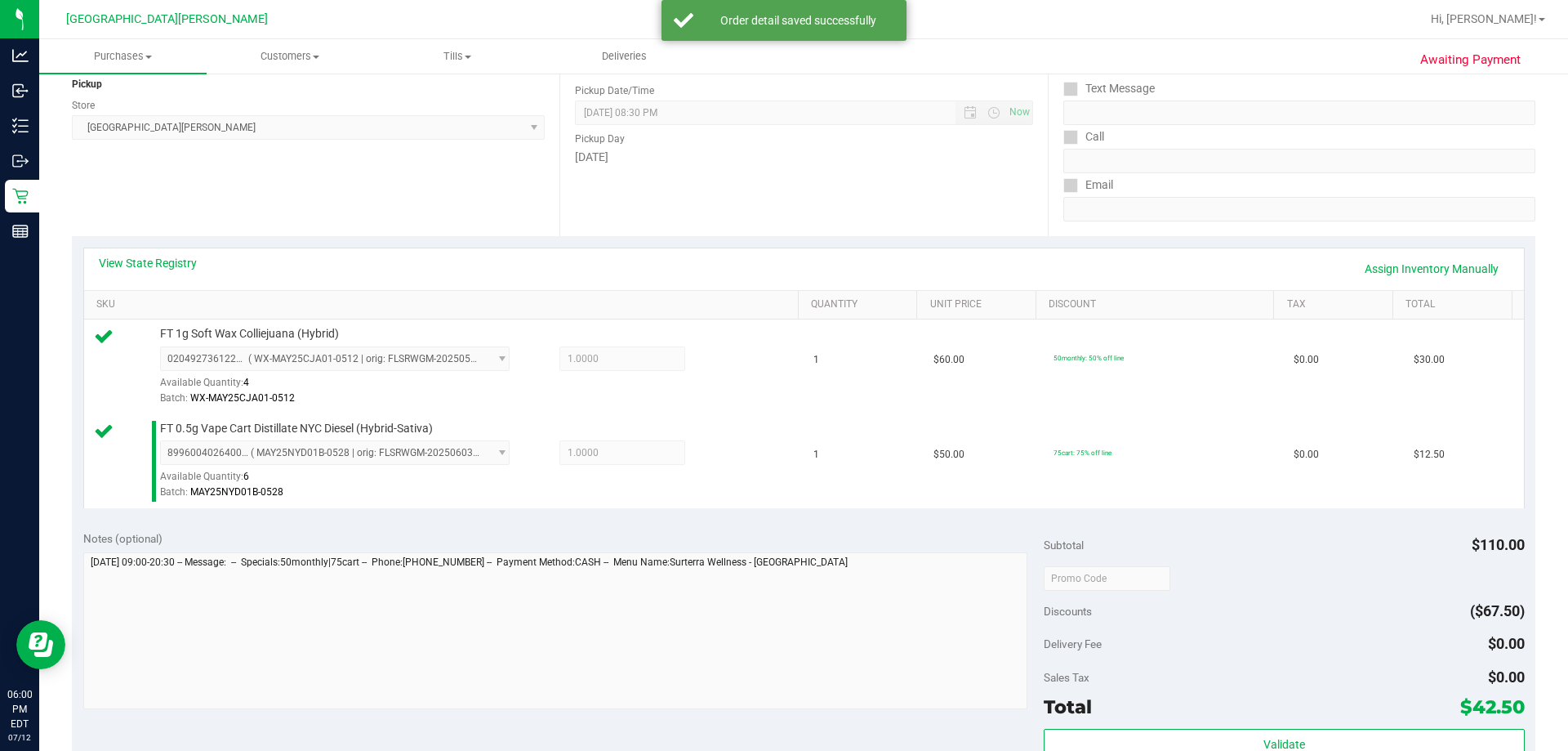 scroll, scrollTop: 327, scrollLeft: 0, axis: vertical 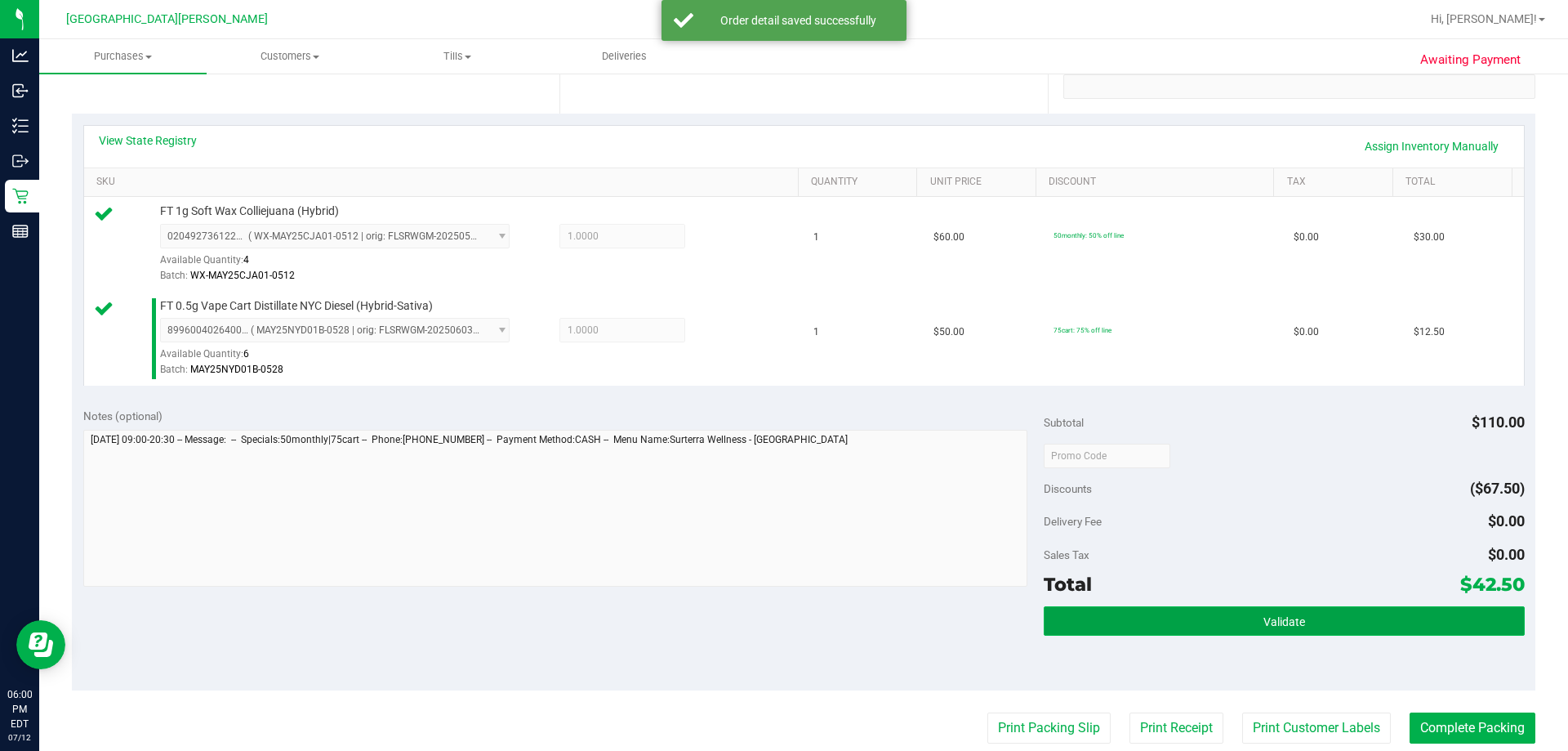 click on "Validate" at bounding box center (1284, 621) 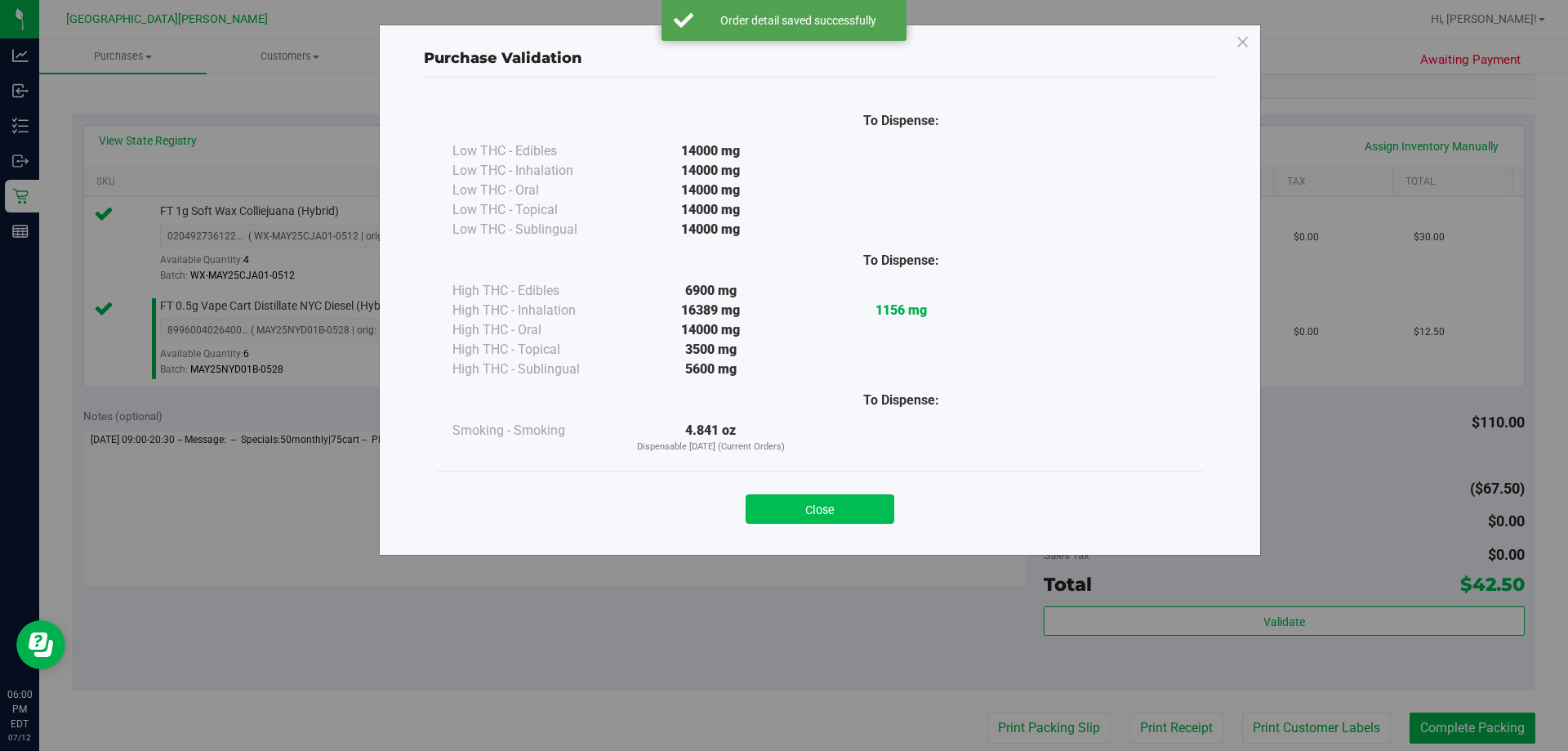 click on "Close" at bounding box center (820, 509) 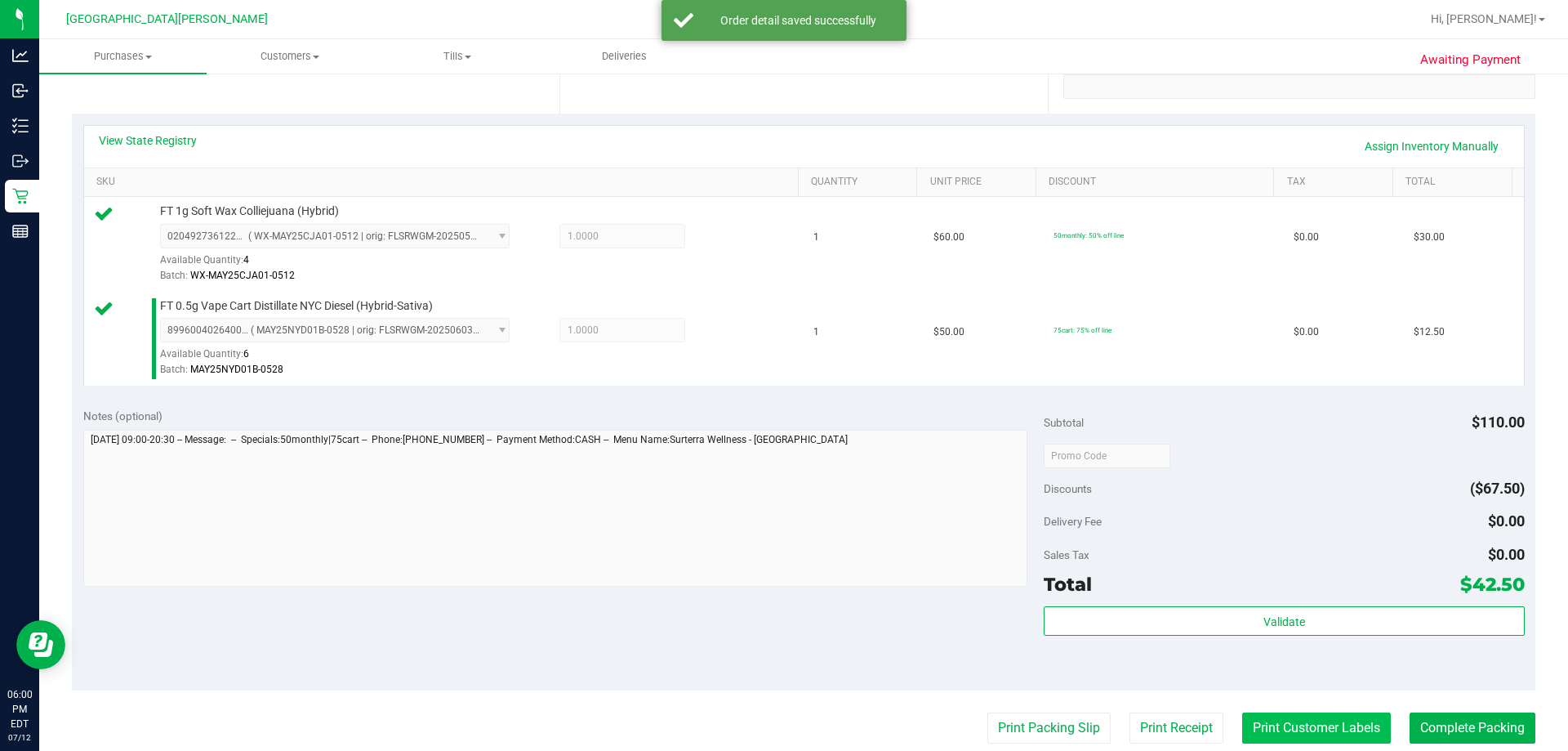 click on "Print Customer Labels" at bounding box center [1316, 728] 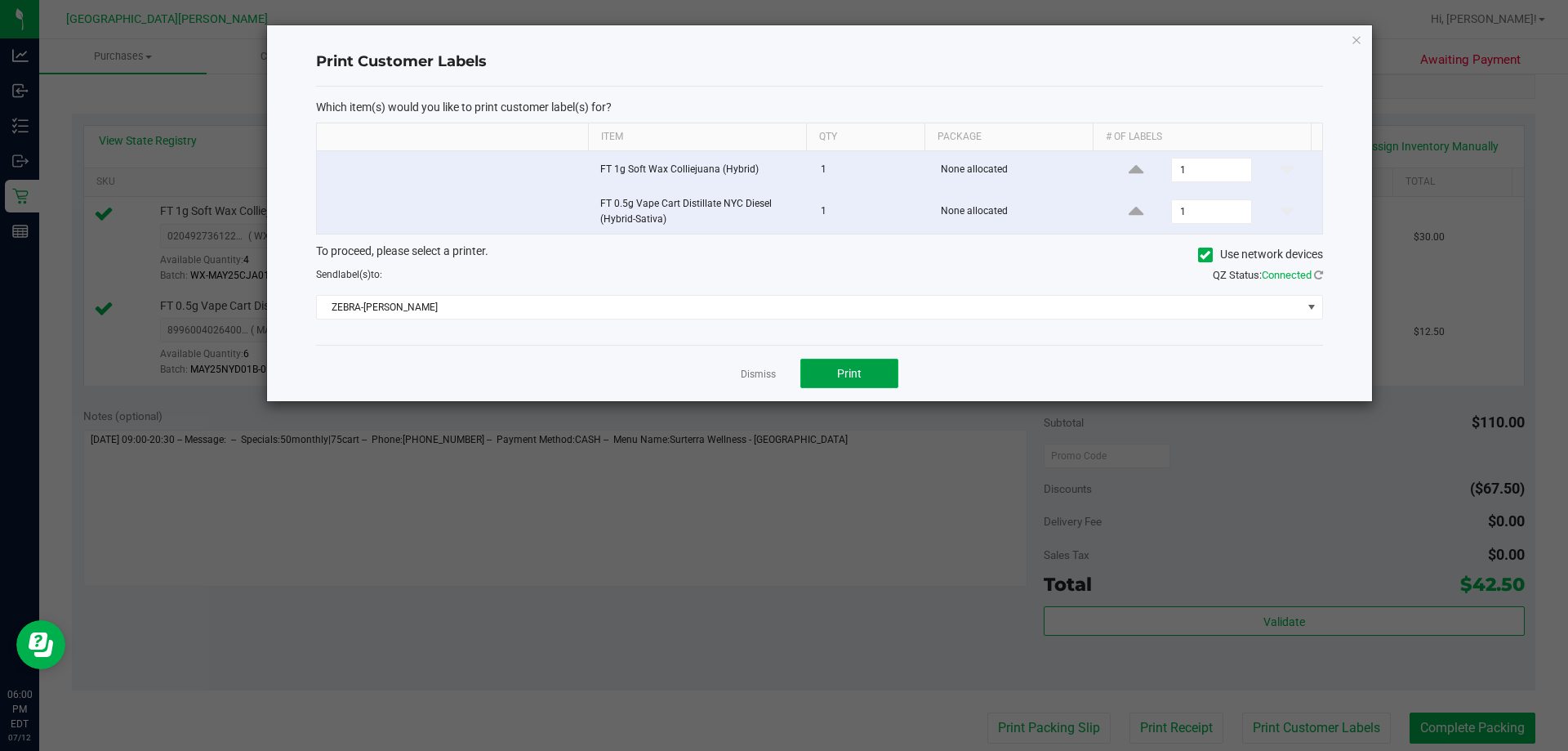 click on "Print" 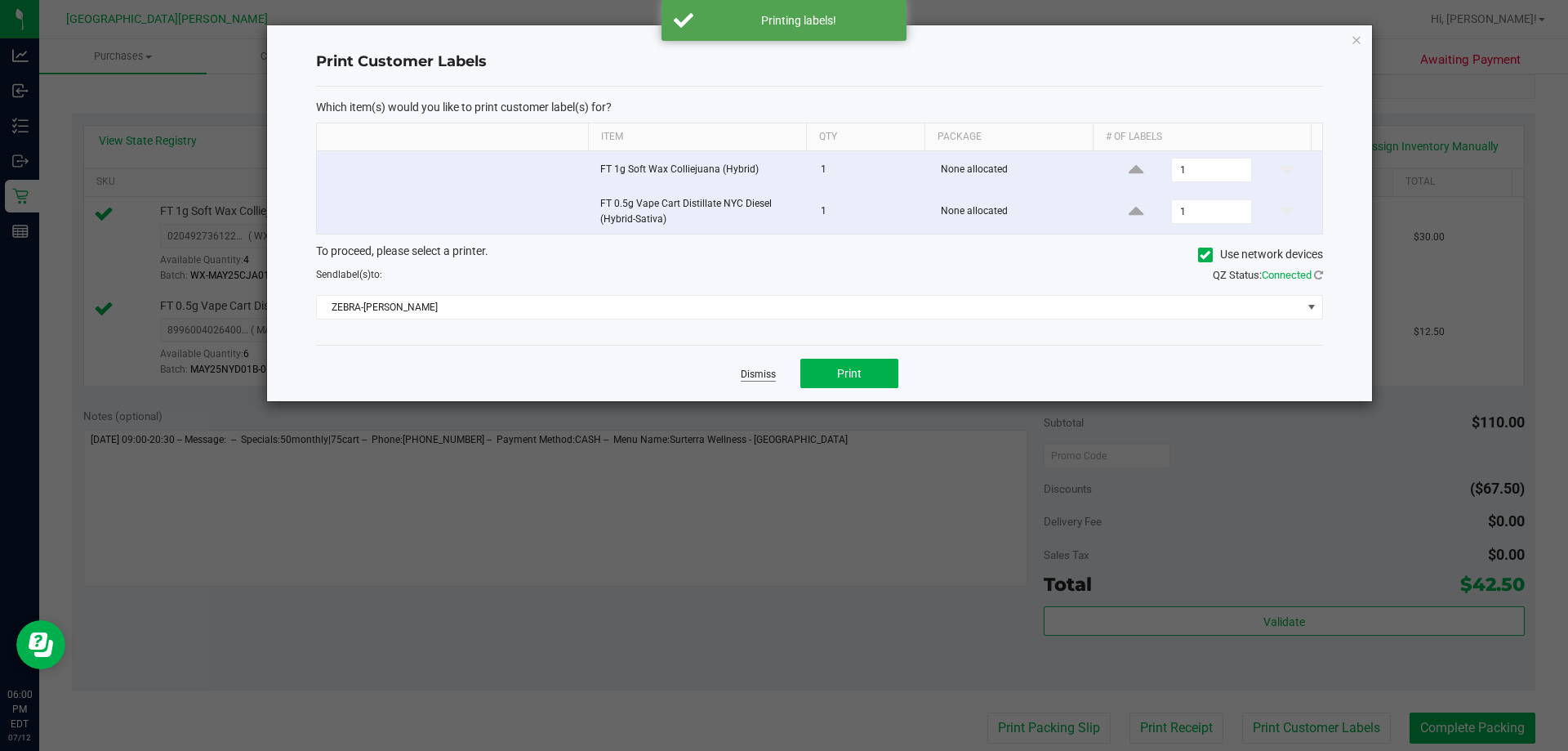 click on "Dismiss" 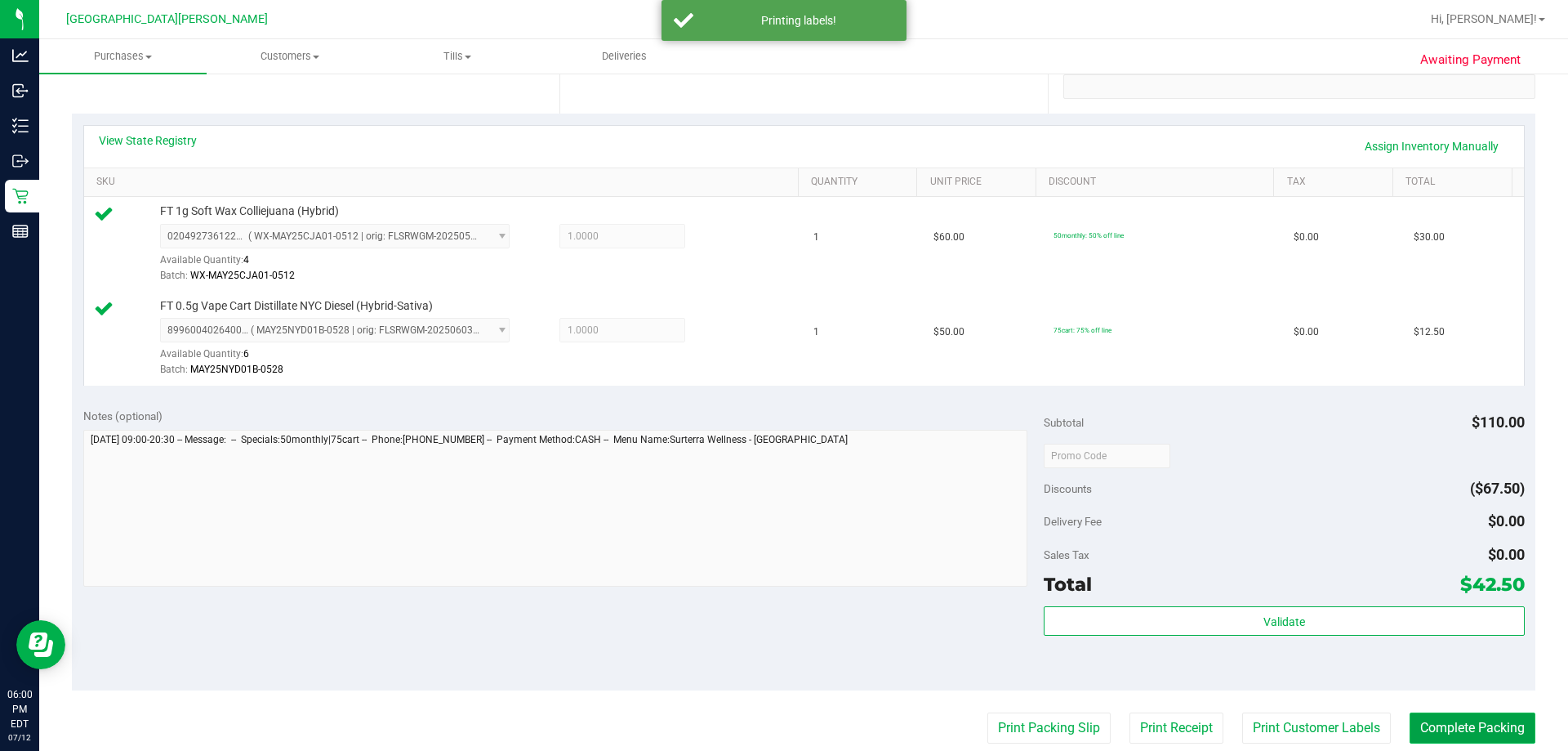 click on "Complete Packing" at bounding box center (1472, 728) 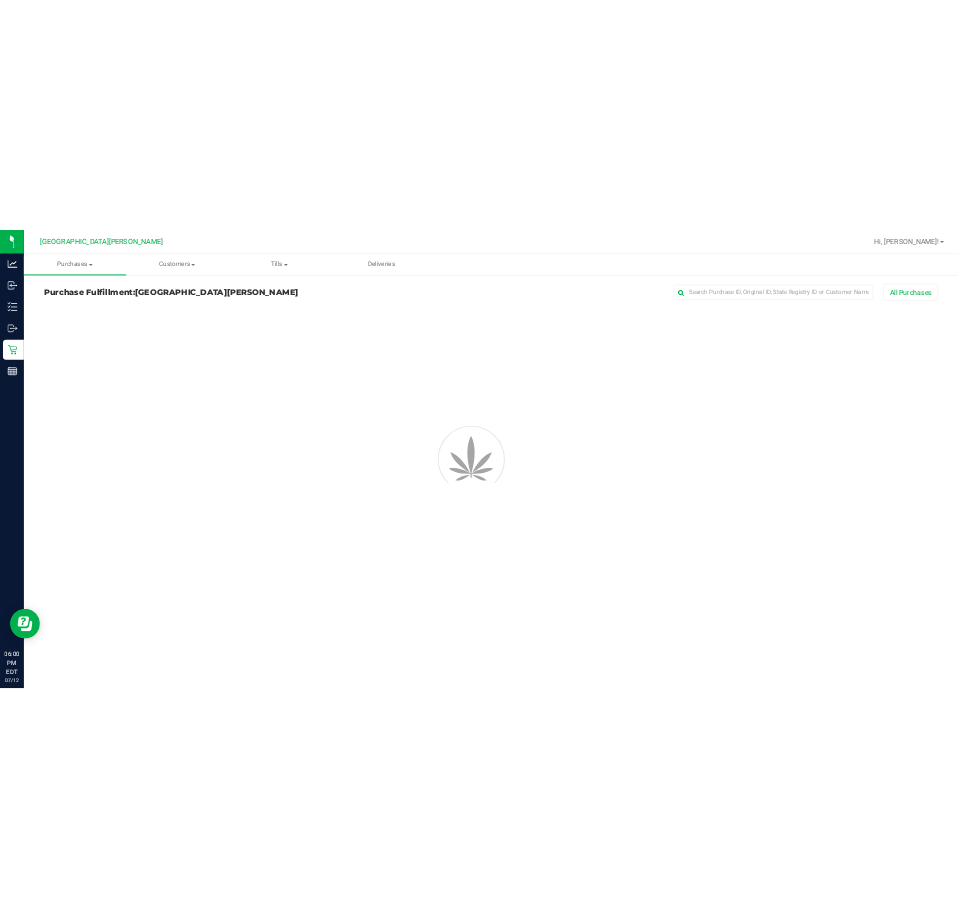 scroll, scrollTop: 0, scrollLeft: 0, axis: both 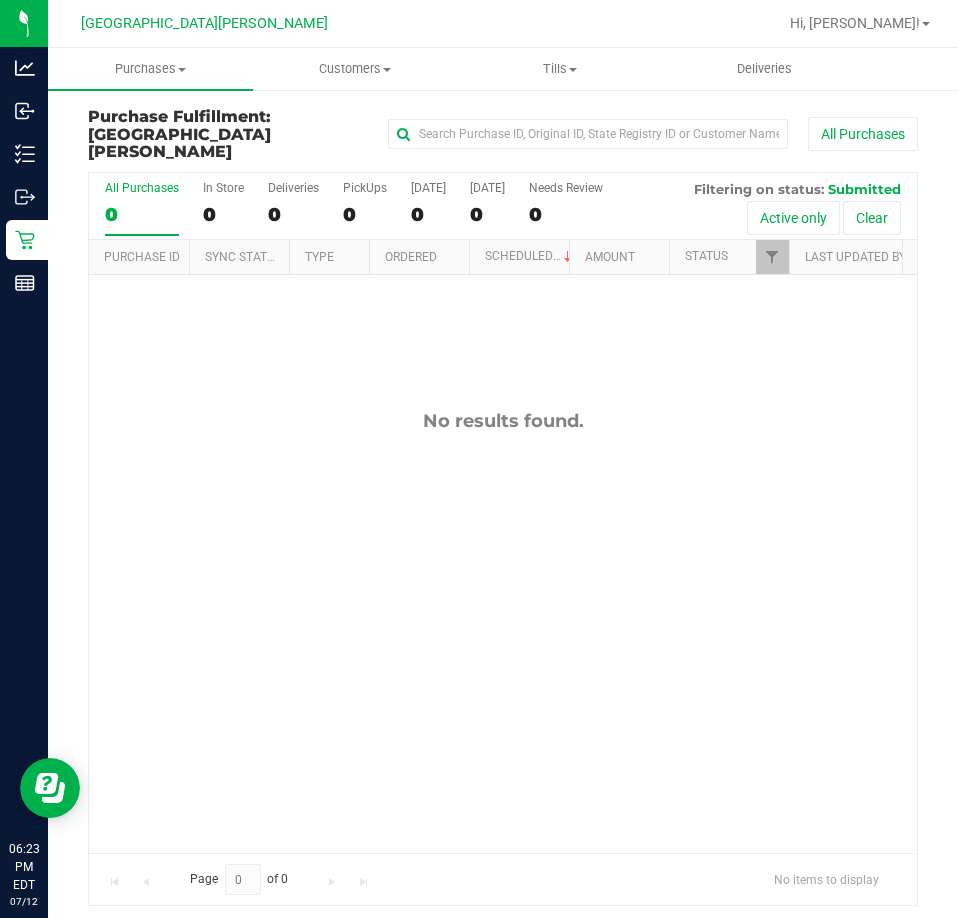 click on "No results found." at bounding box center [503, 631] 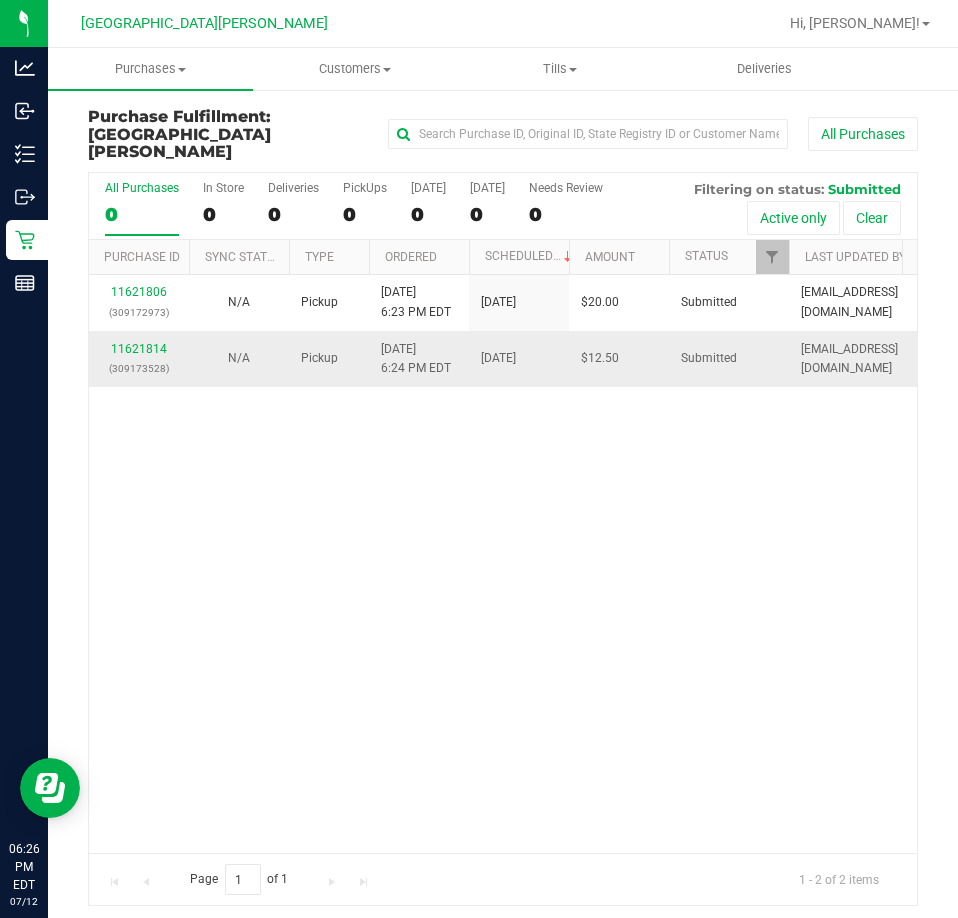 drag, startPoint x: 726, startPoint y: 702, endPoint x: 653, endPoint y: 343, distance: 366.34683 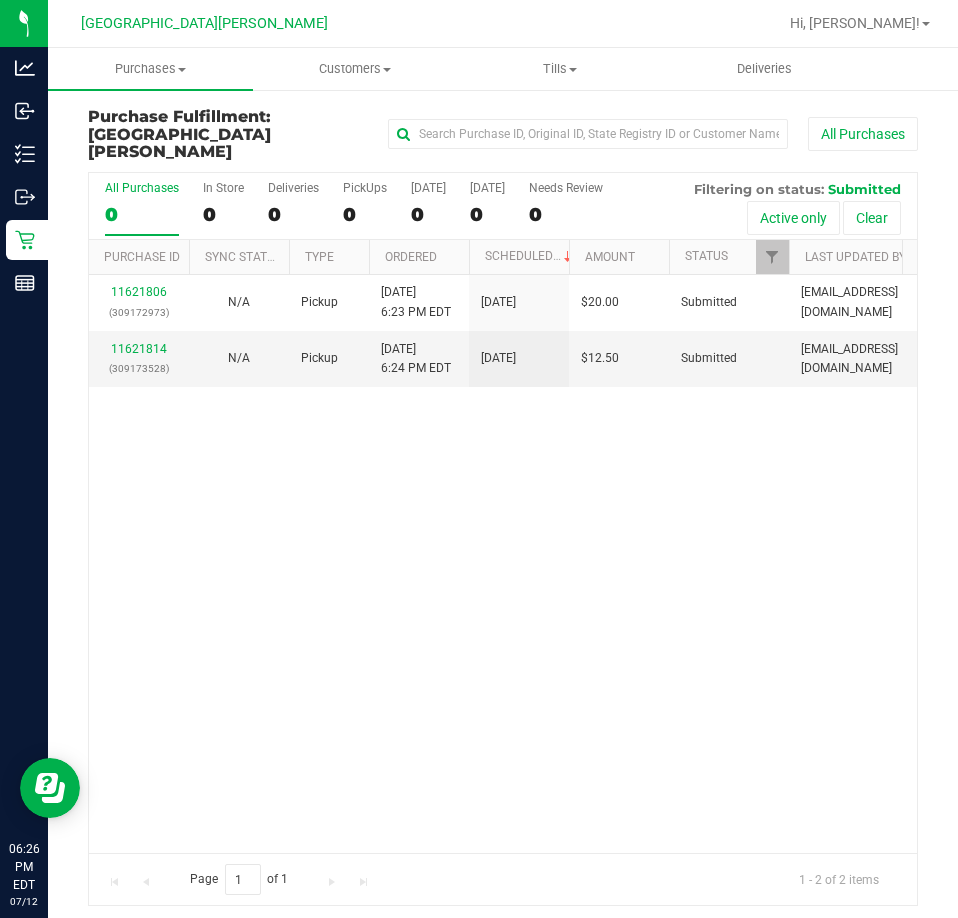 click on "11621806
(309172973)
N/A
Pickup 7/12/2025 6:23 PM EDT 7/12/2025
$20.00
Submitted abe+parallel@iheartjane.com
11621814
(309173528)
N/A
Pickup 7/12/2025 6:24 PM EDT 7/12/2025
$12.50
Submitted abe+parallel@iheartjane.com" at bounding box center (503, 564) 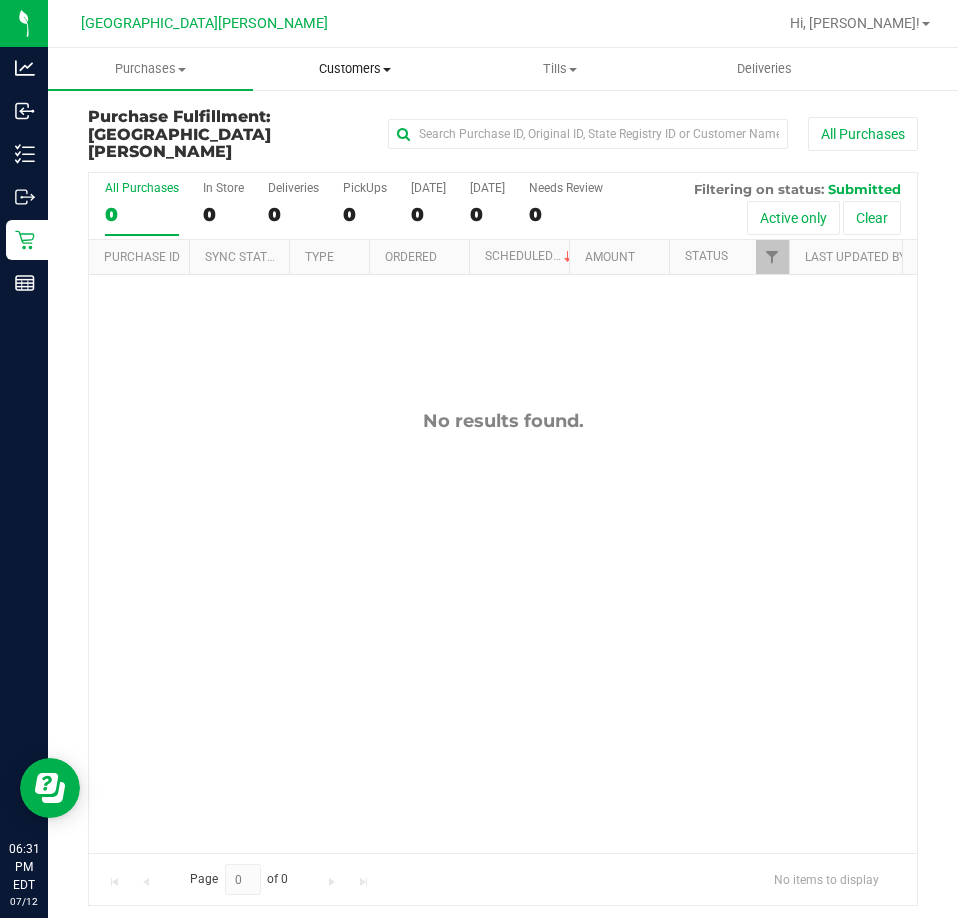 click on "Customers" at bounding box center [355, 69] 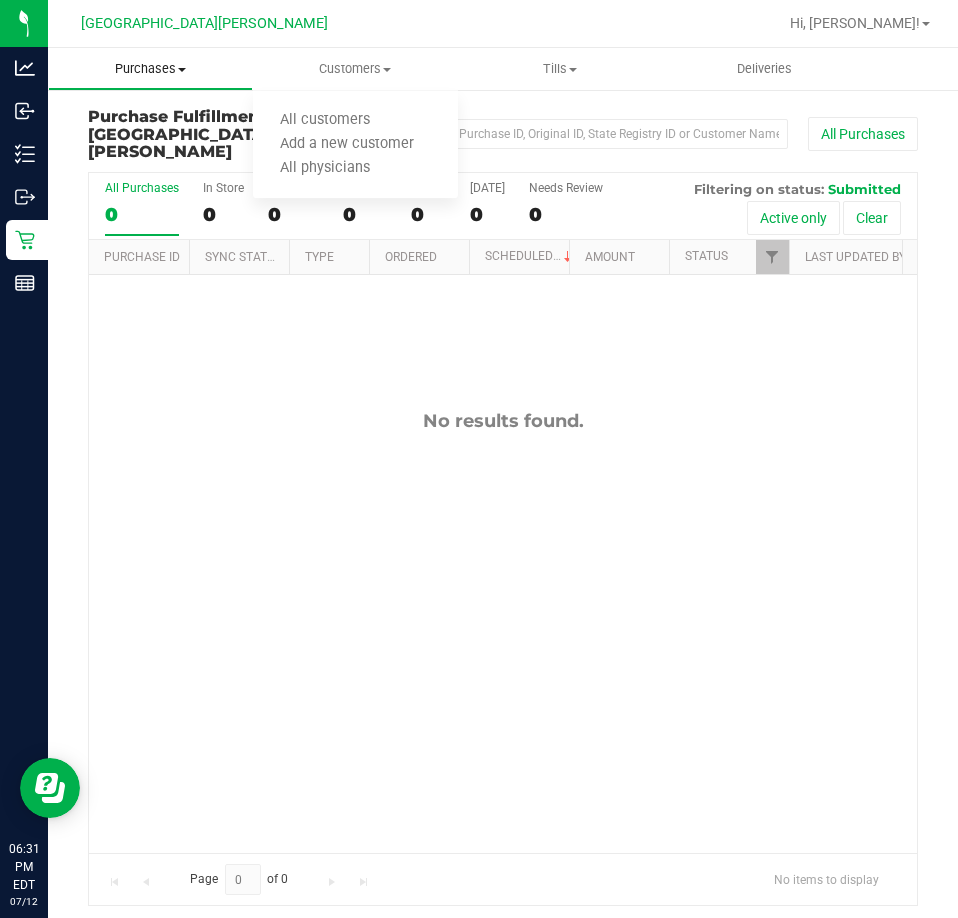 click on "Purchases" at bounding box center (150, 69) 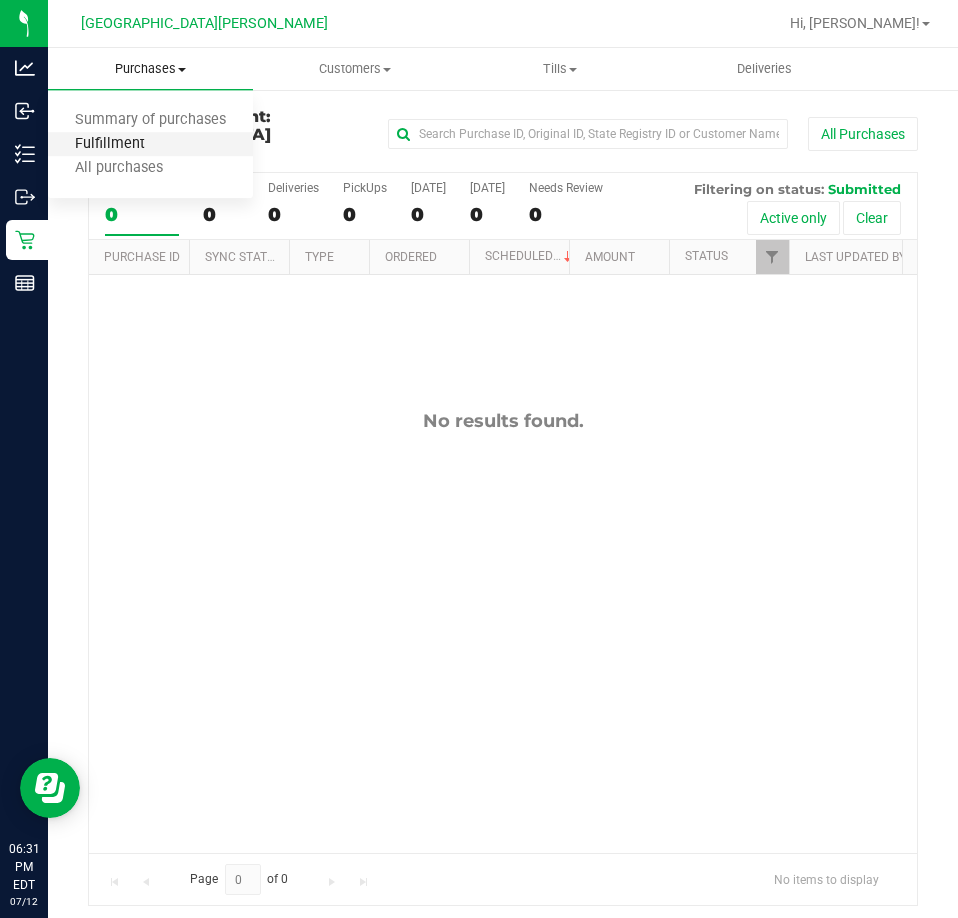 click on "Fulfillment" at bounding box center (110, 144) 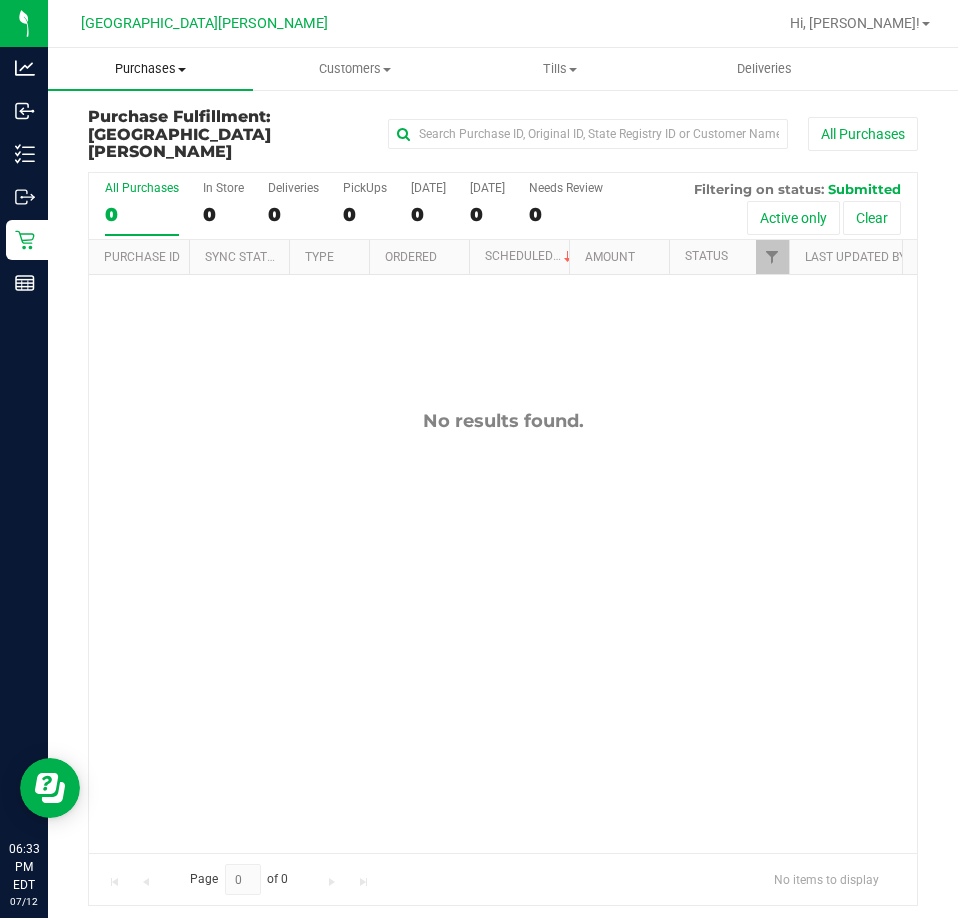 click on "Purchases" at bounding box center (150, 69) 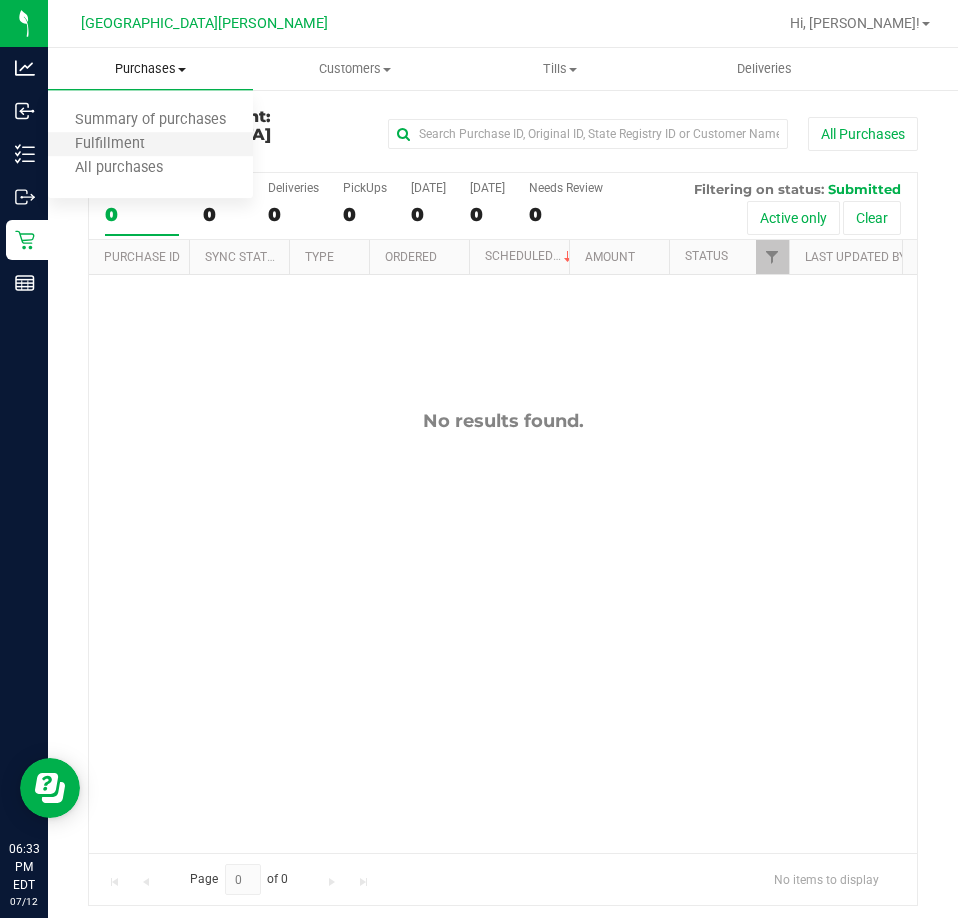 click on "Fulfillment" at bounding box center [150, 145] 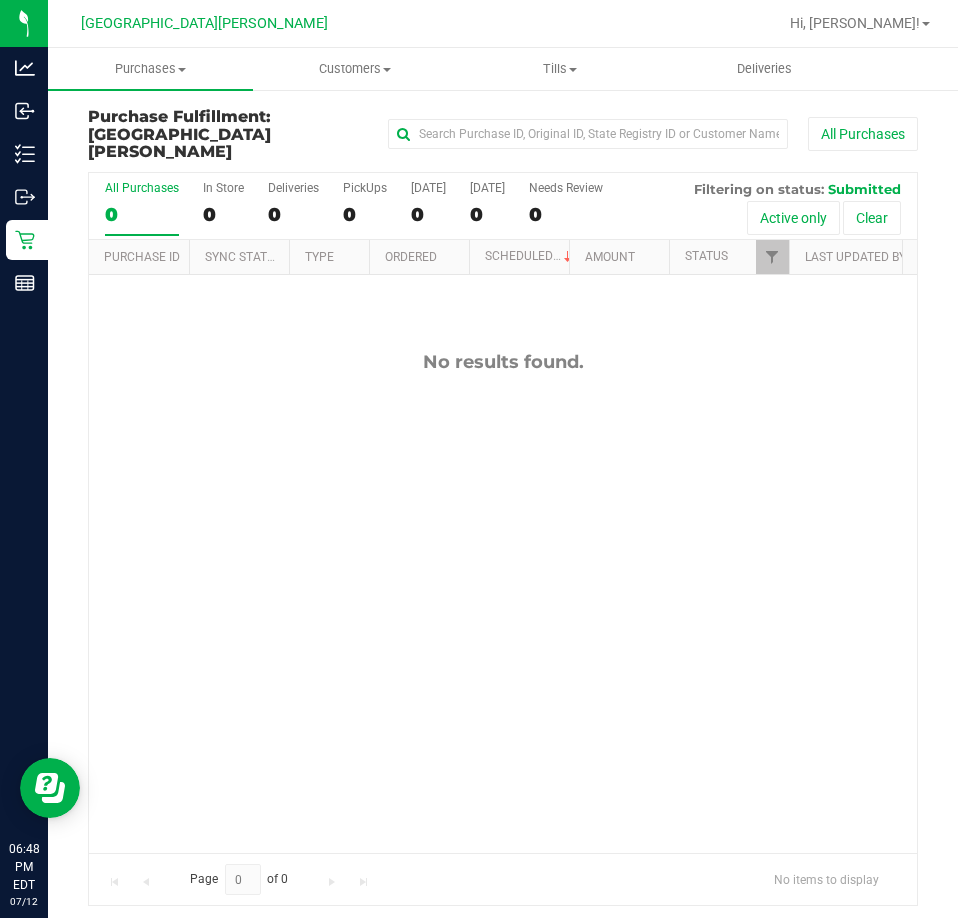 scroll, scrollTop: 0, scrollLeft: 0, axis: both 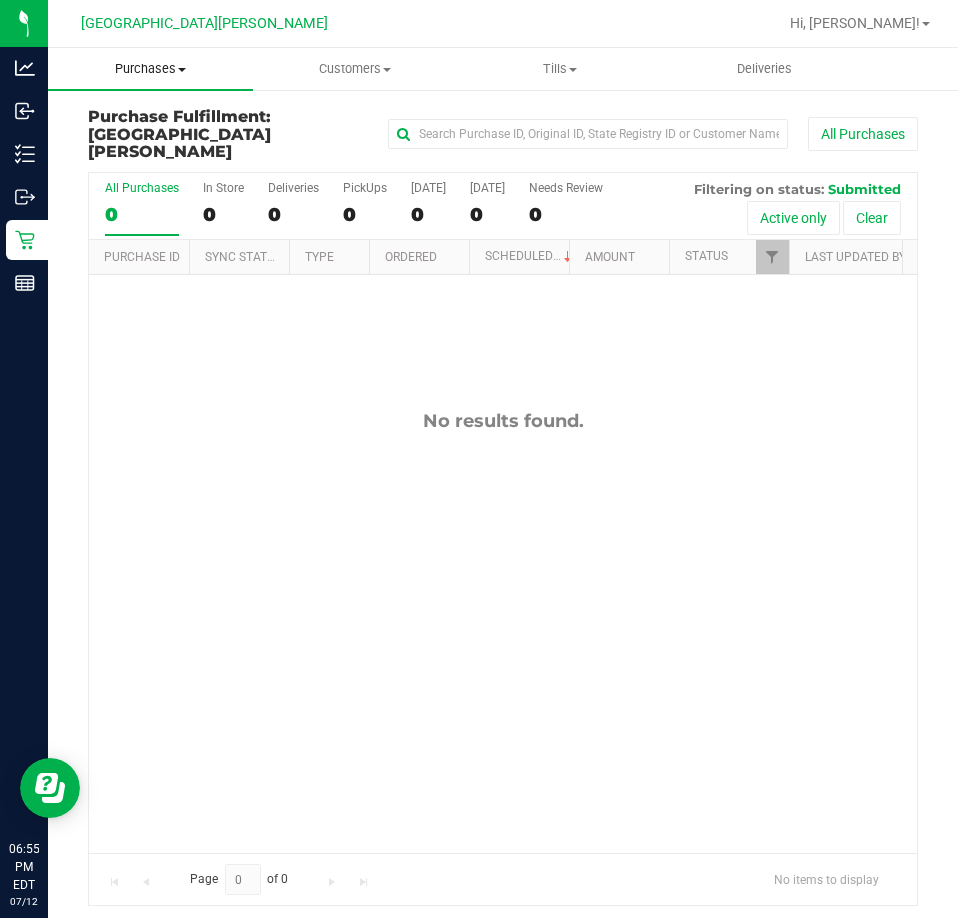 click on "Purchases
Summary of purchases
Fulfillment
All purchases" at bounding box center [150, 69] 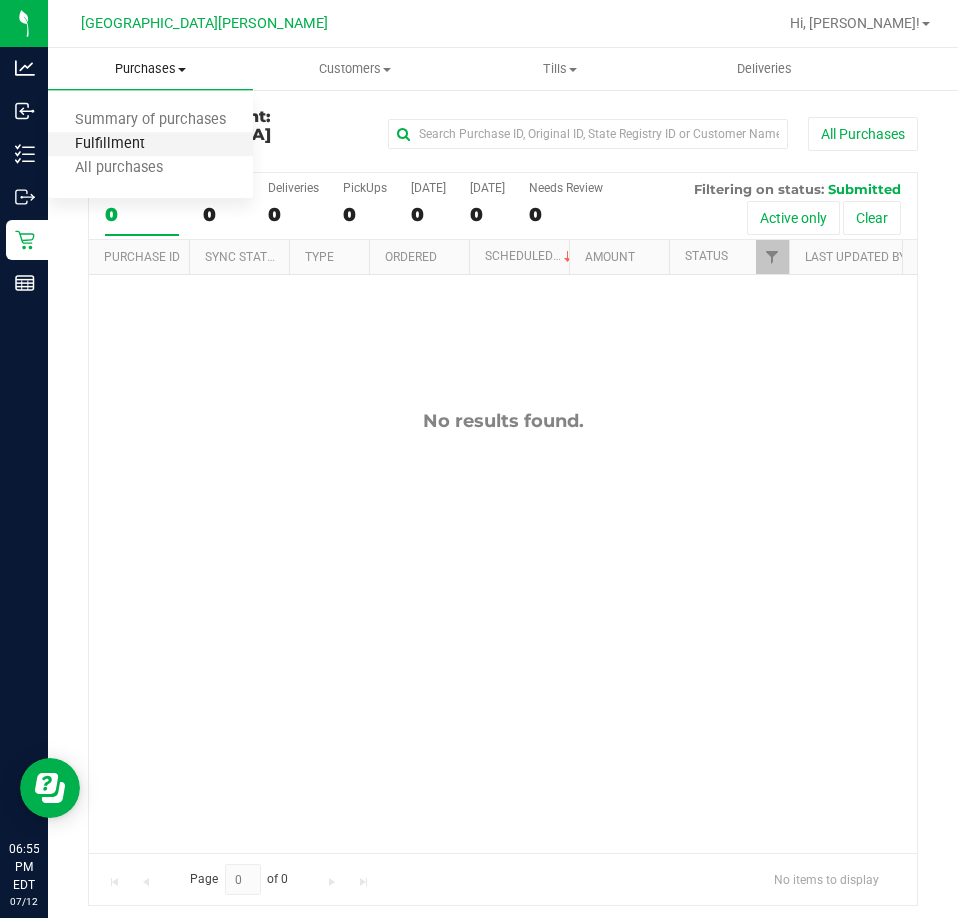 click on "Fulfillment" at bounding box center [110, 144] 